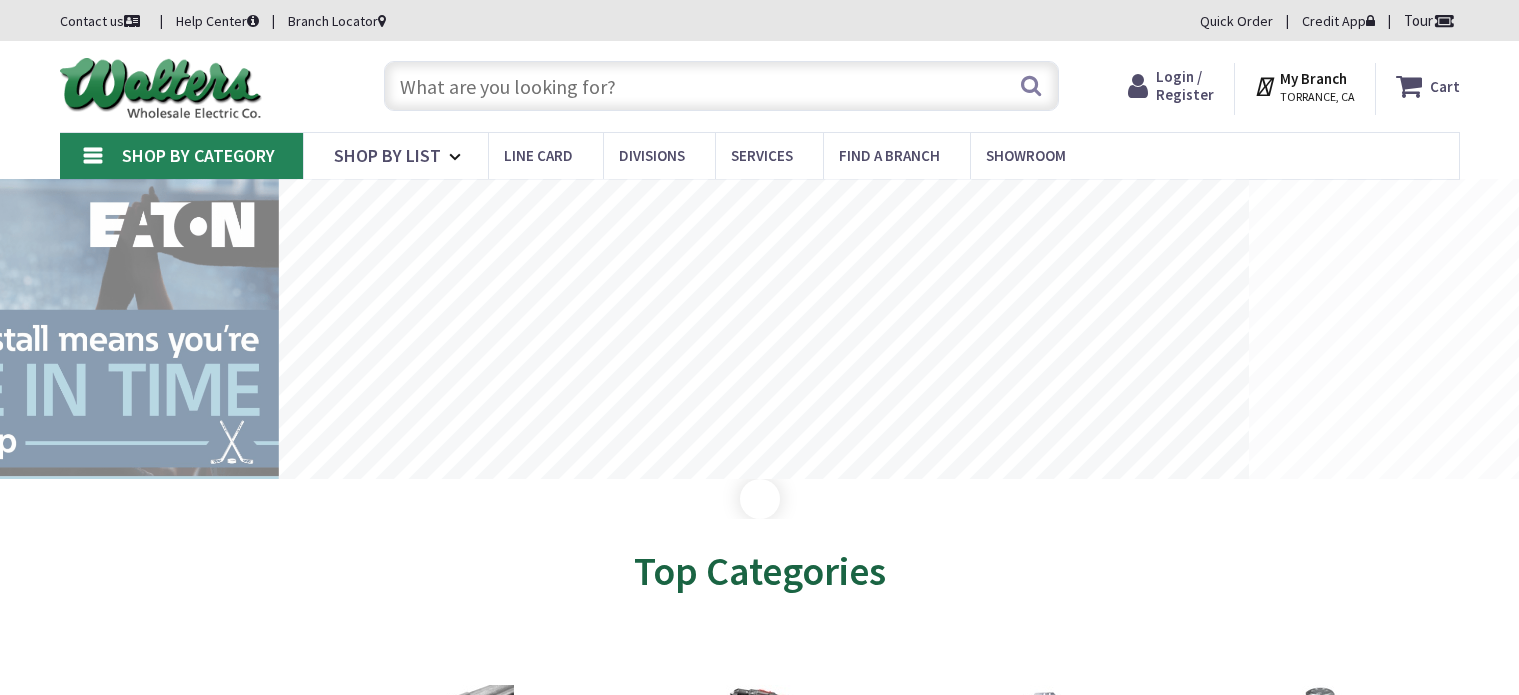 scroll, scrollTop: 0, scrollLeft: 0, axis: both 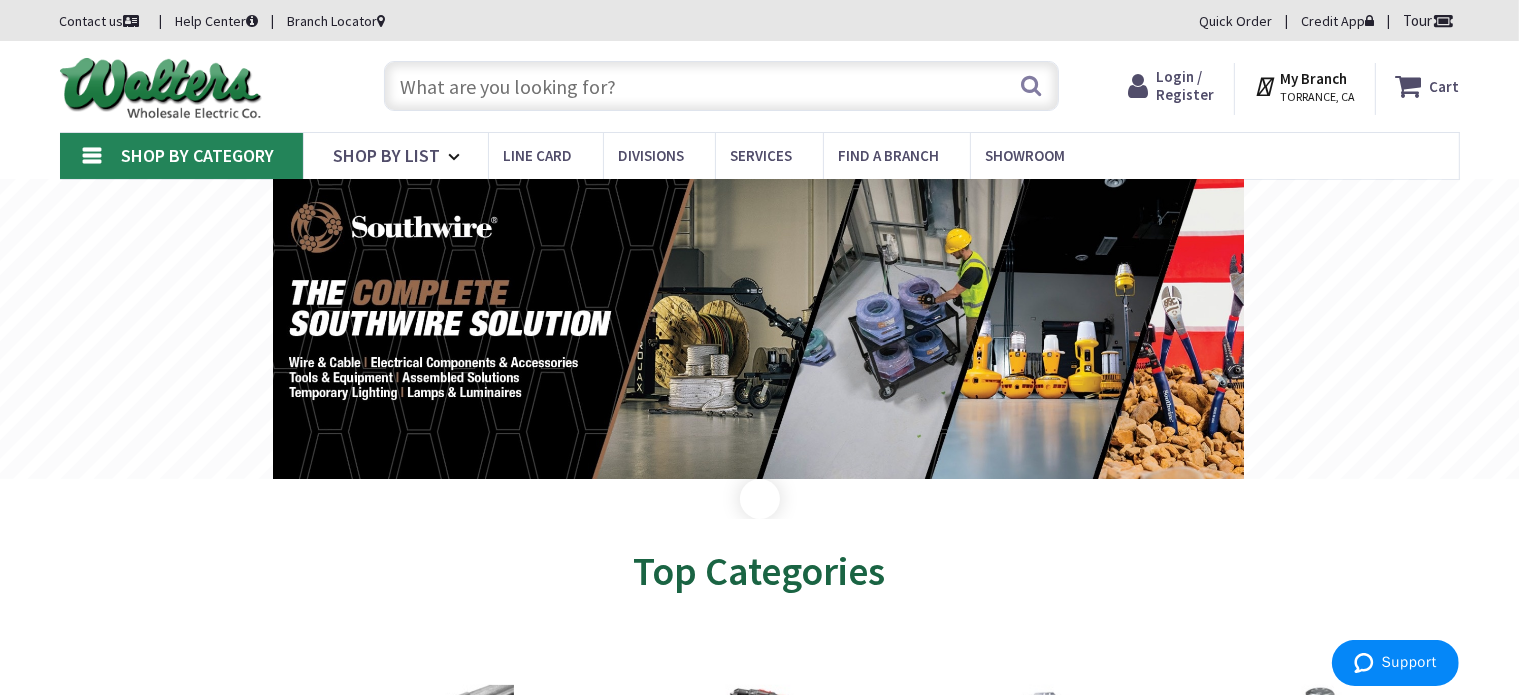 click at bounding box center (721, 86) 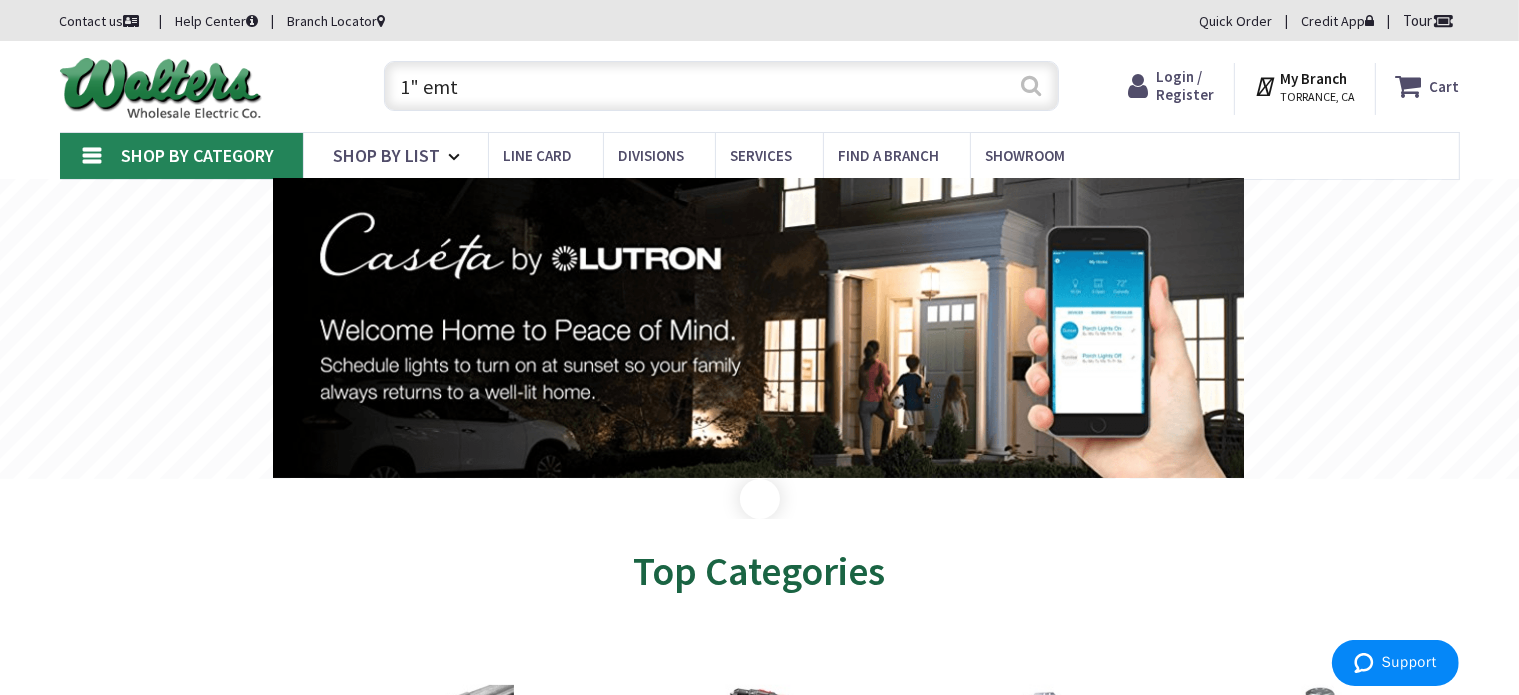 type on "1" emt" 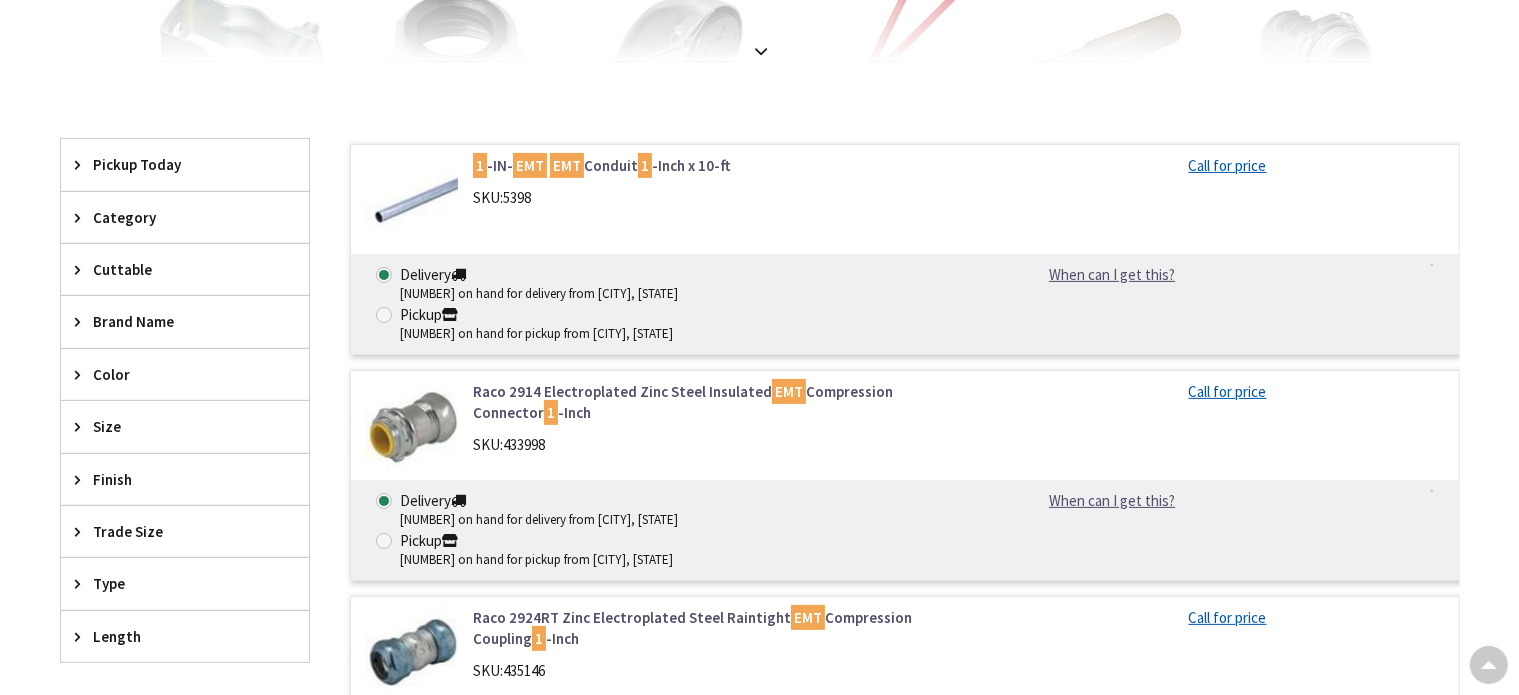 scroll, scrollTop: 504, scrollLeft: 0, axis: vertical 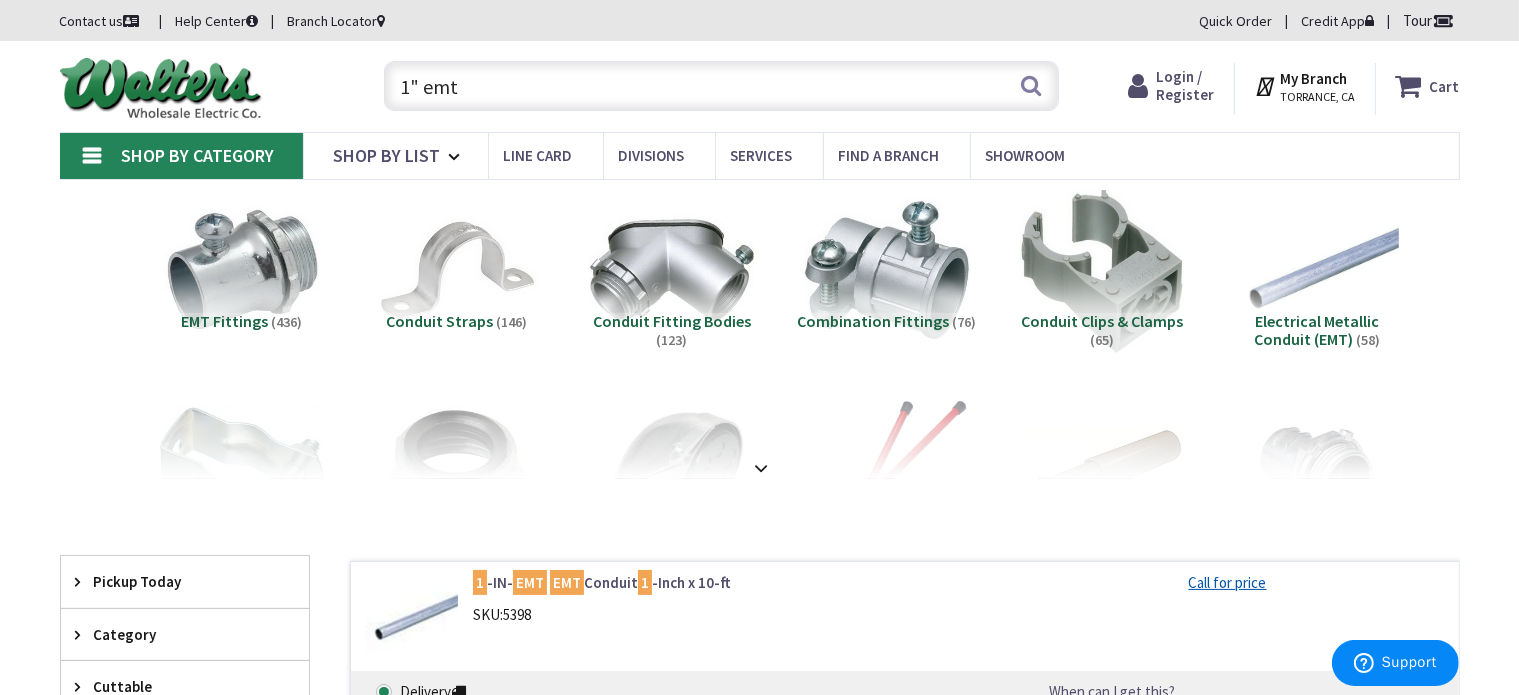 click on "1" emt" at bounding box center (721, 86) 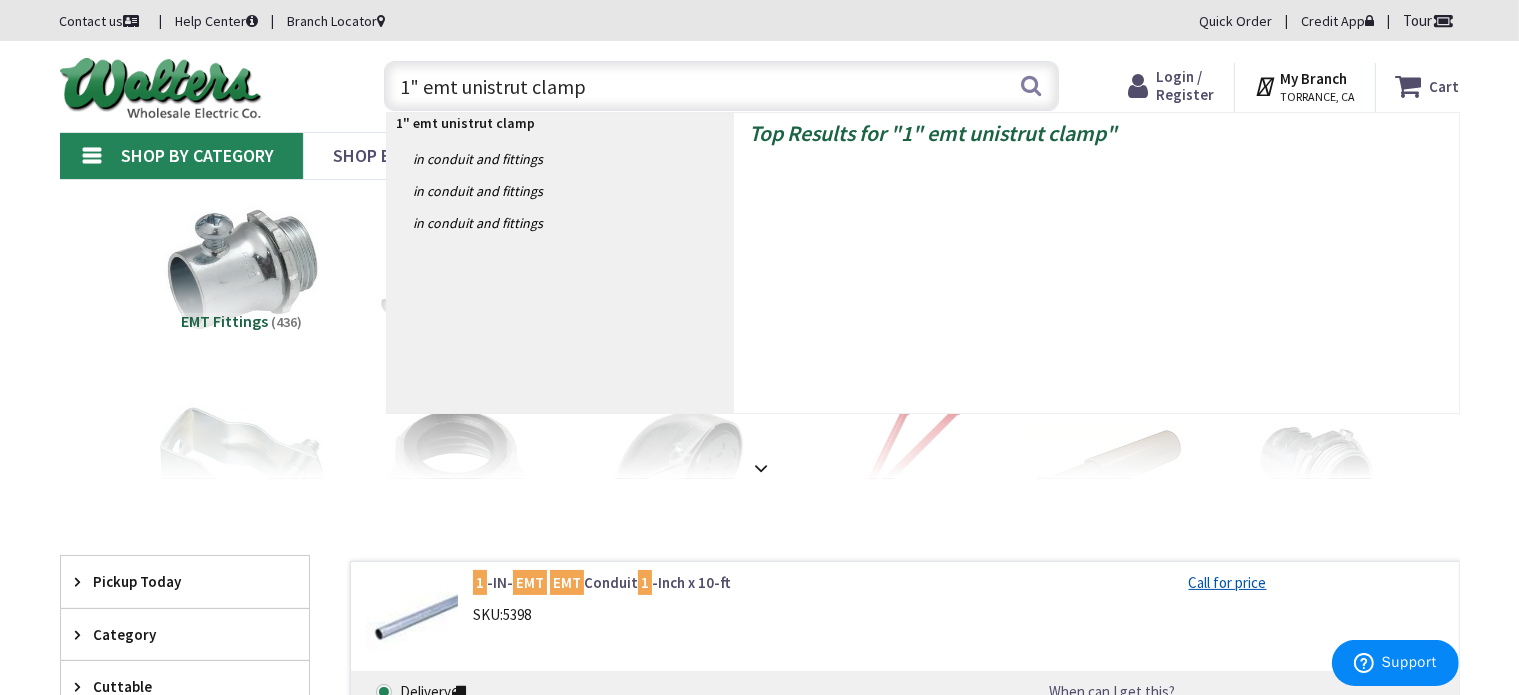type on "1" emt unistrut clamps" 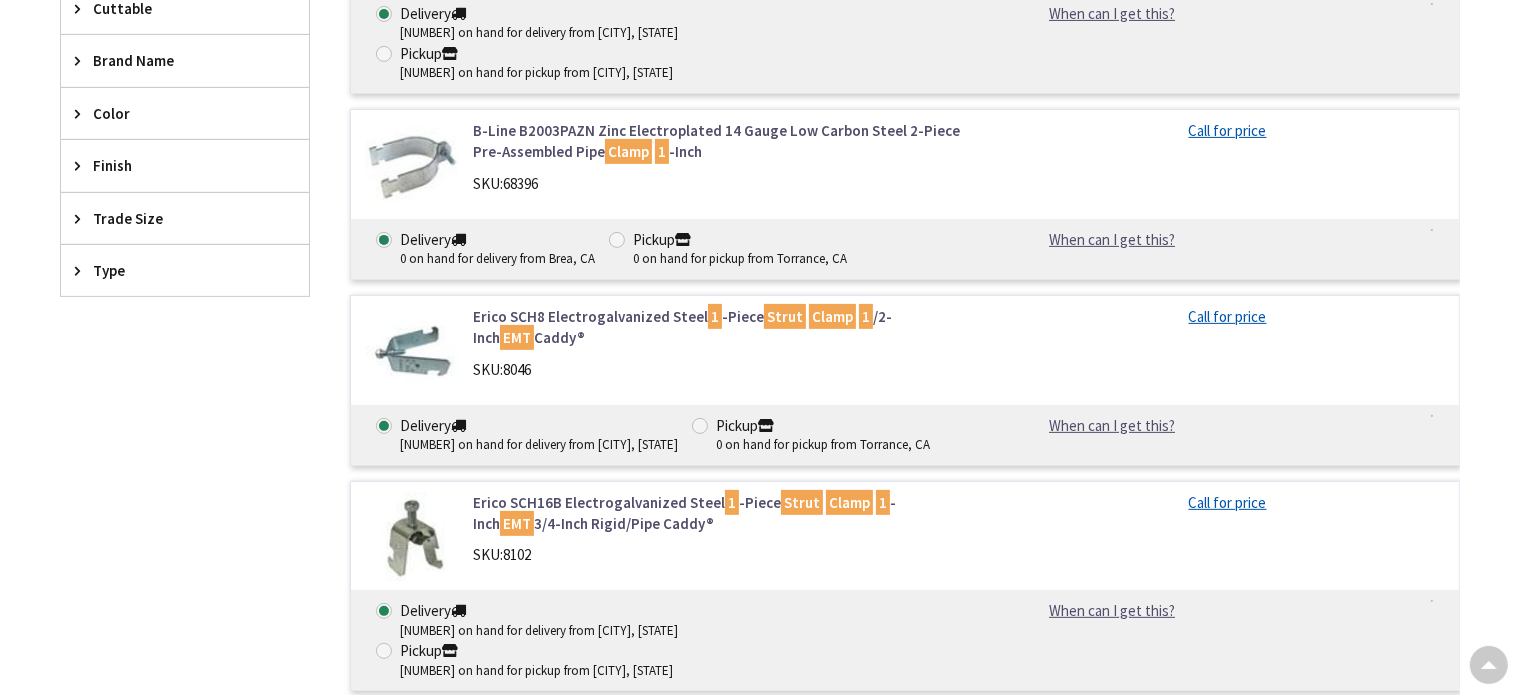 scroll, scrollTop: 300, scrollLeft: 0, axis: vertical 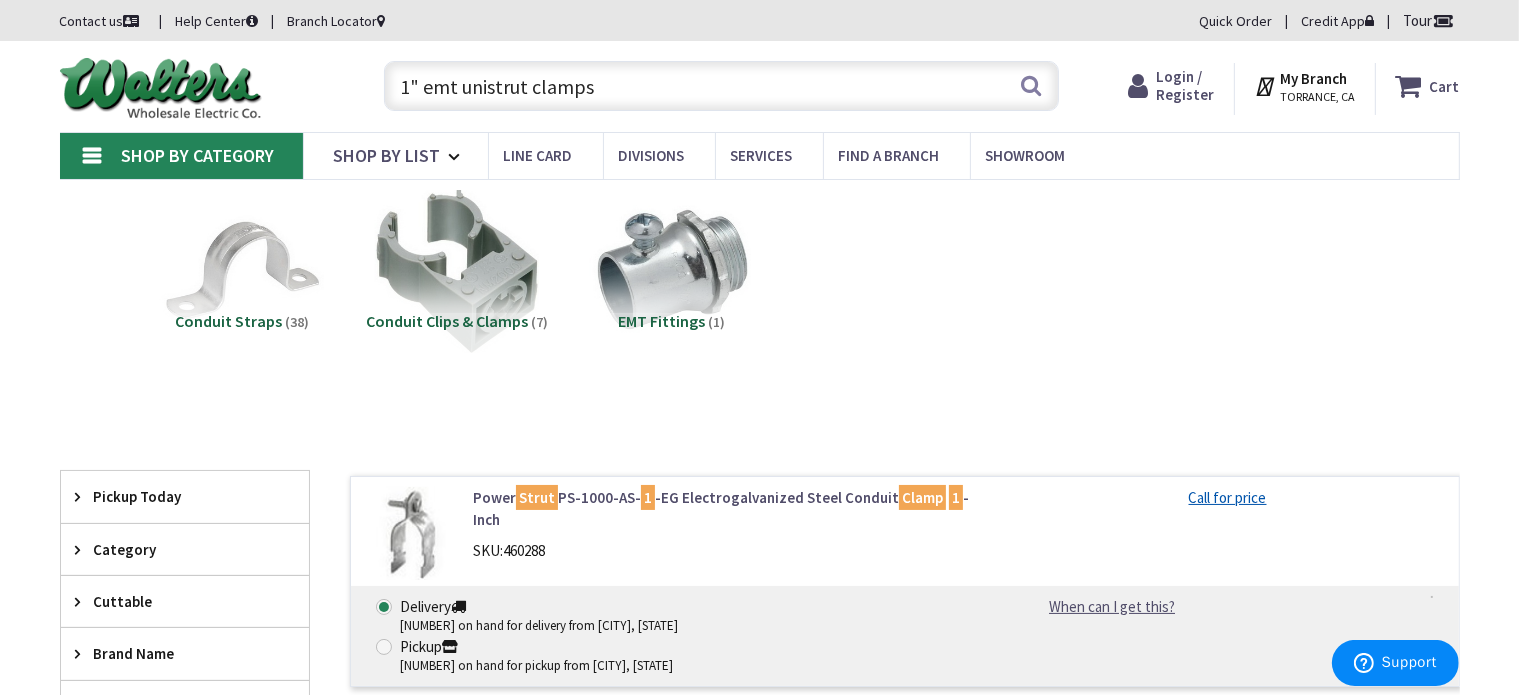 click on "1" emt unistrut clamps" at bounding box center (721, 86) 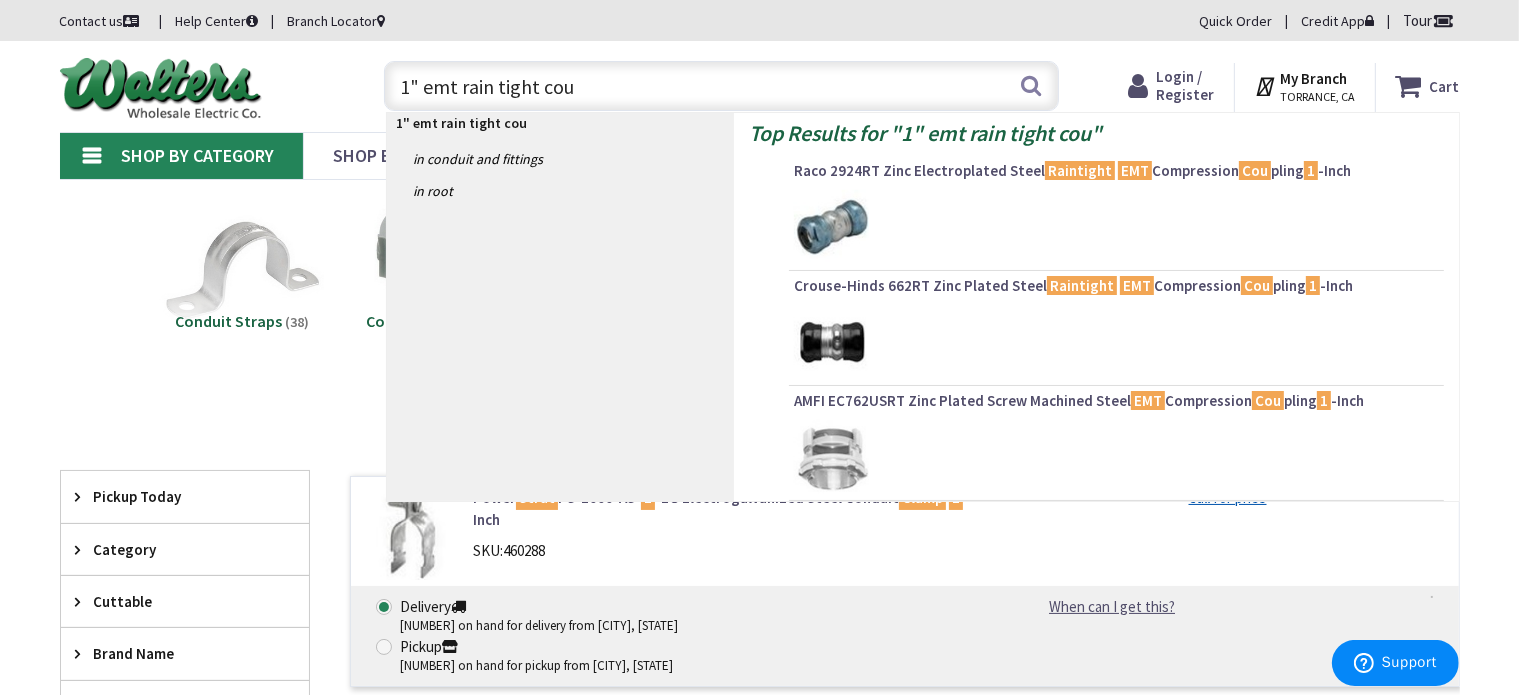 type on "1" emt rain tight coup" 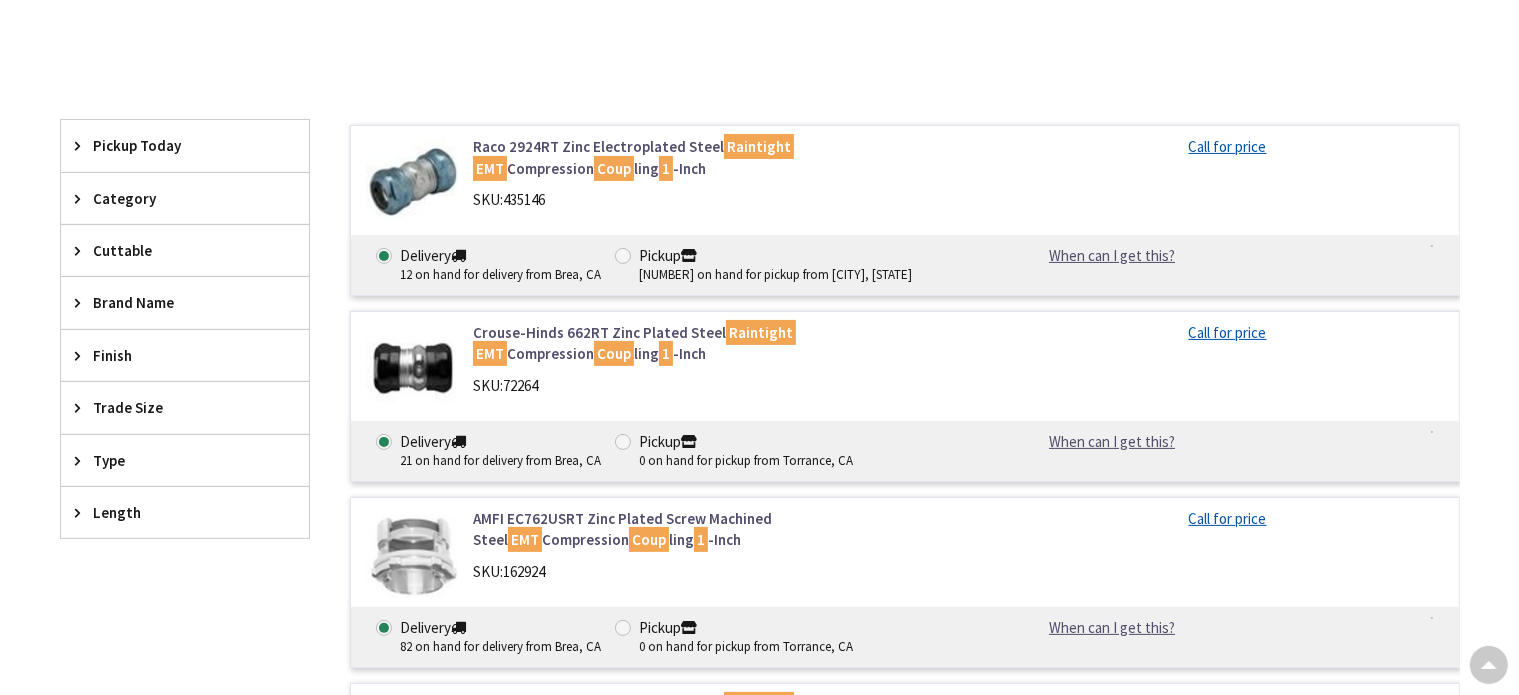 scroll, scrollTop: 351, scrollLeft: 0, axis: vertical 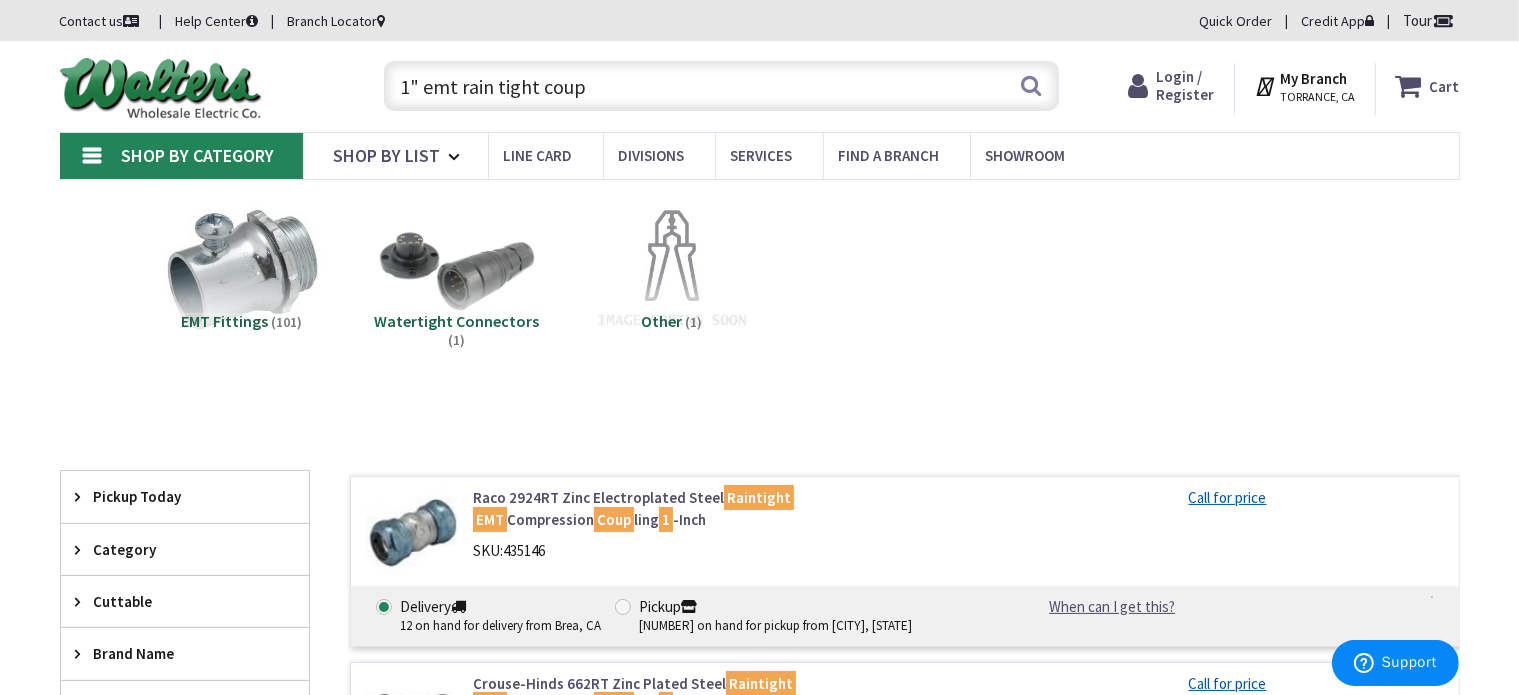 click on "1" emt rain tight coup" at bounding box center [721, 86] 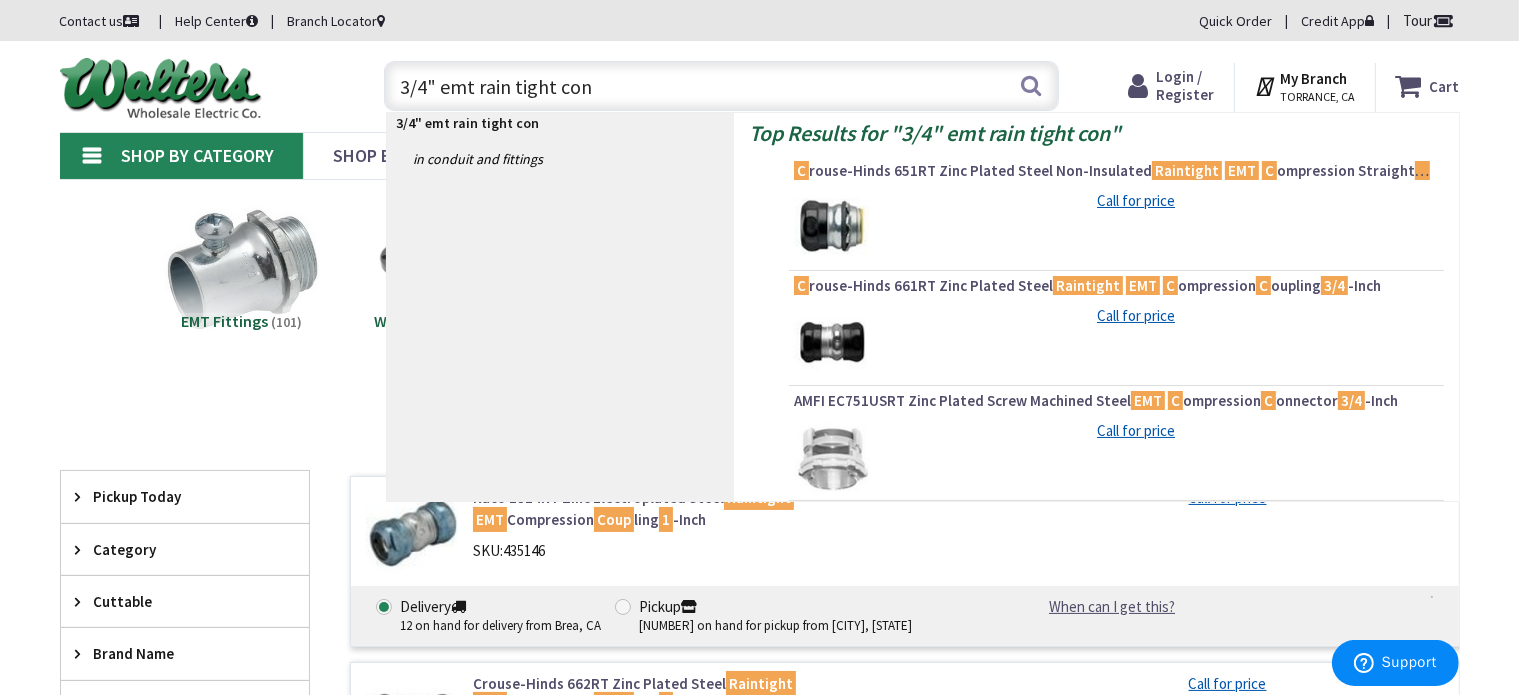 type on "3/4" emt rain tight conn" 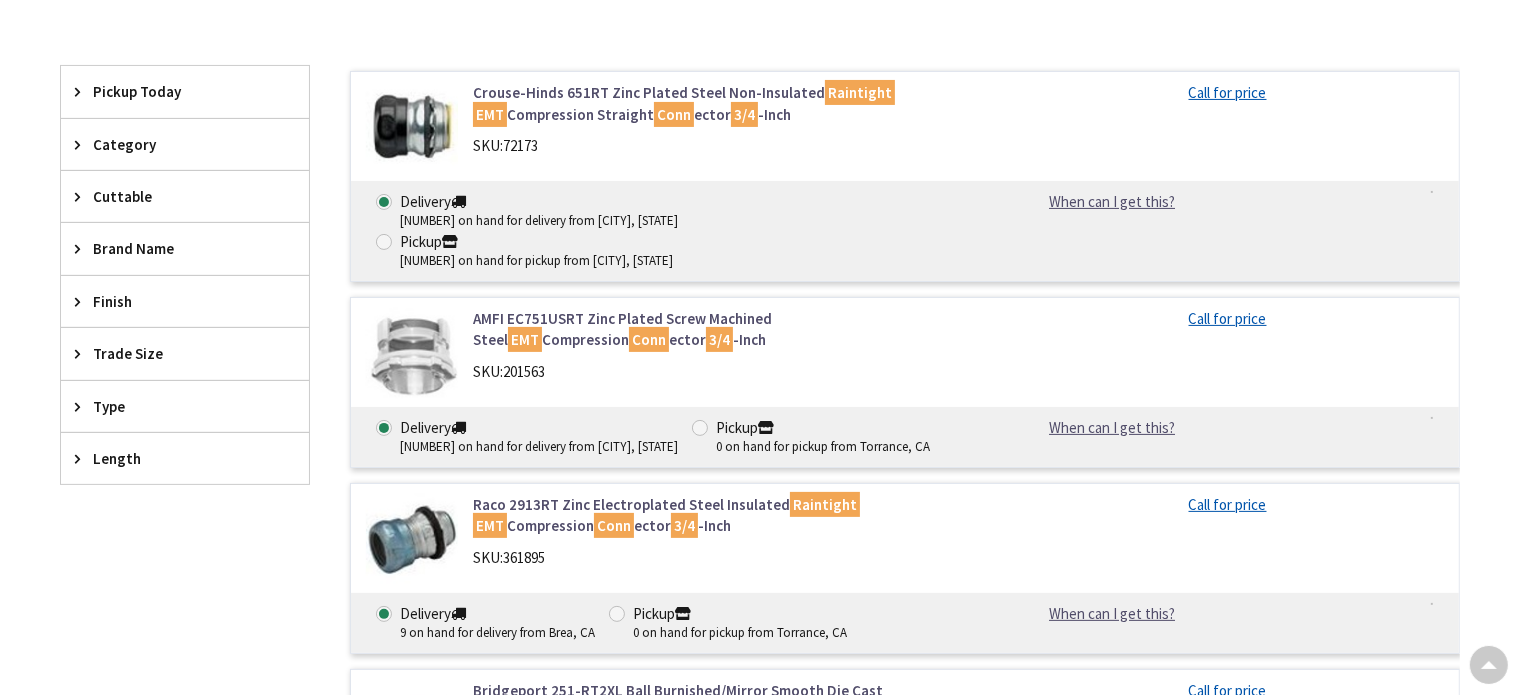 scroll, scrollTop: 528, scrollLeft: 0, axis: vertical 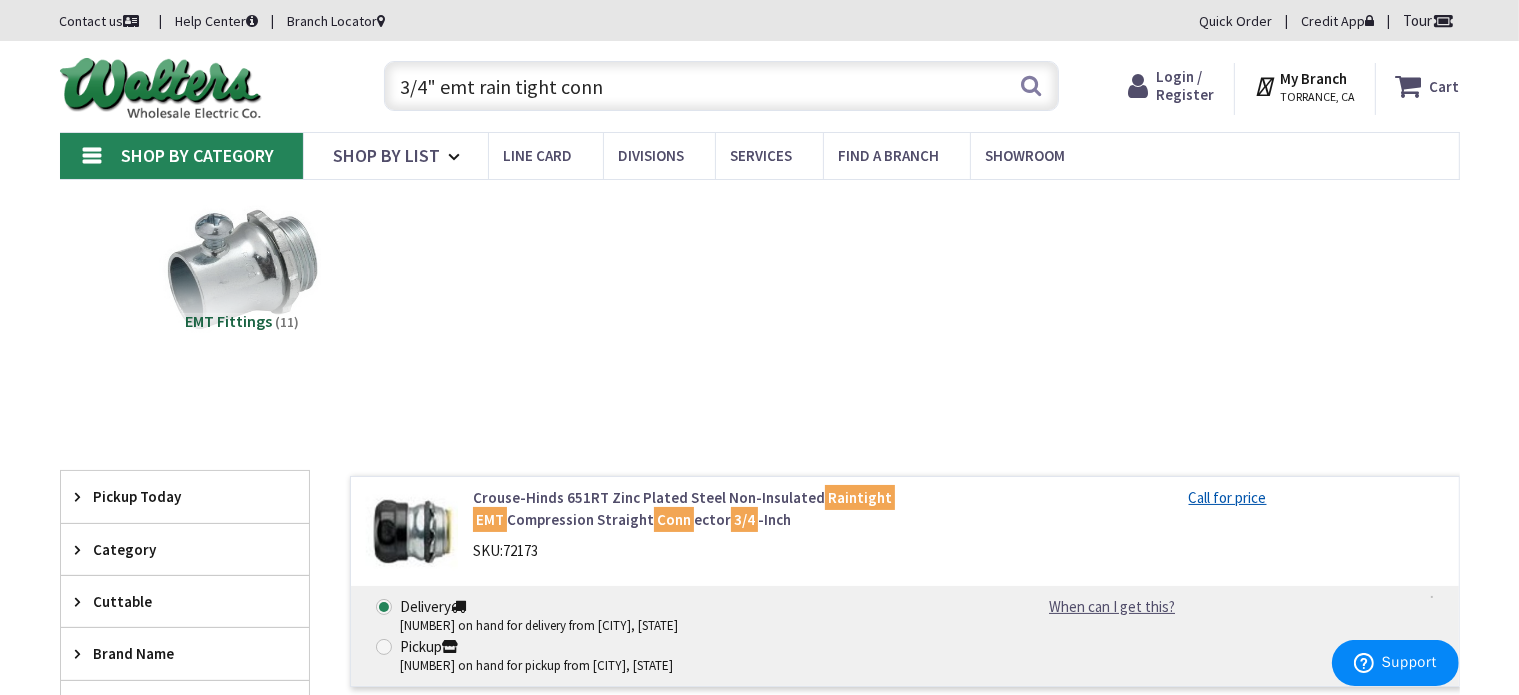 click on "3/4" emt rain tight conn" at bounding box center [721, 86] 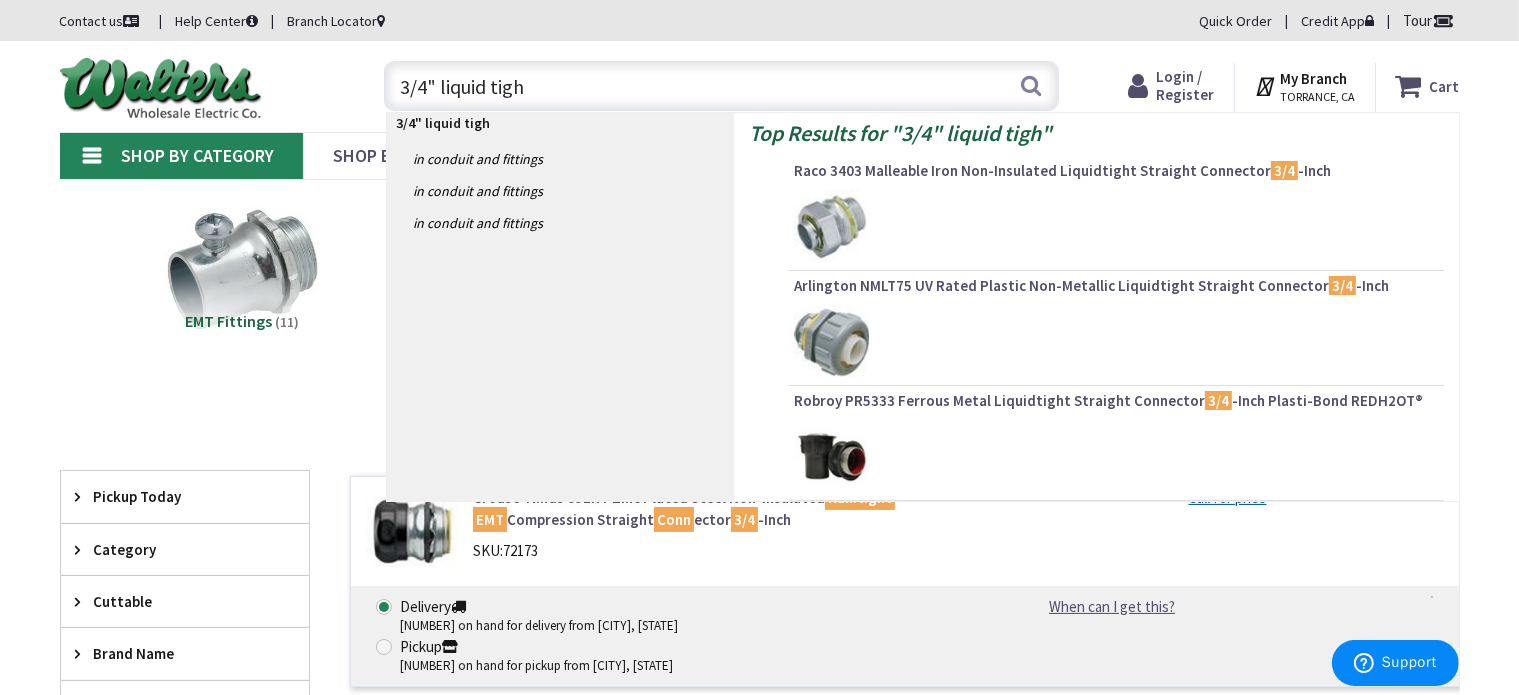 type on "3/4" liquid tight" 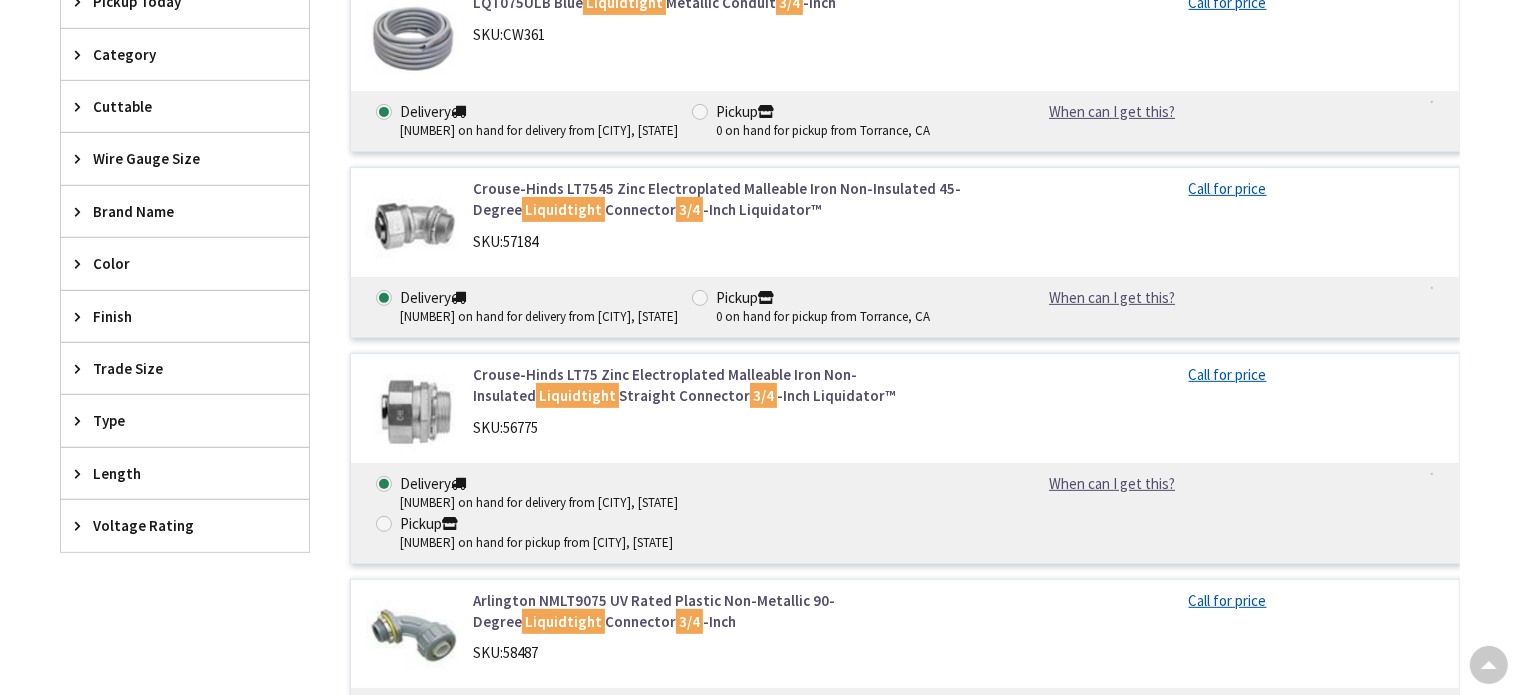 scroll, scrollTop: 662, scrollLeft: 0, axis: vertical 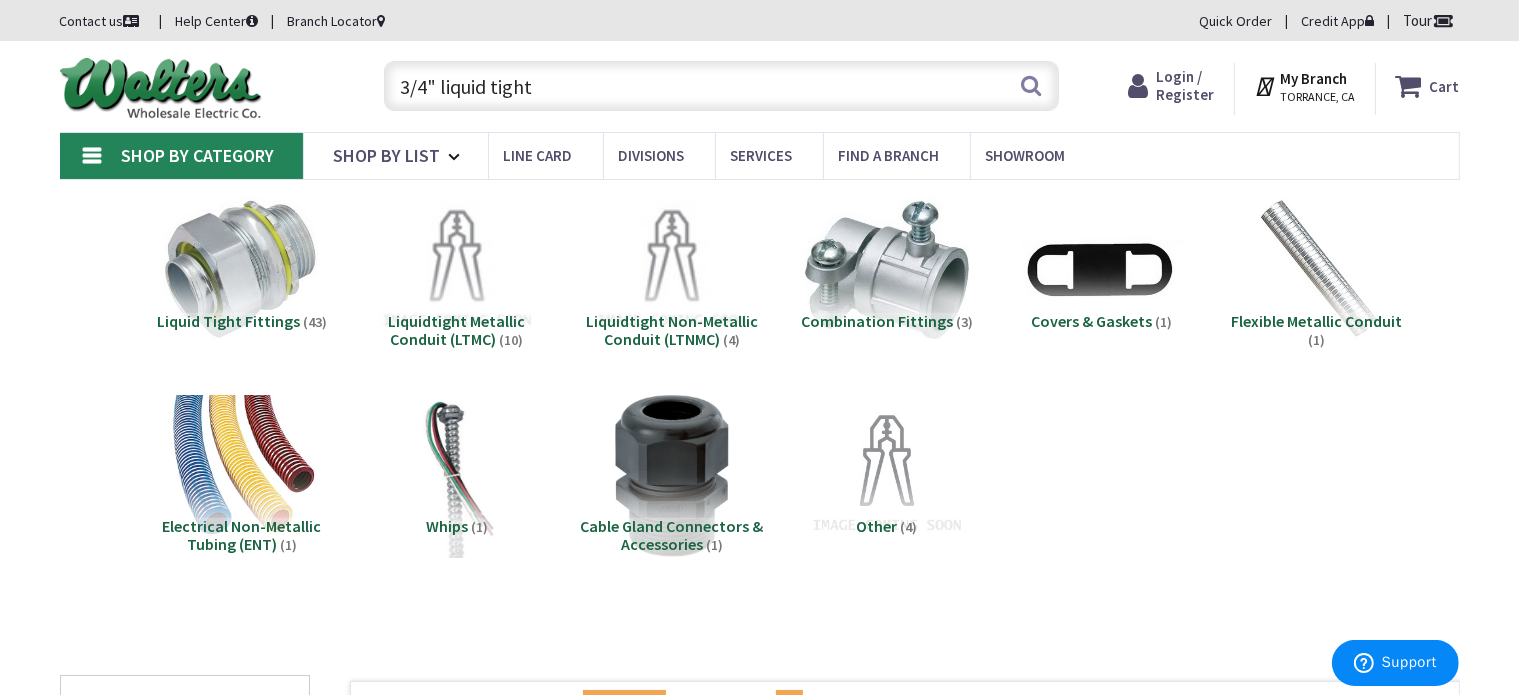 click on "3/4" liquid tight" at bounding box center (721, 86) 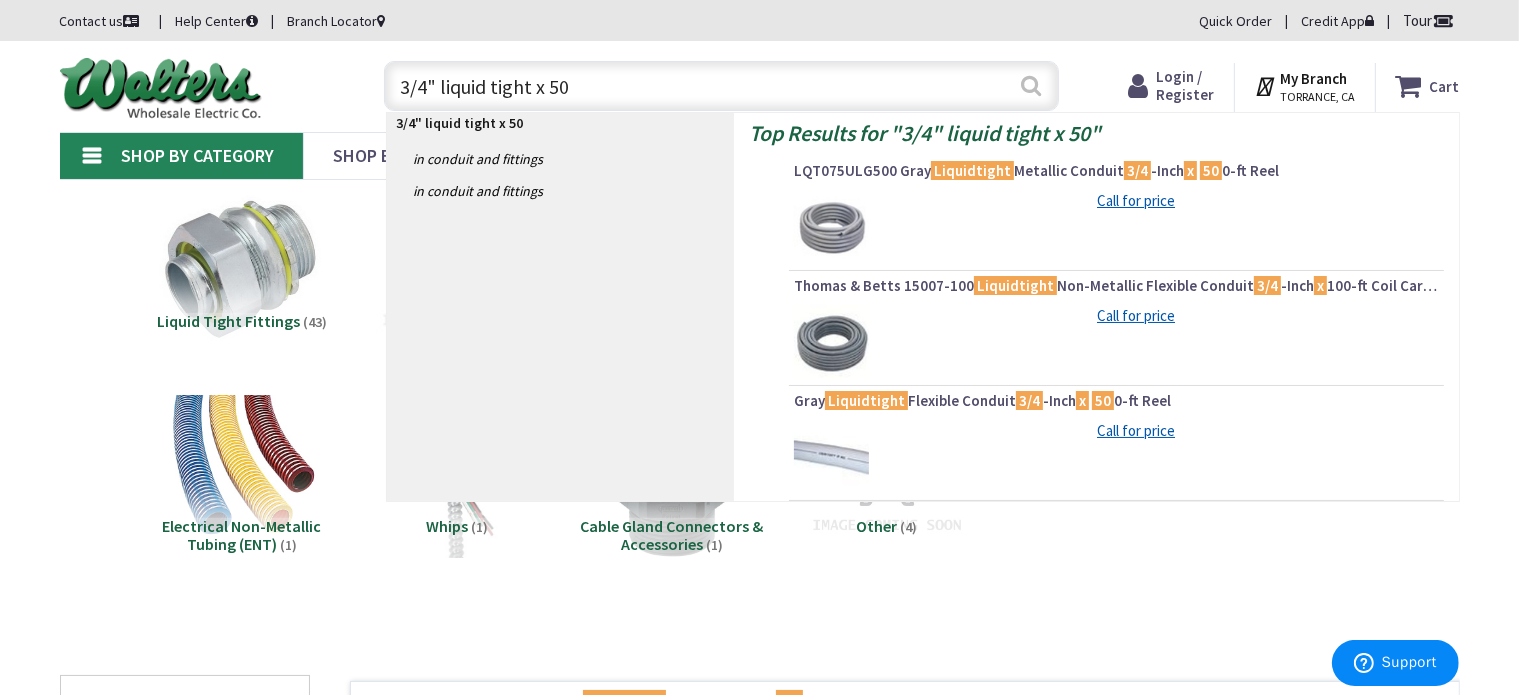 type on "3/4" liquid tight x 50" 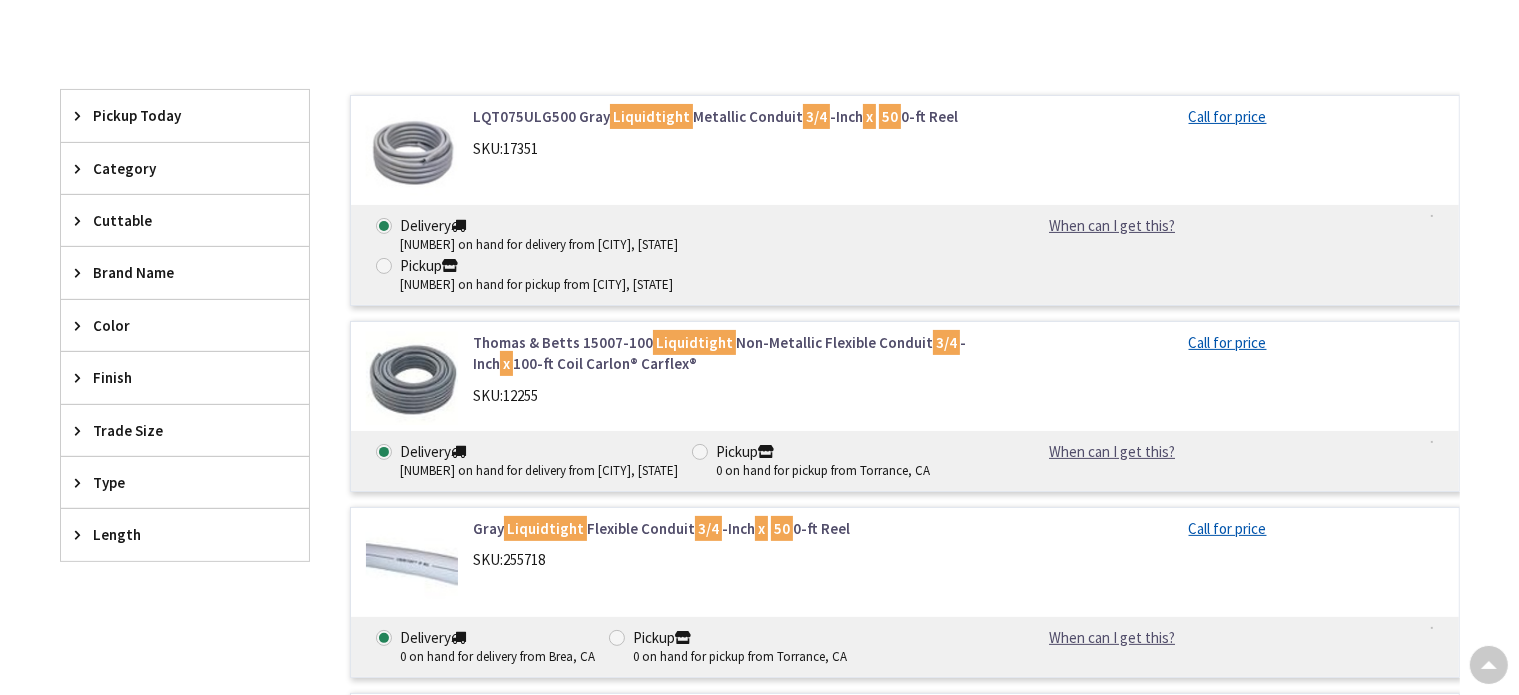 scroll, scrollTop: 381, scrollLeft: 0, axis: vertical 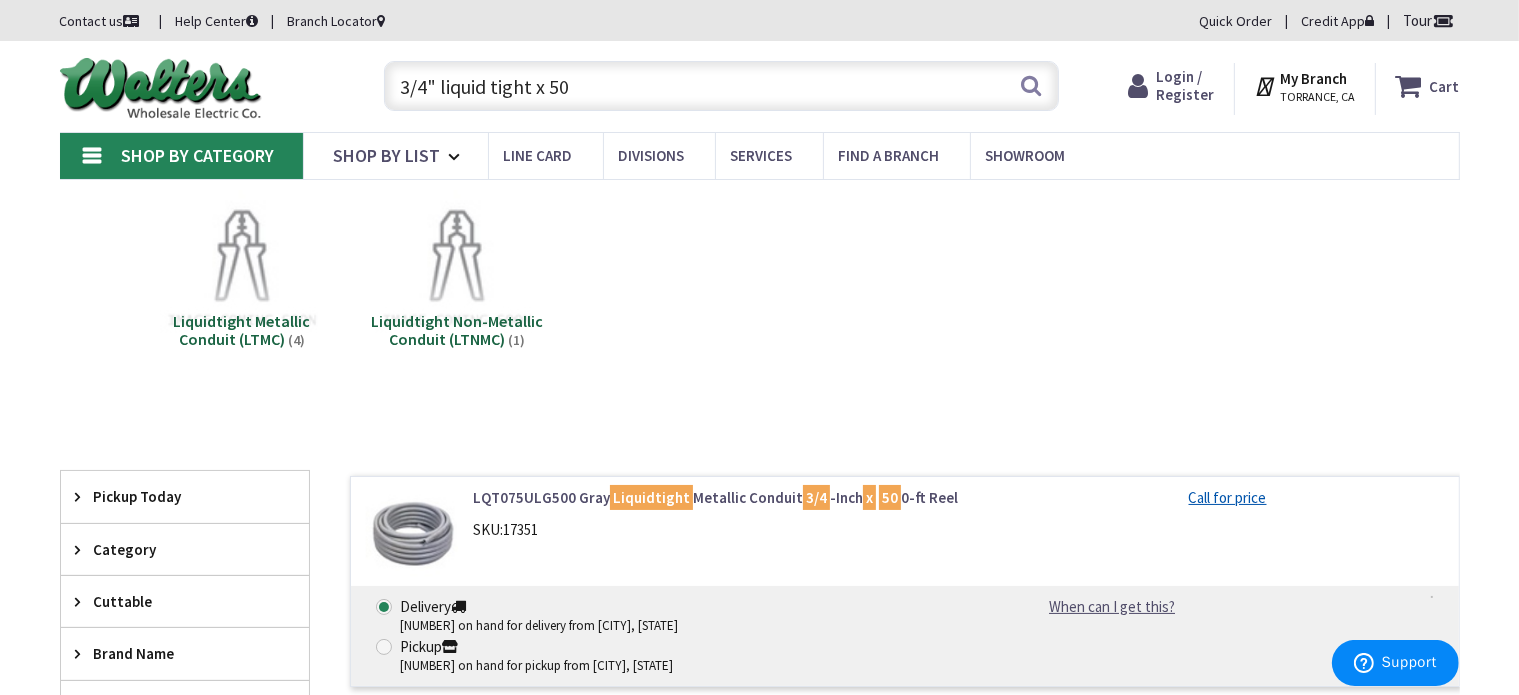 click on "3/4" liquid tight x 50" at bounding box center [721, 86] 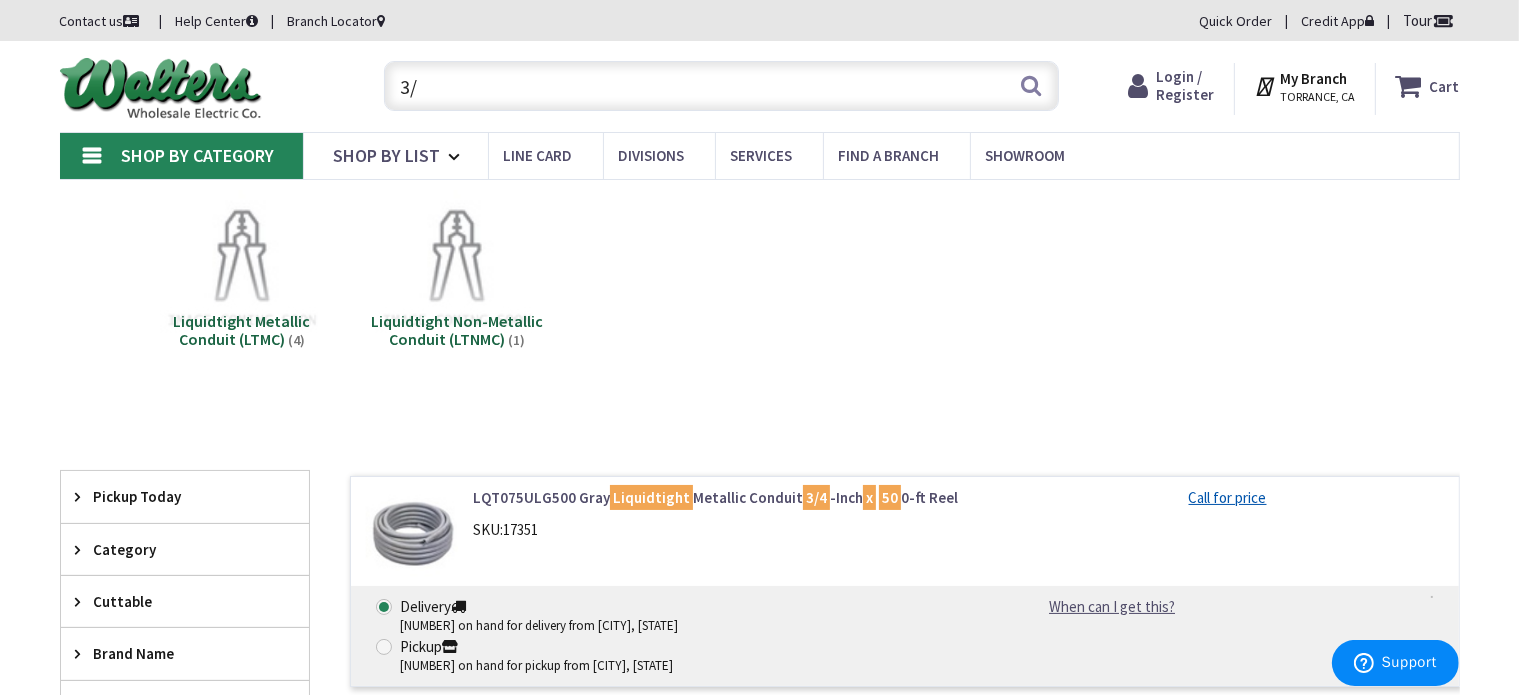 type on "3" 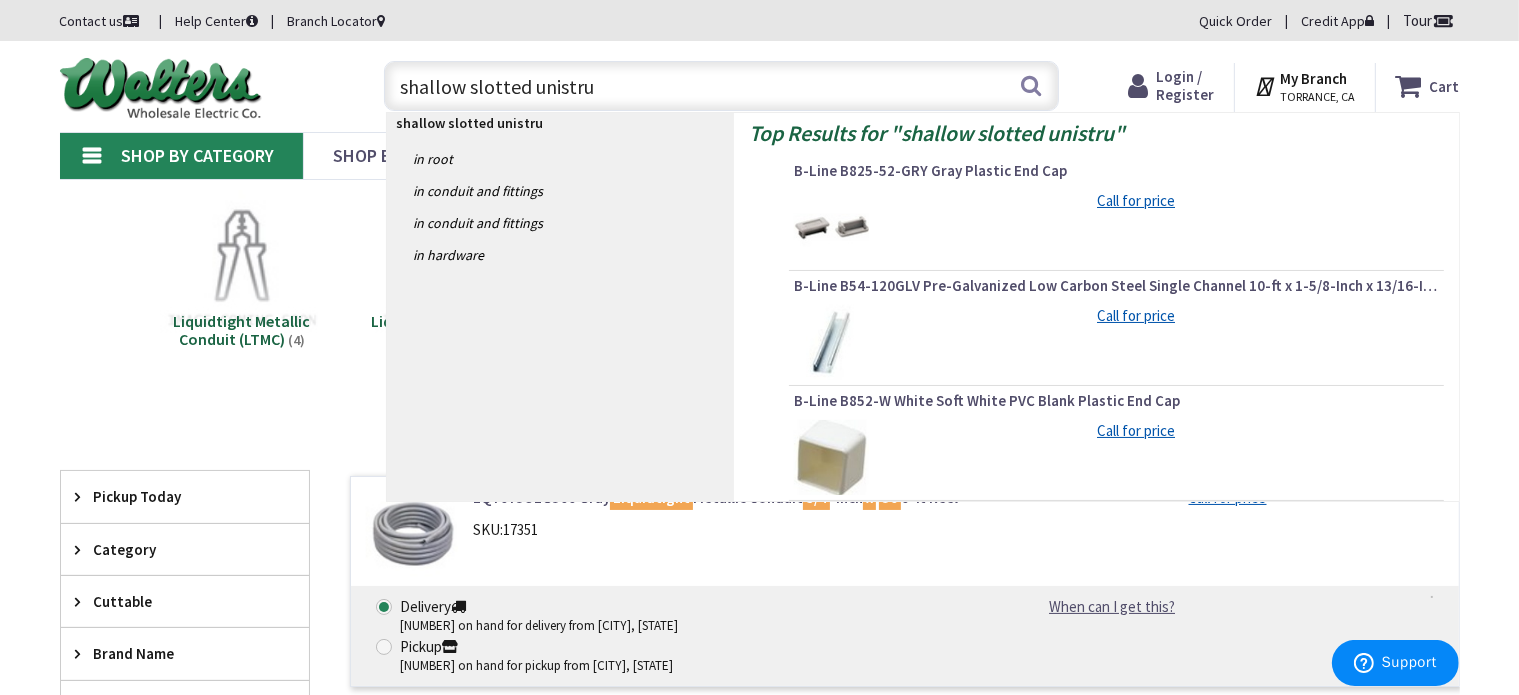 type on "shallow slotted unistrut" 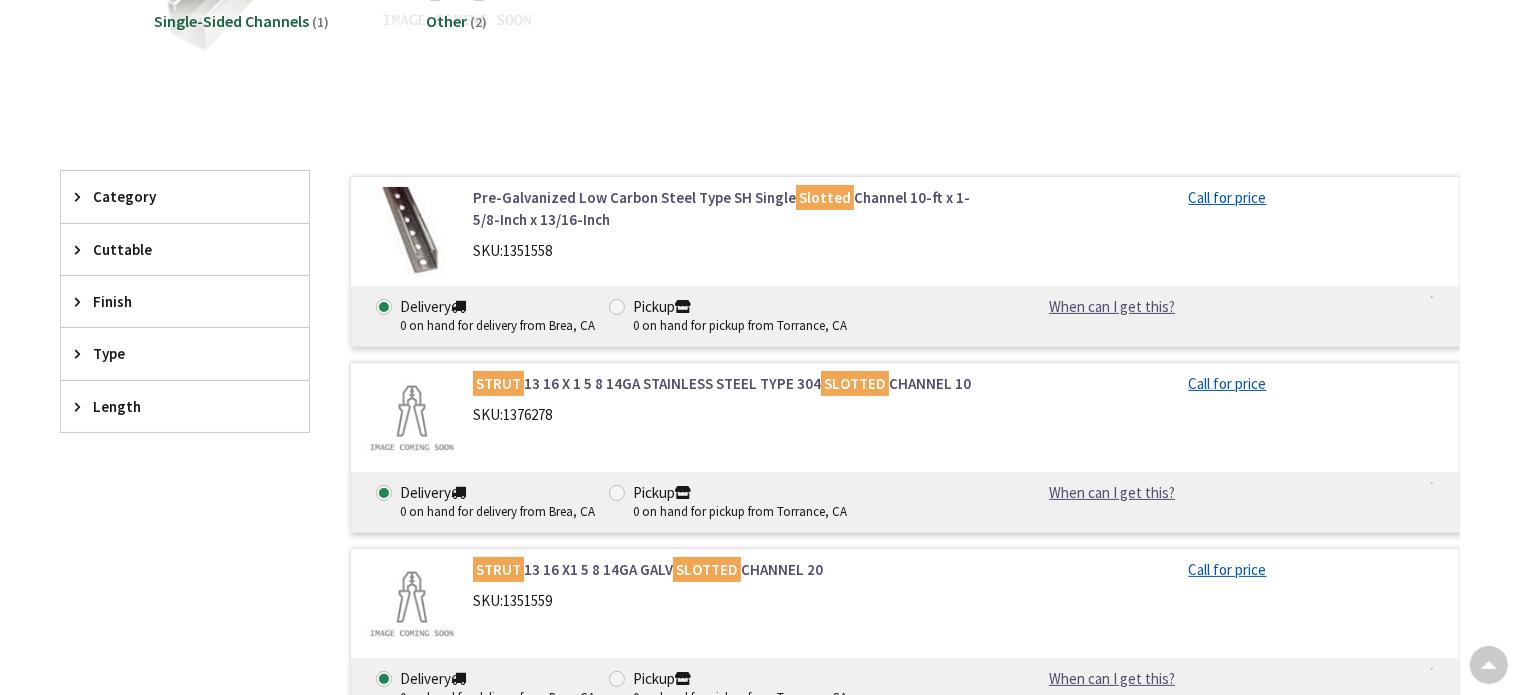 scroll, scrollTop: 300, scrollLeft: 0, axis: vertical 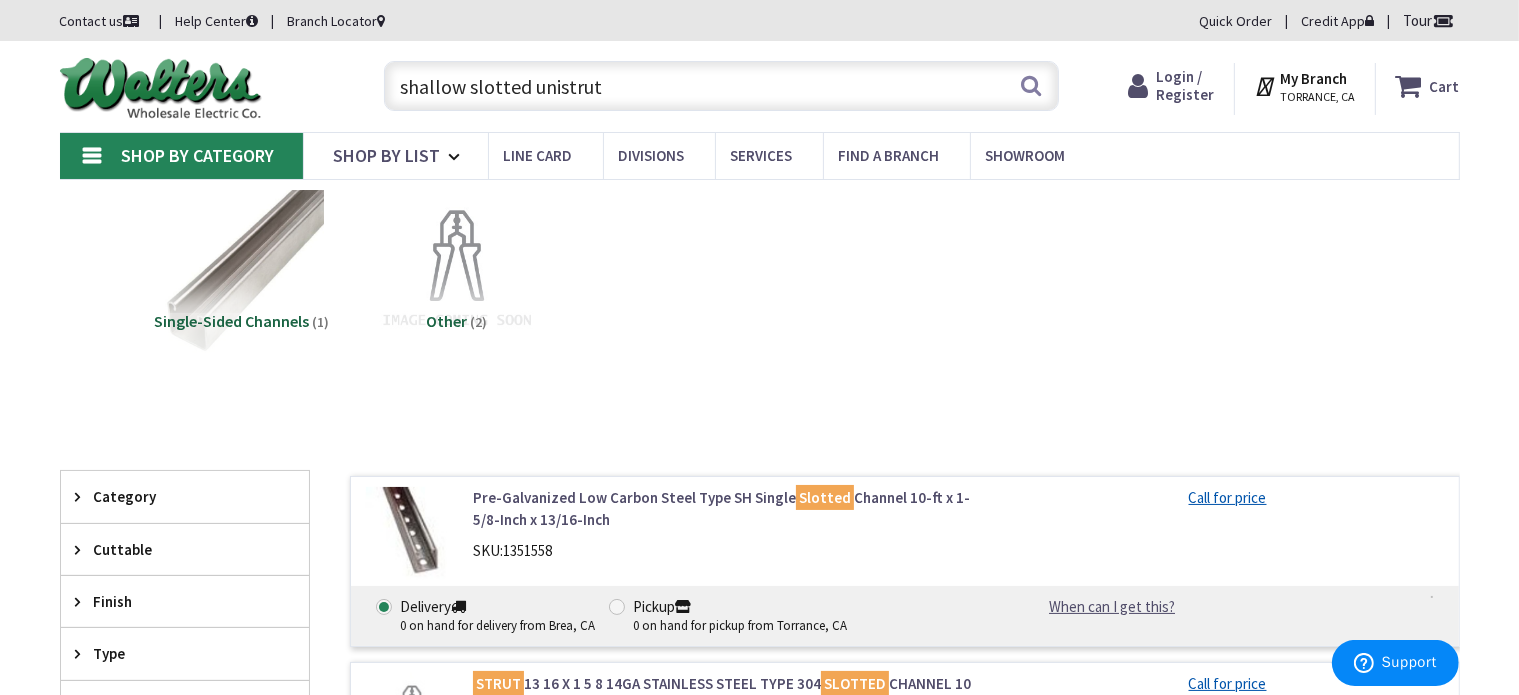 click on "shallow slotted unistrut" at bounding box center (721, 86) 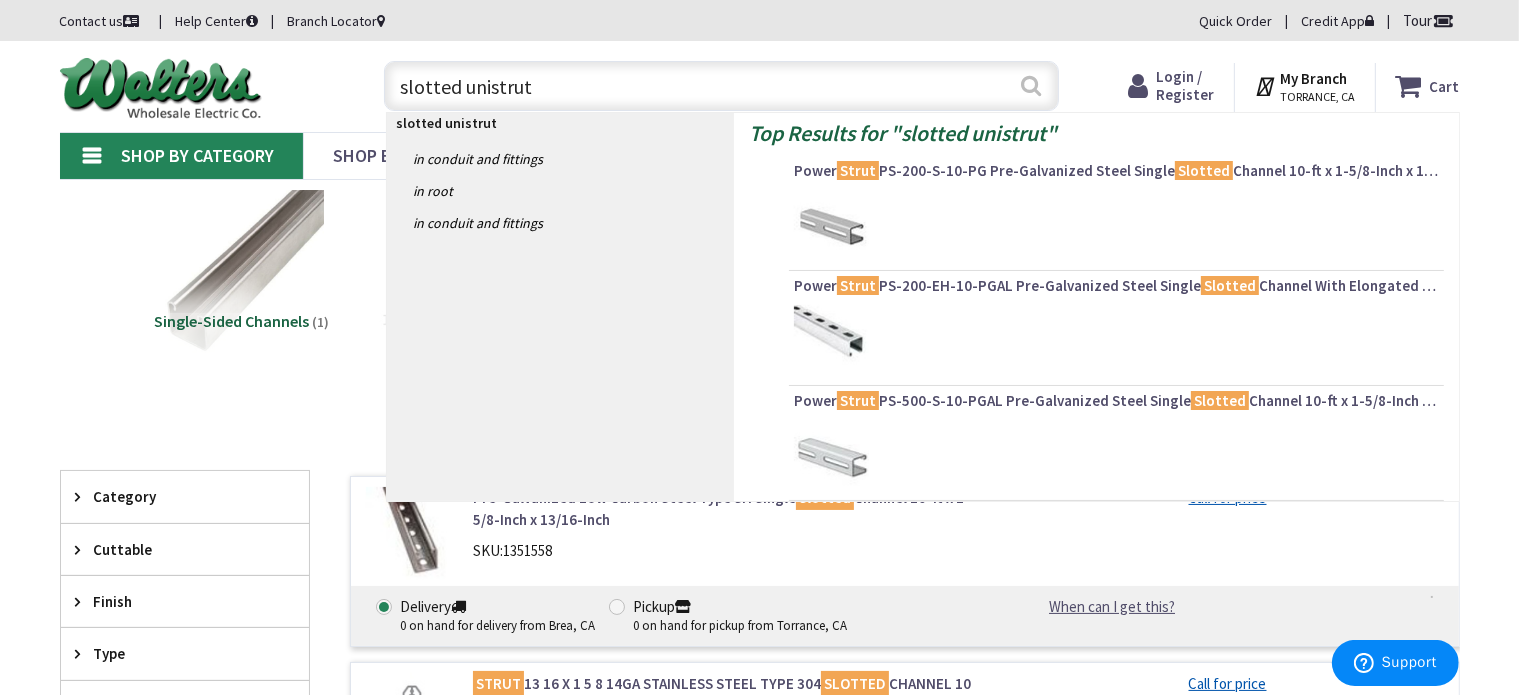 type on "slotted unistrut" 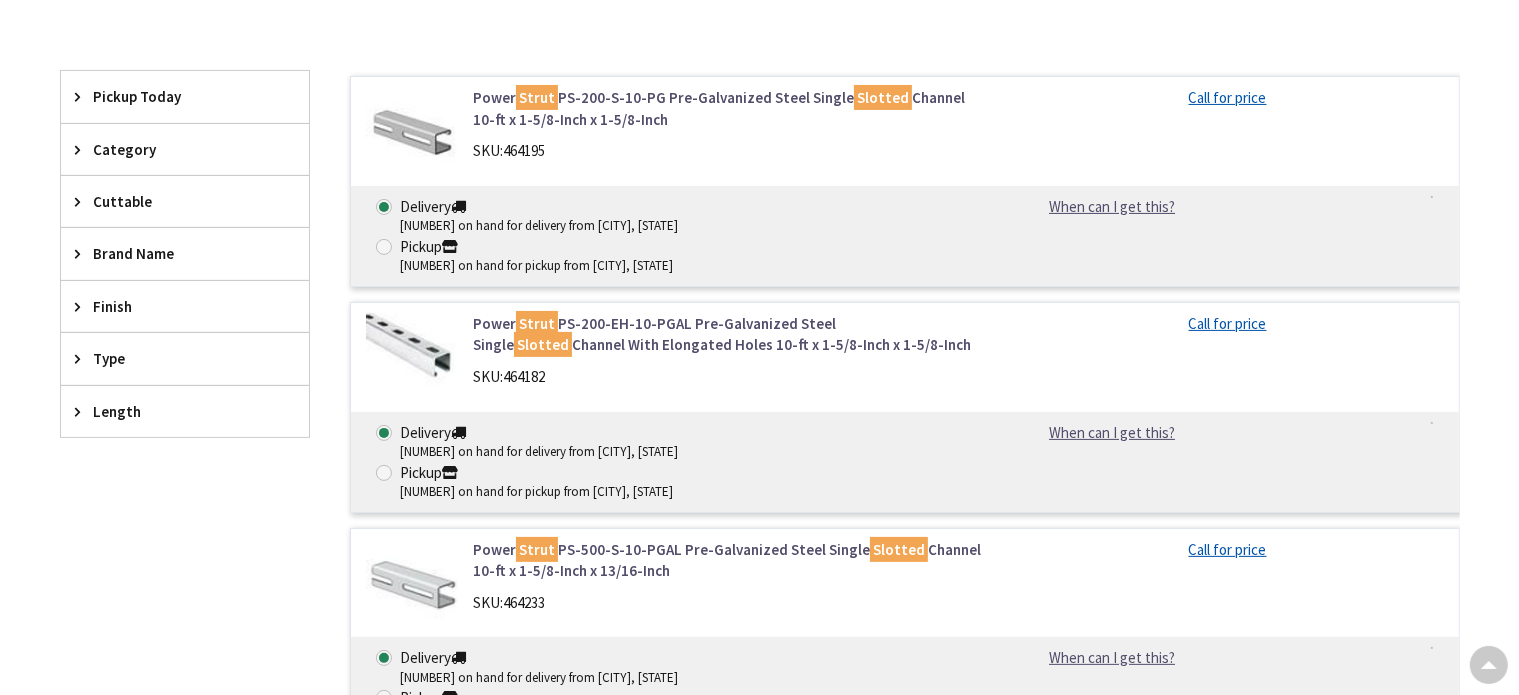 scroll, scrollTop: 400, scrollLeft: 0, axis: vertical 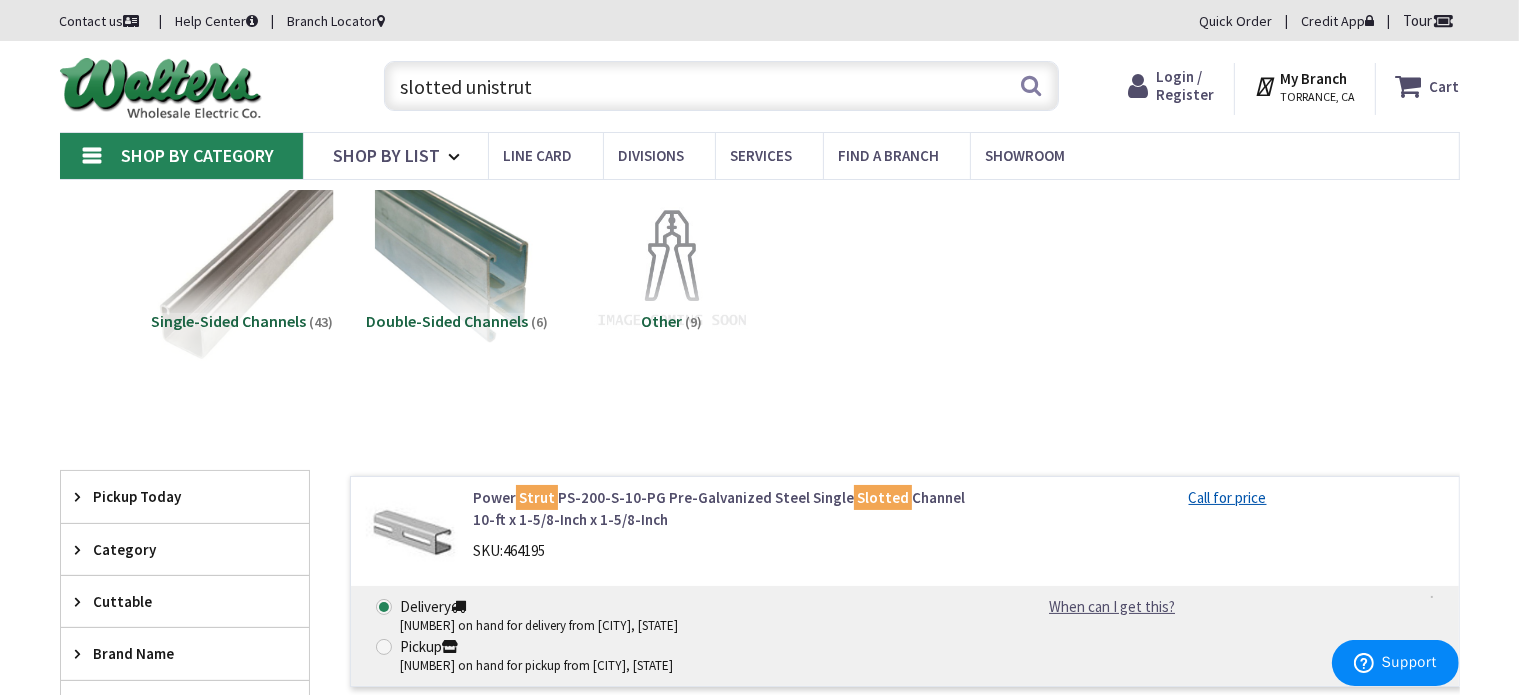 click at bounding box center (241, 270) 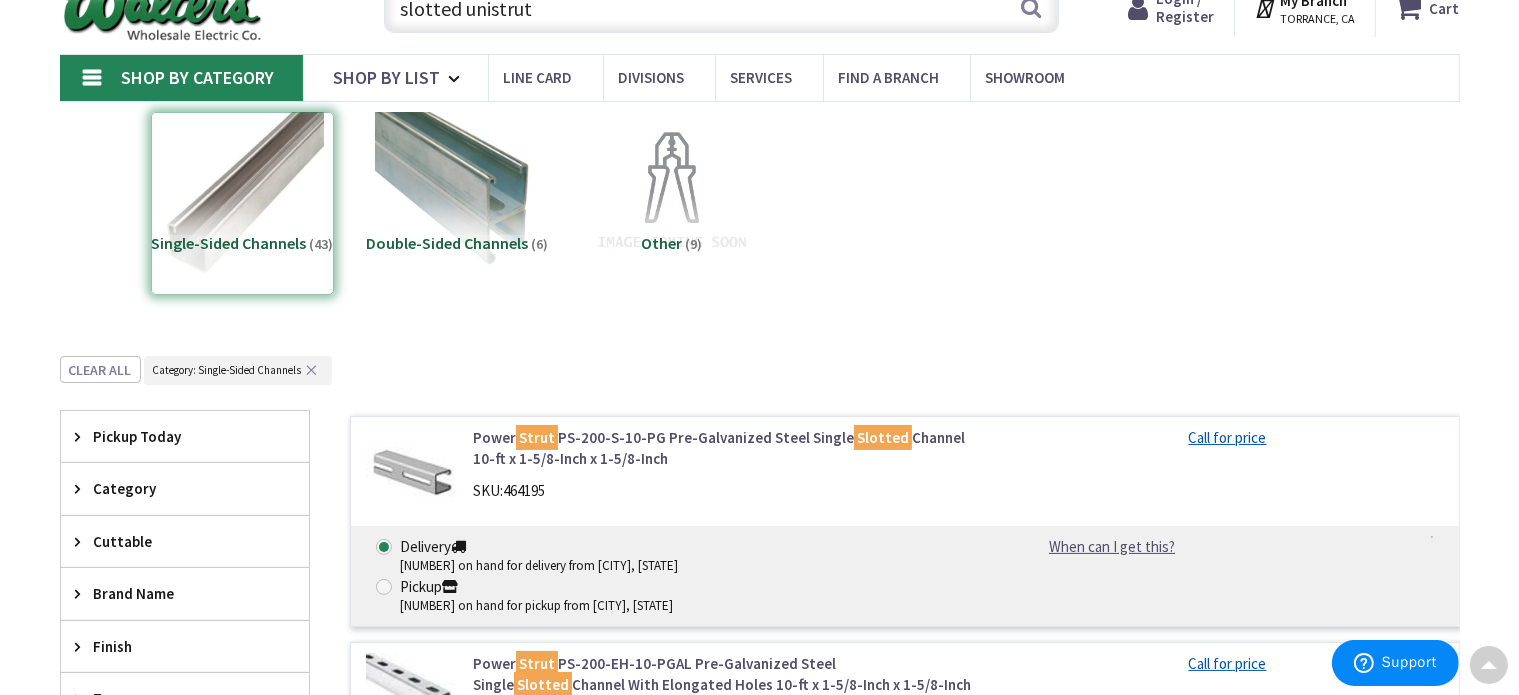scroll, scrollTop: 0, scrollLeft: 0, axis: both 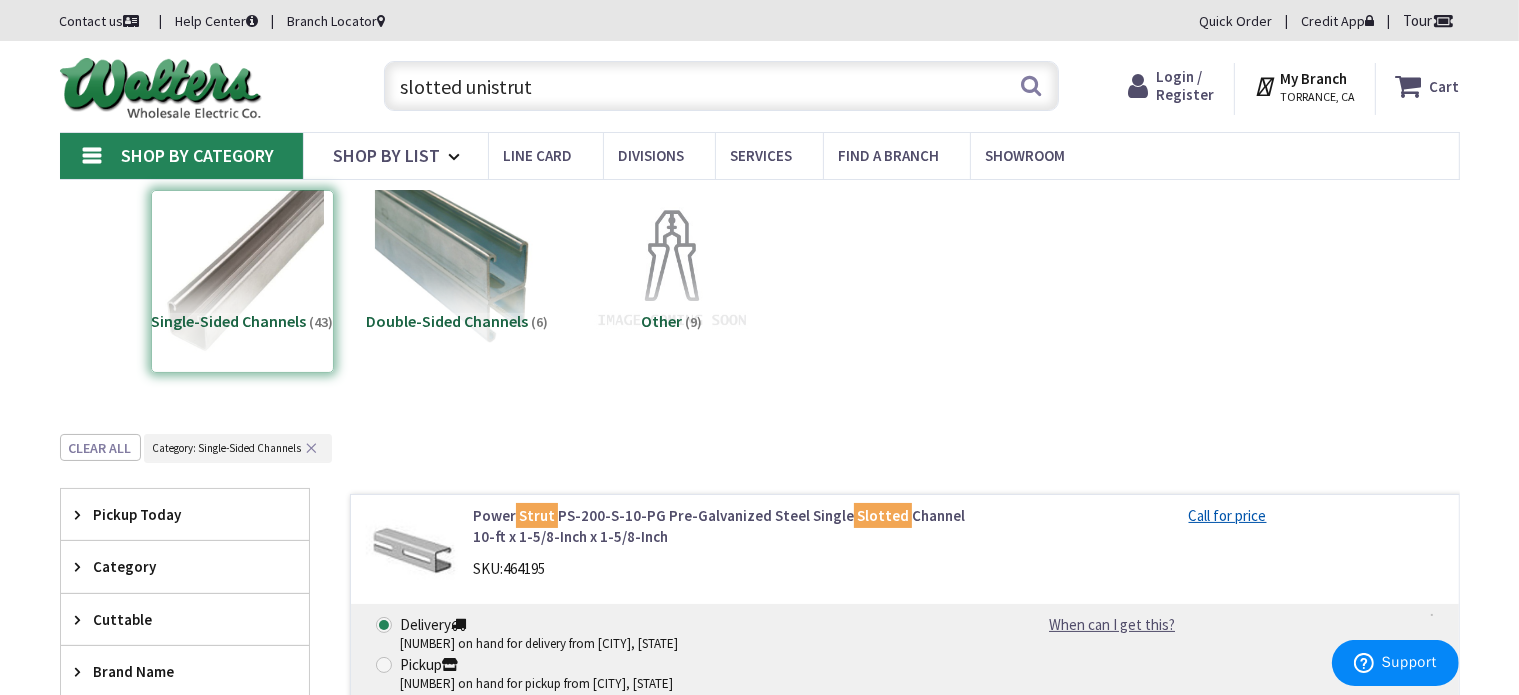 click on "slotted unistrut" at bounding box center [721, 86] 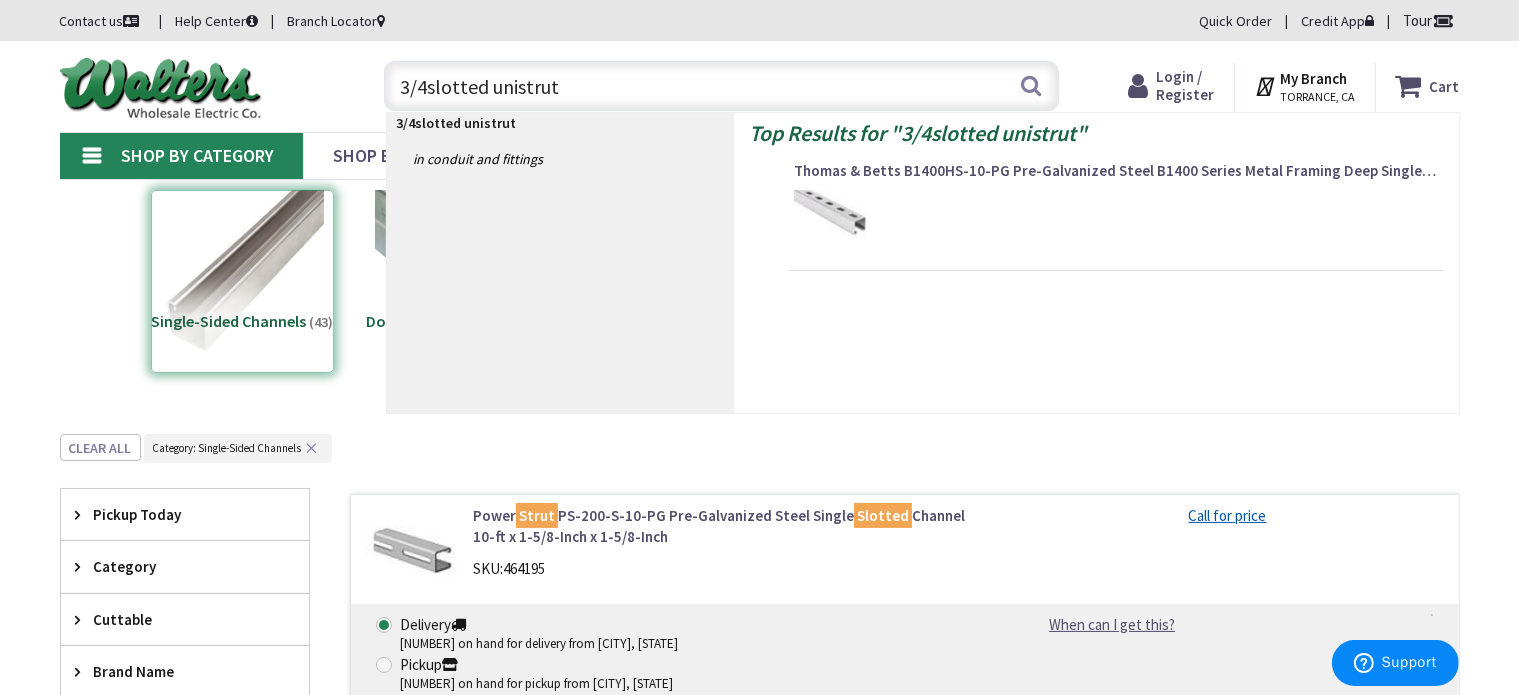 type on "3/4 slotted unistrut" 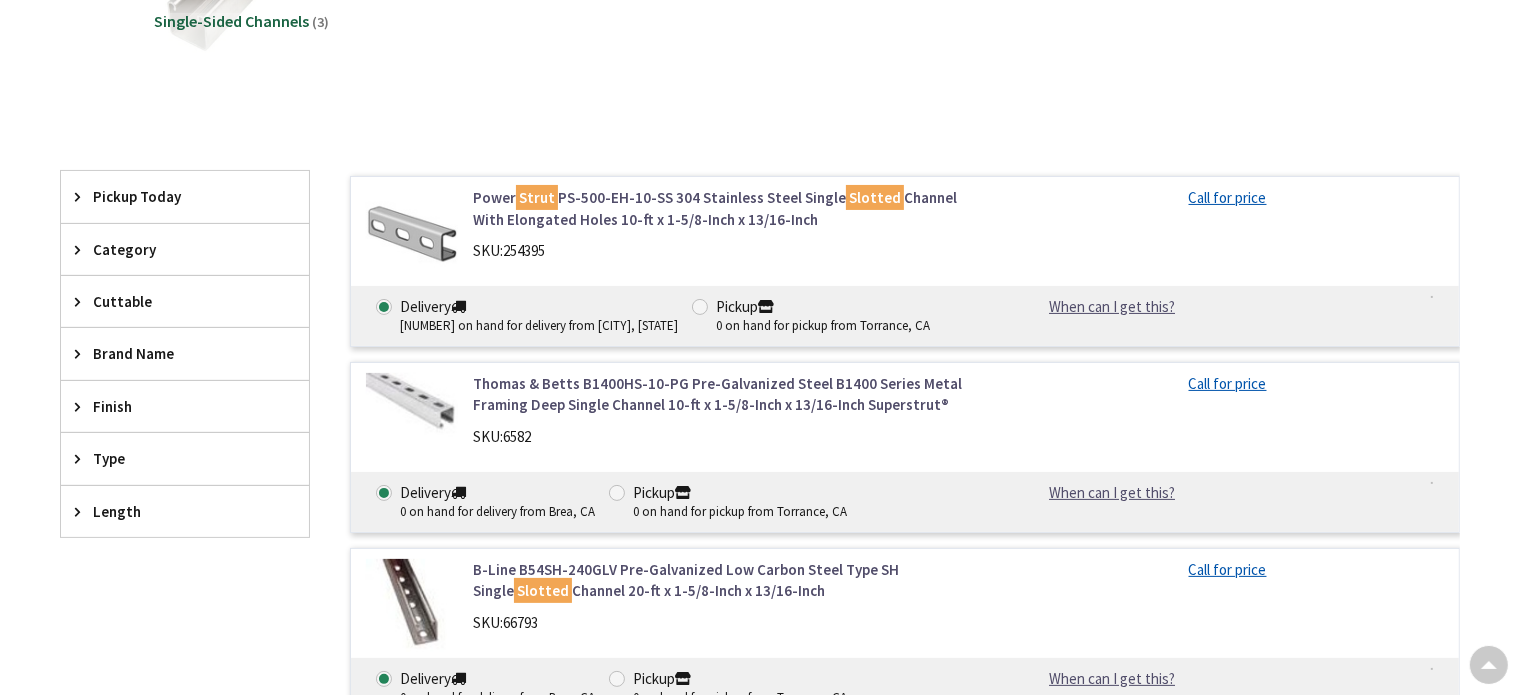 scroll, scrollTop: 300, scrollLeft: 0, axis: vertical 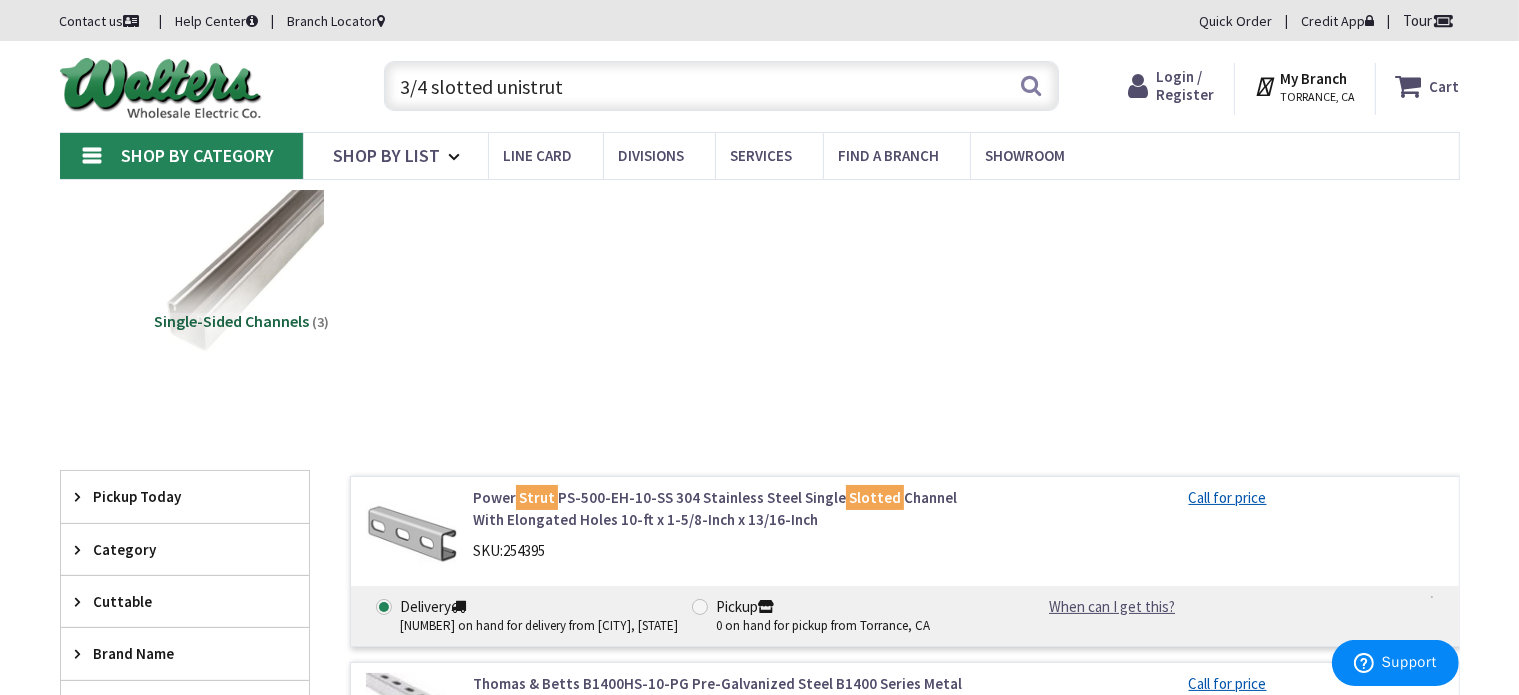 click on "3/4 slotted unistrut" at bounding box center [721, 86] 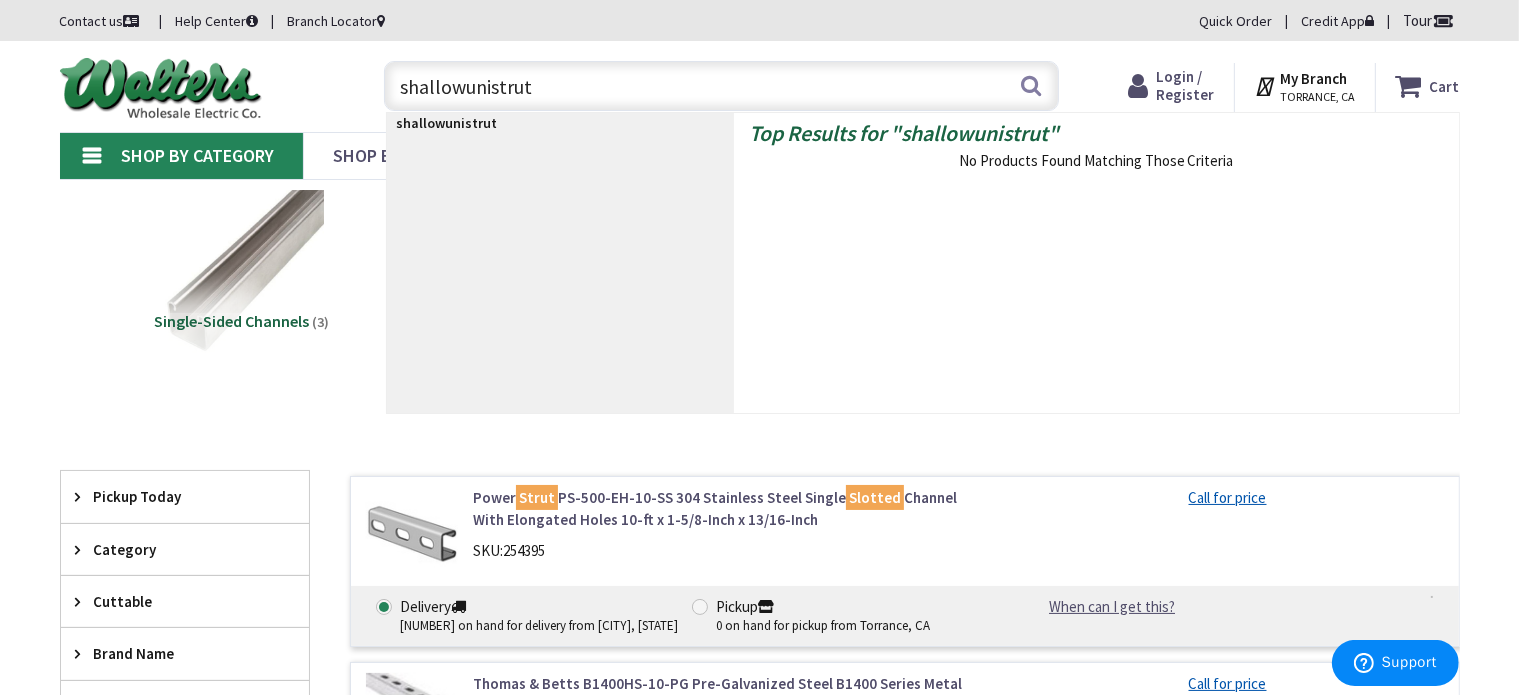 type on "shallow unistrut" 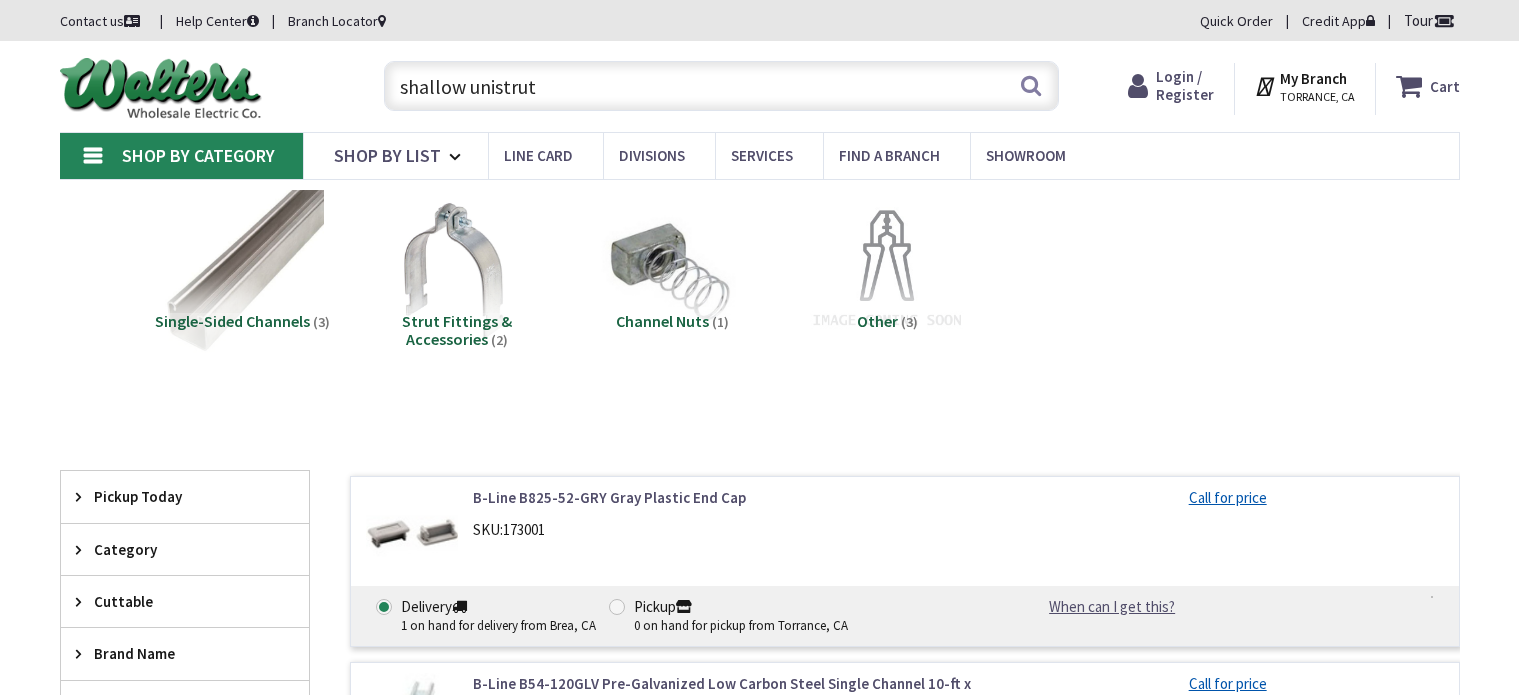 scroll, scrollTop: 0, scrollLeft: 0, axis: both 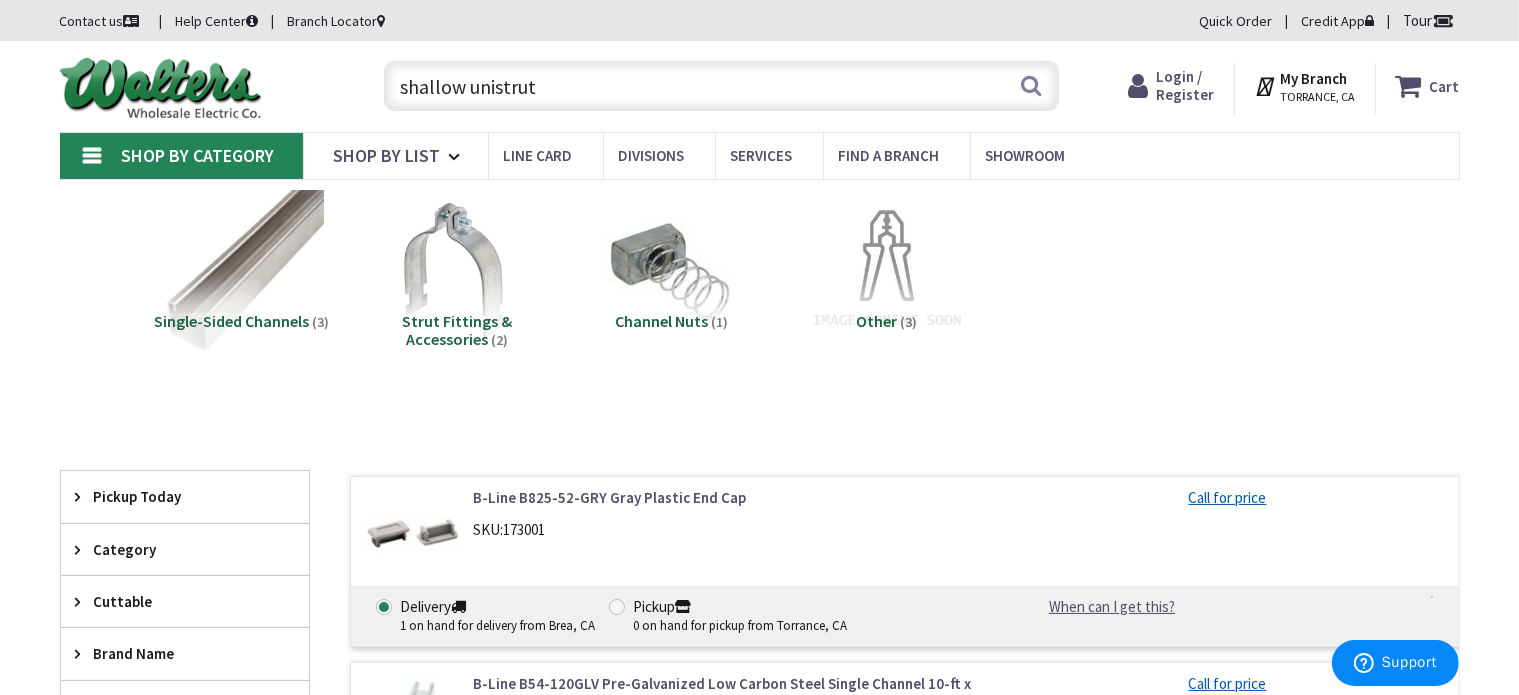 click on "Strut Fittings & Accessories" at bounding box center (457, 330) 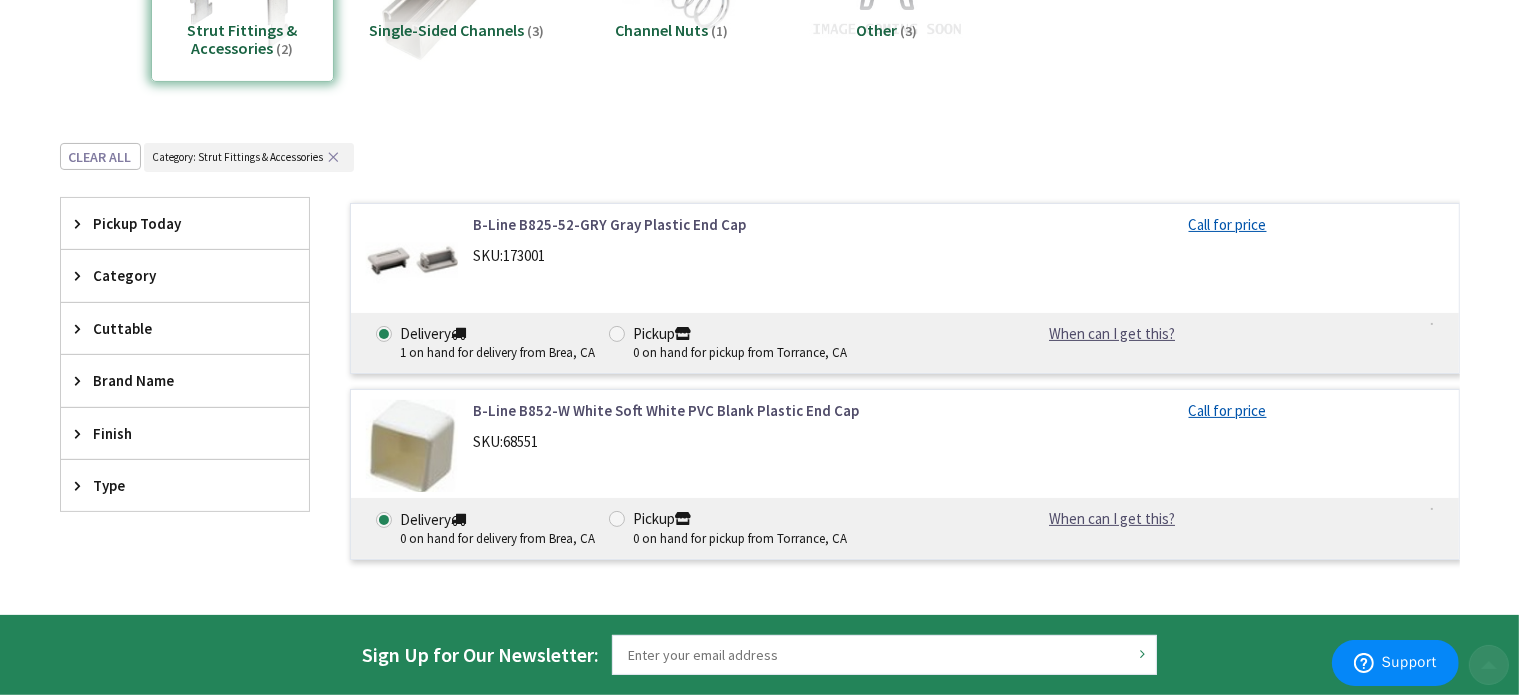 scroll, scrollTop: 500, scrollLeft: 0, axis: vertical 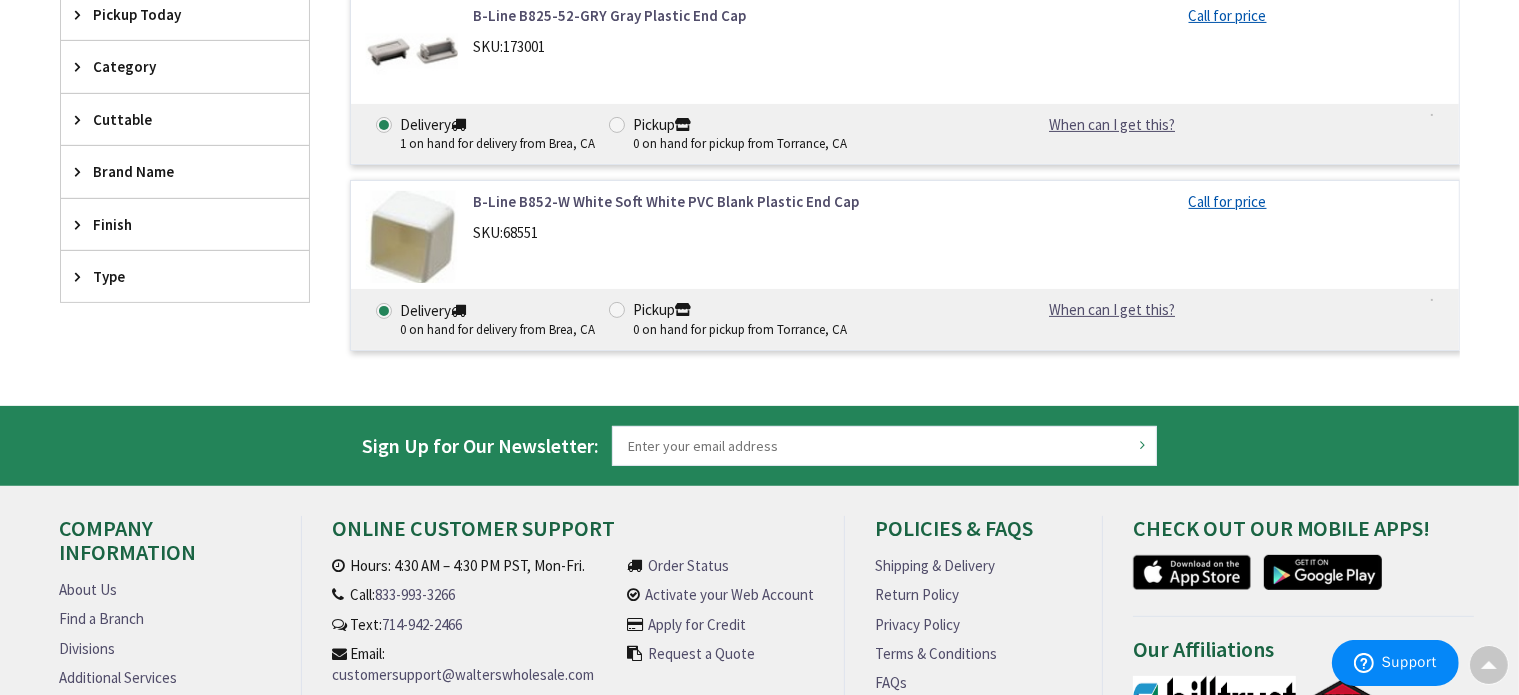click on "B-Line B852-W White Soft White PVC Blank Plastic End Cap" at bounding box center [727, 201] 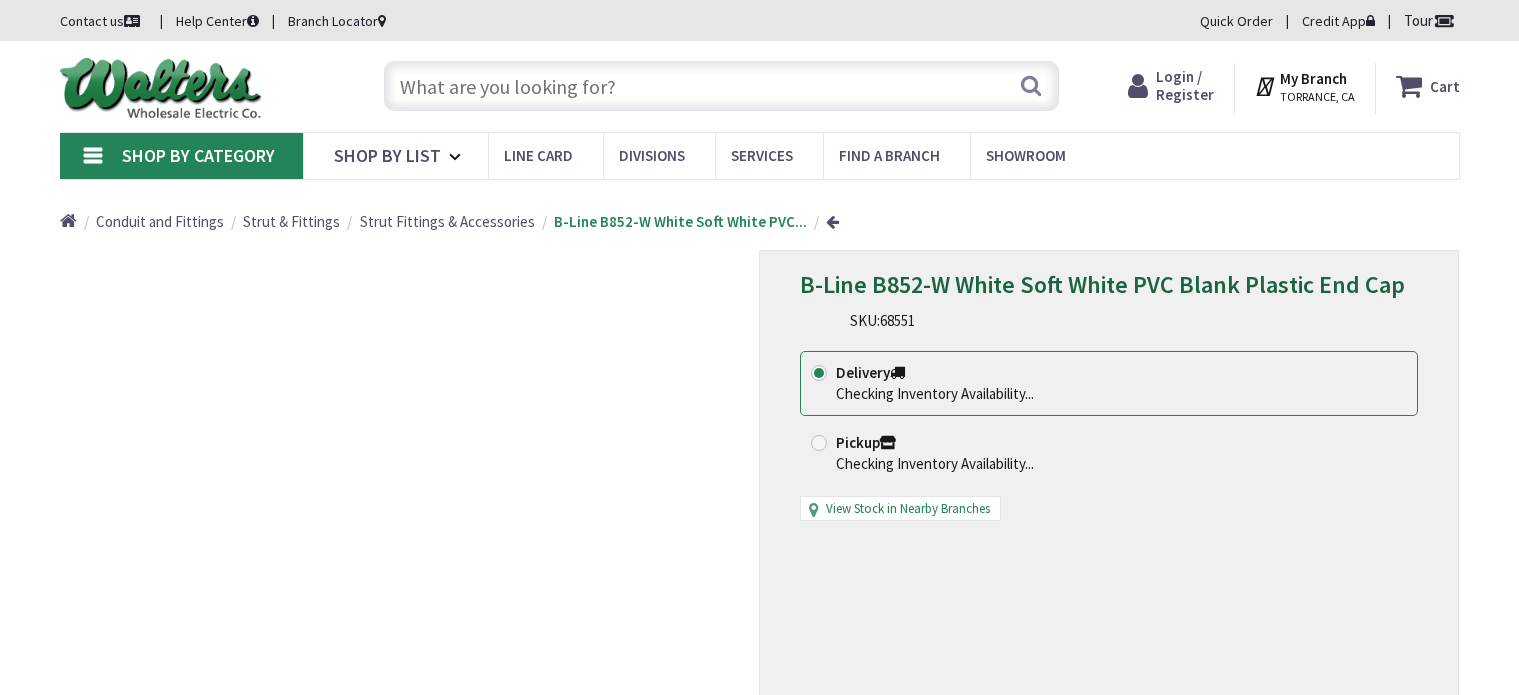 scroll, scrollTop: 0, scrollLeft: 0, axis: both 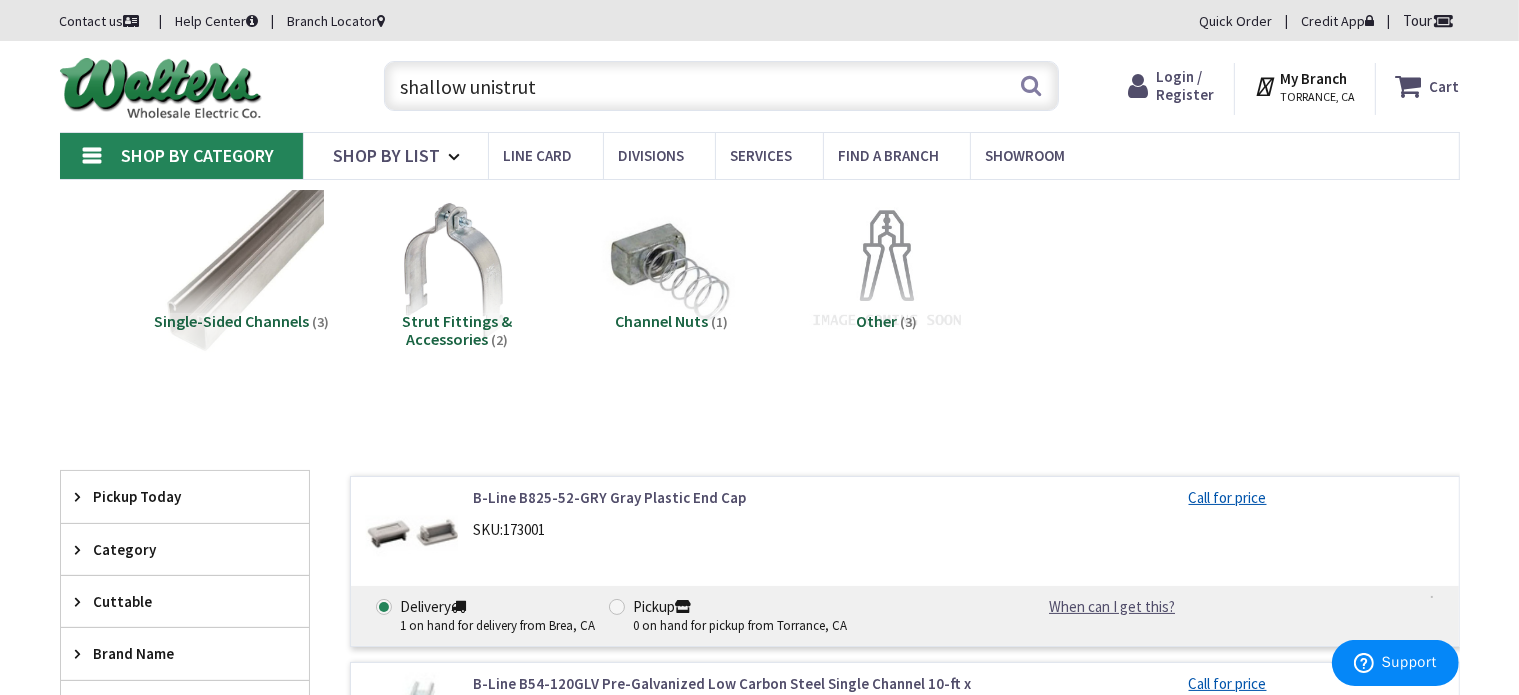 click on "shallow unistrut" at bounding box center (721, 86) 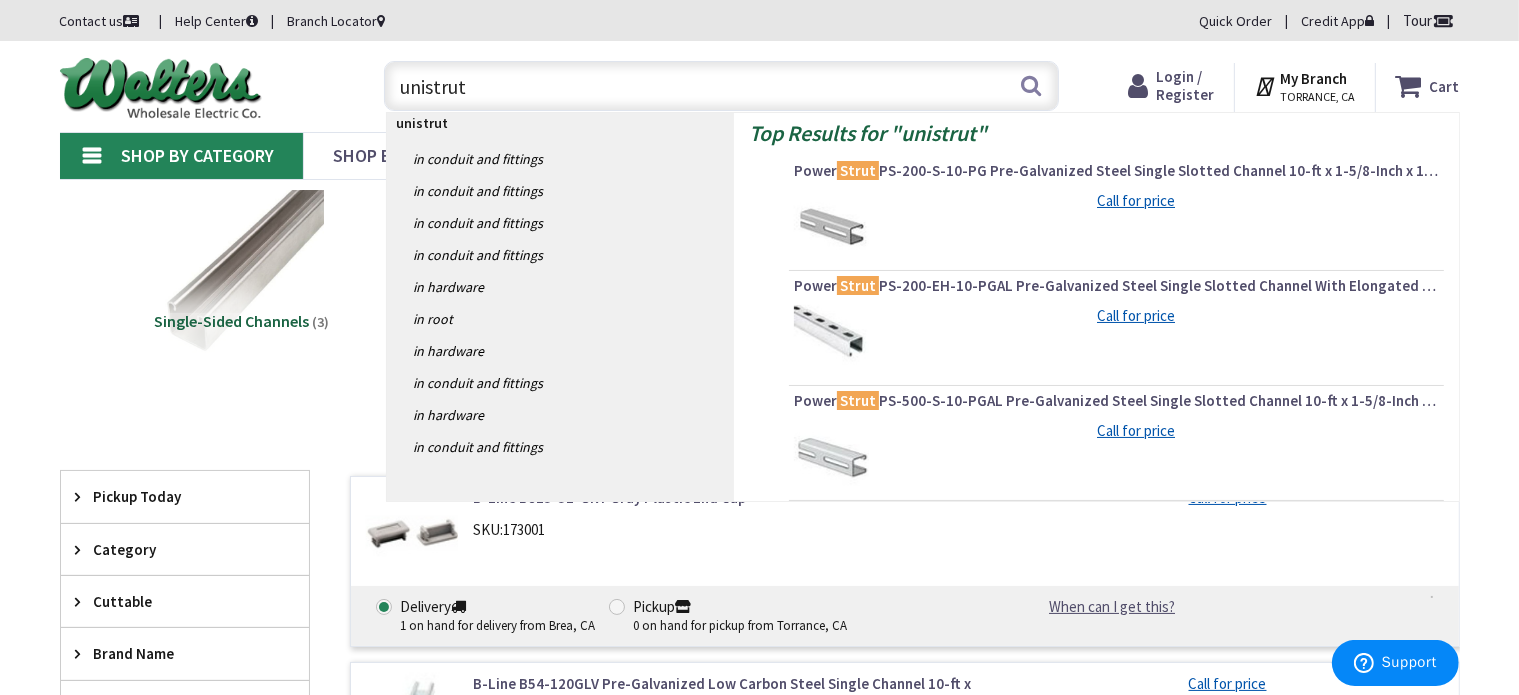 click on "unistrut" at bounding box center [721, 86] 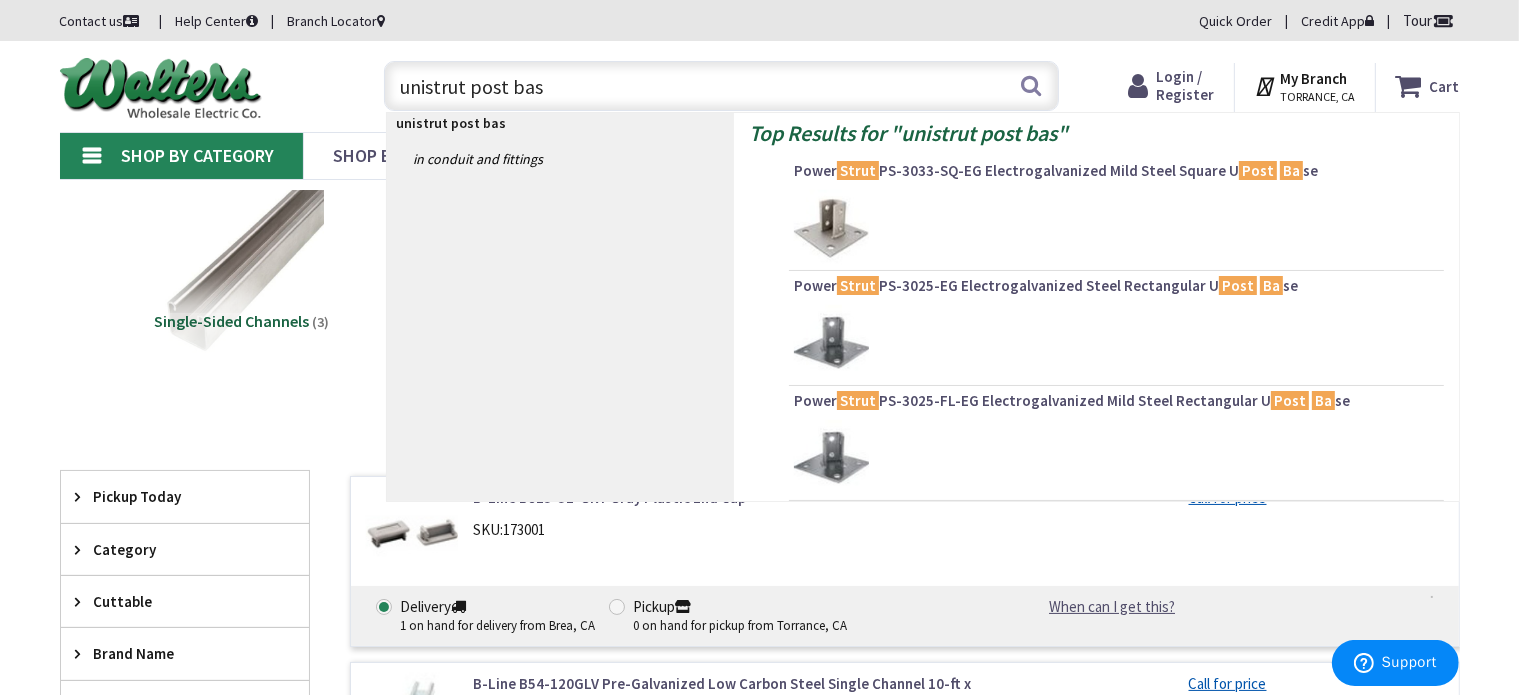 type on "unistrut post base" 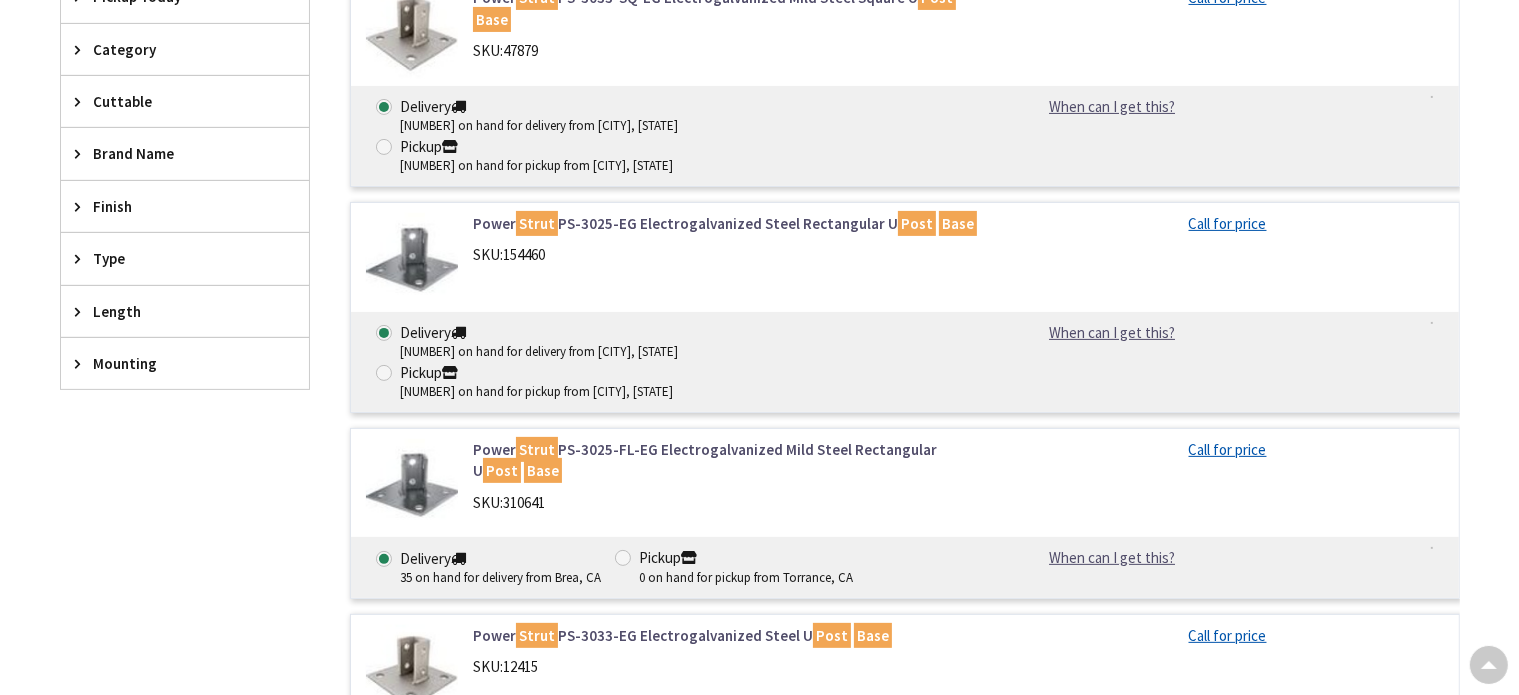 scroll, scrollTop: 300, scrollLeft: 0, axis: vertical 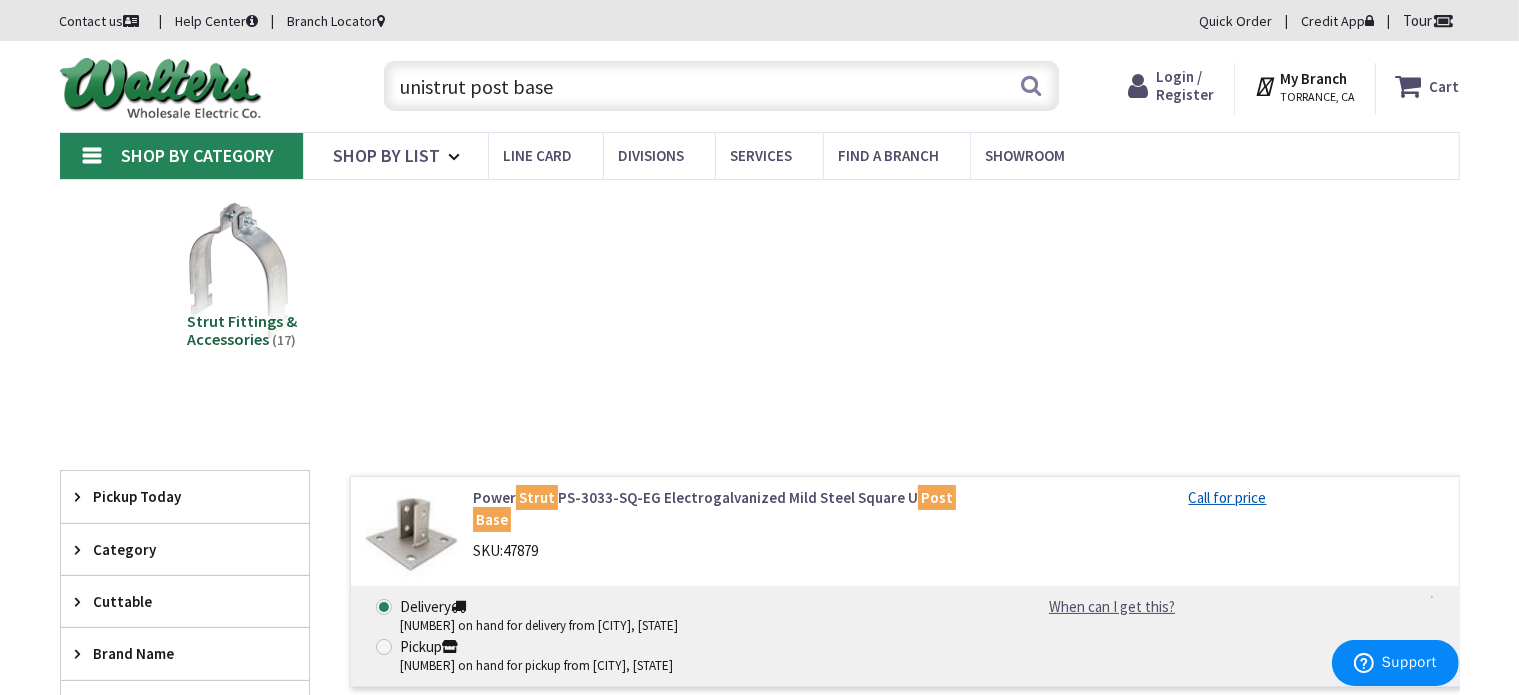 click on "unistrut post base" at bounding box center (721, 86) 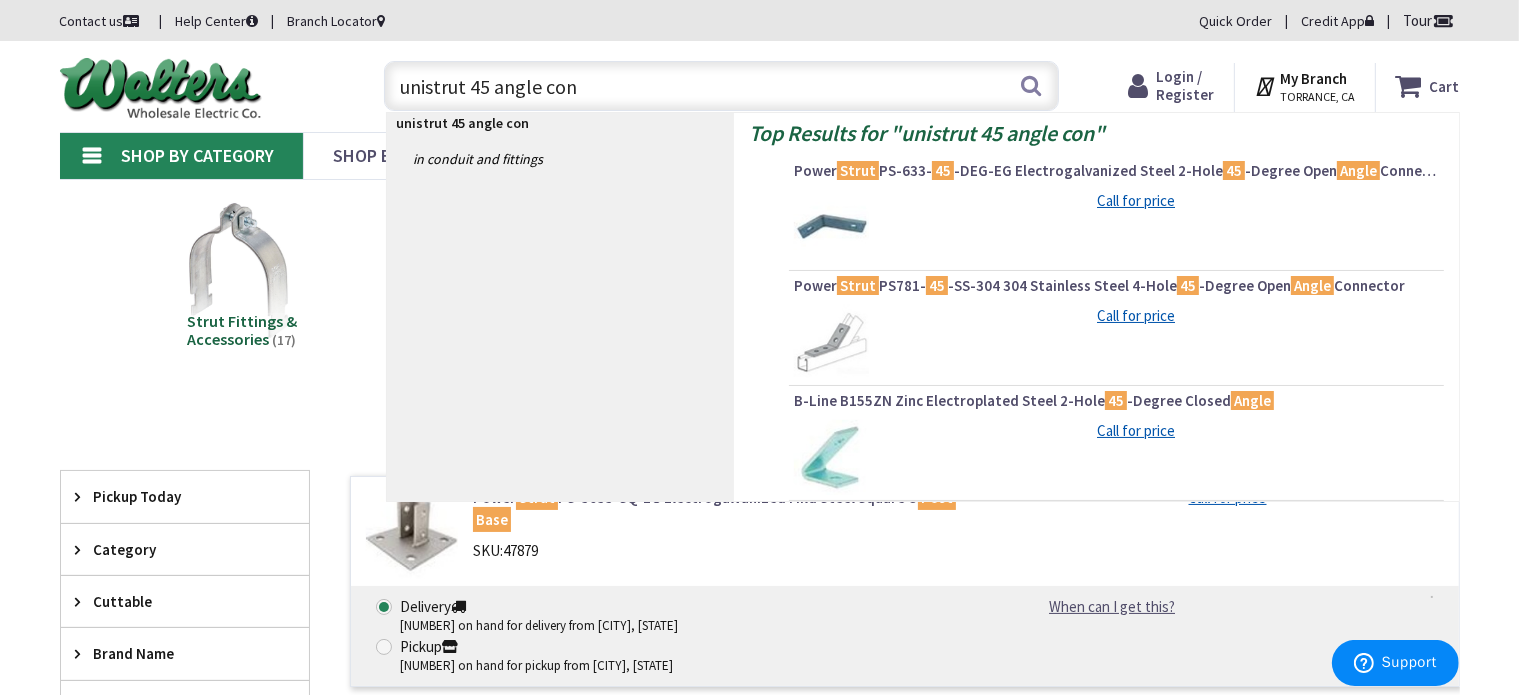 type on "unistrut 45 angle conn" 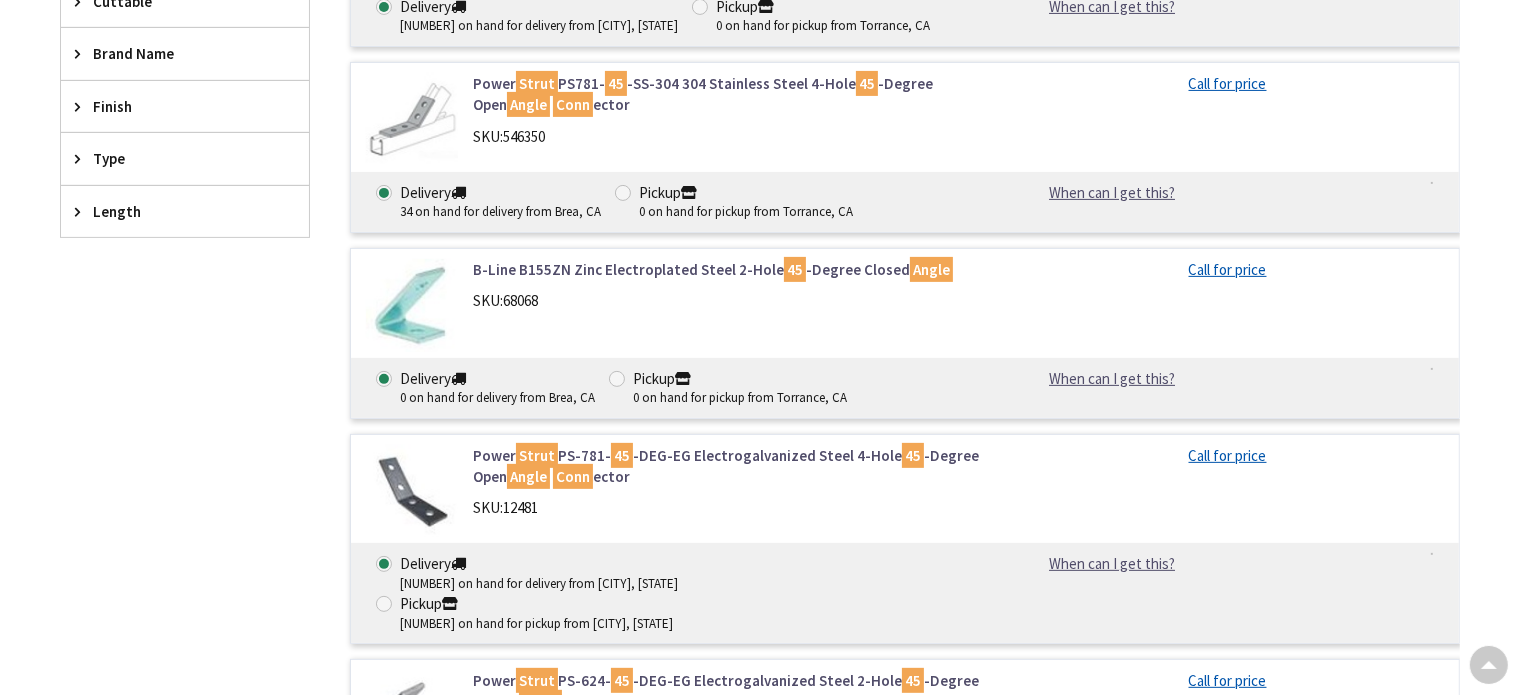 scroll, scrollTop: 200, scrollLeft: 0, axis: vertical 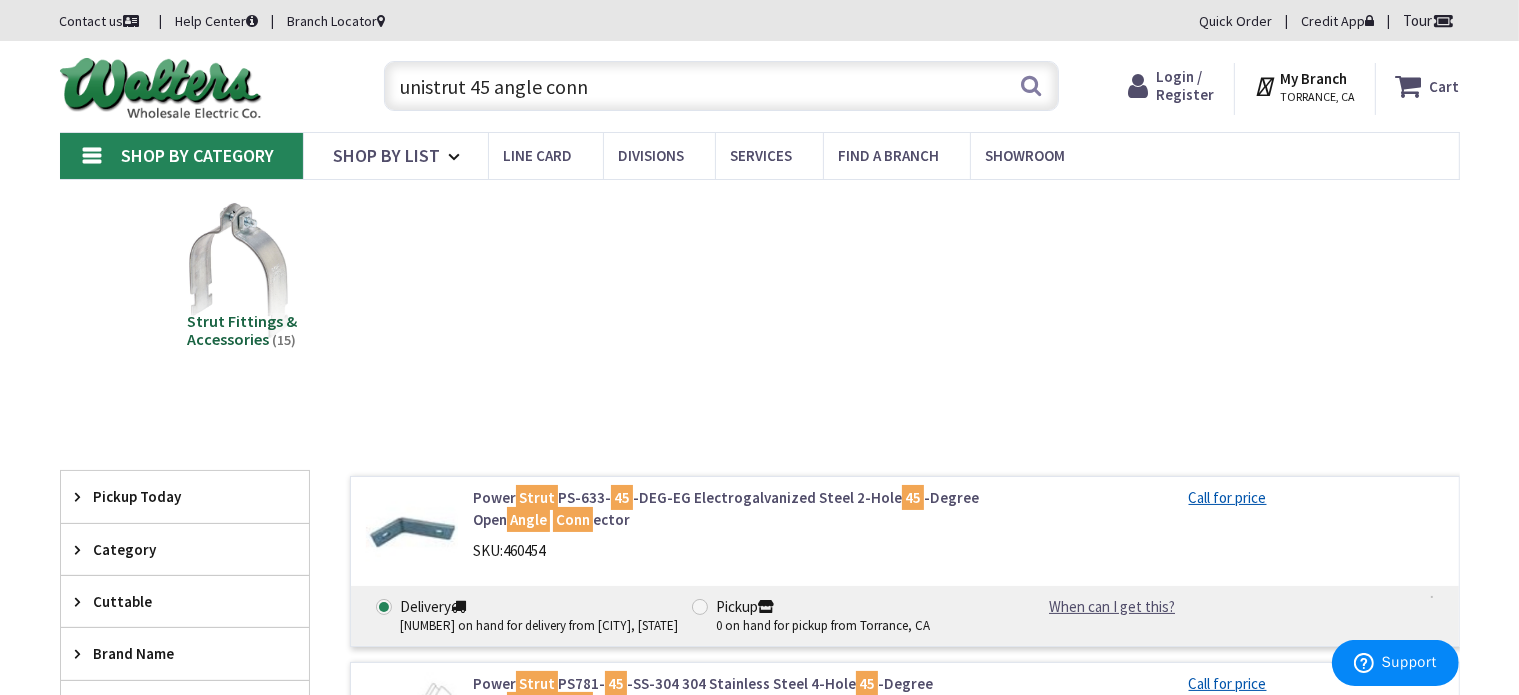 click on "unistrut 45 angle conn" at bounding box center (721, 86) 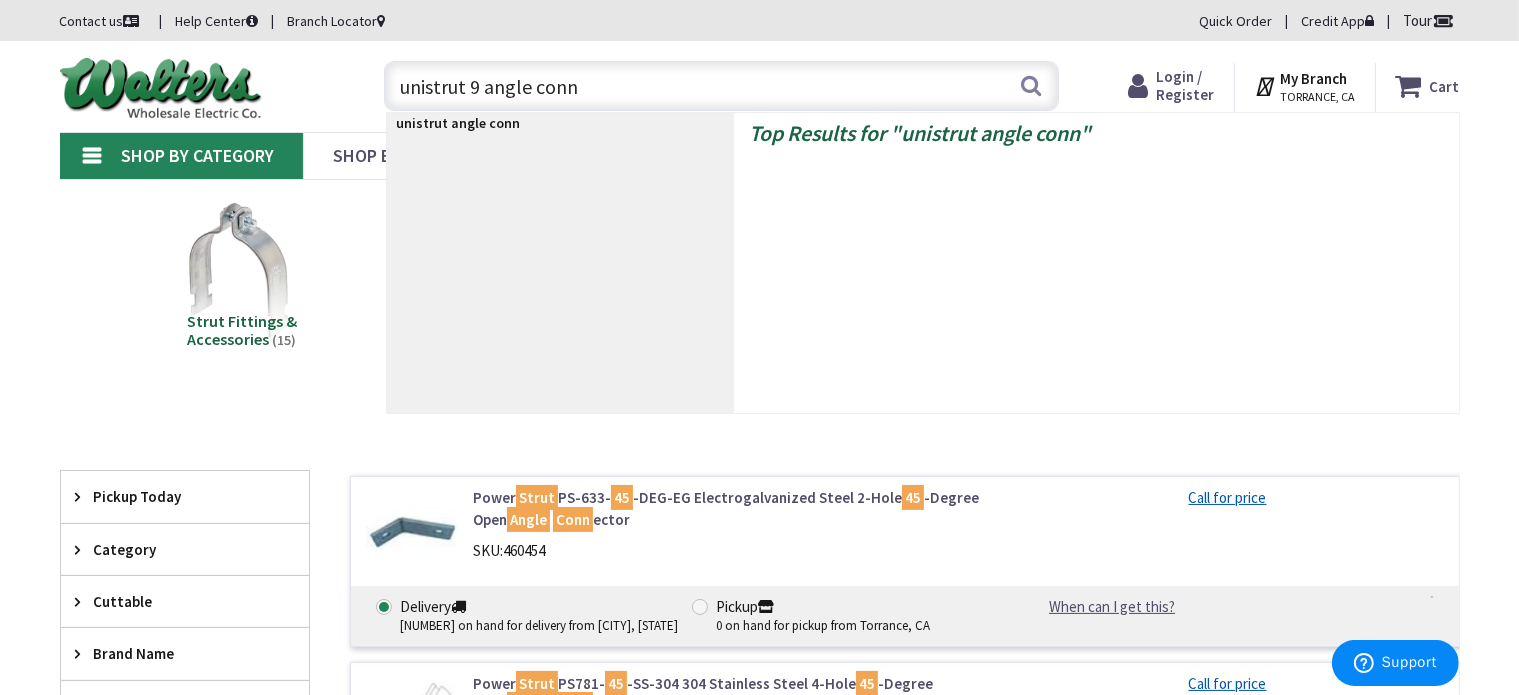 type on "unistrut 90 angle conn" 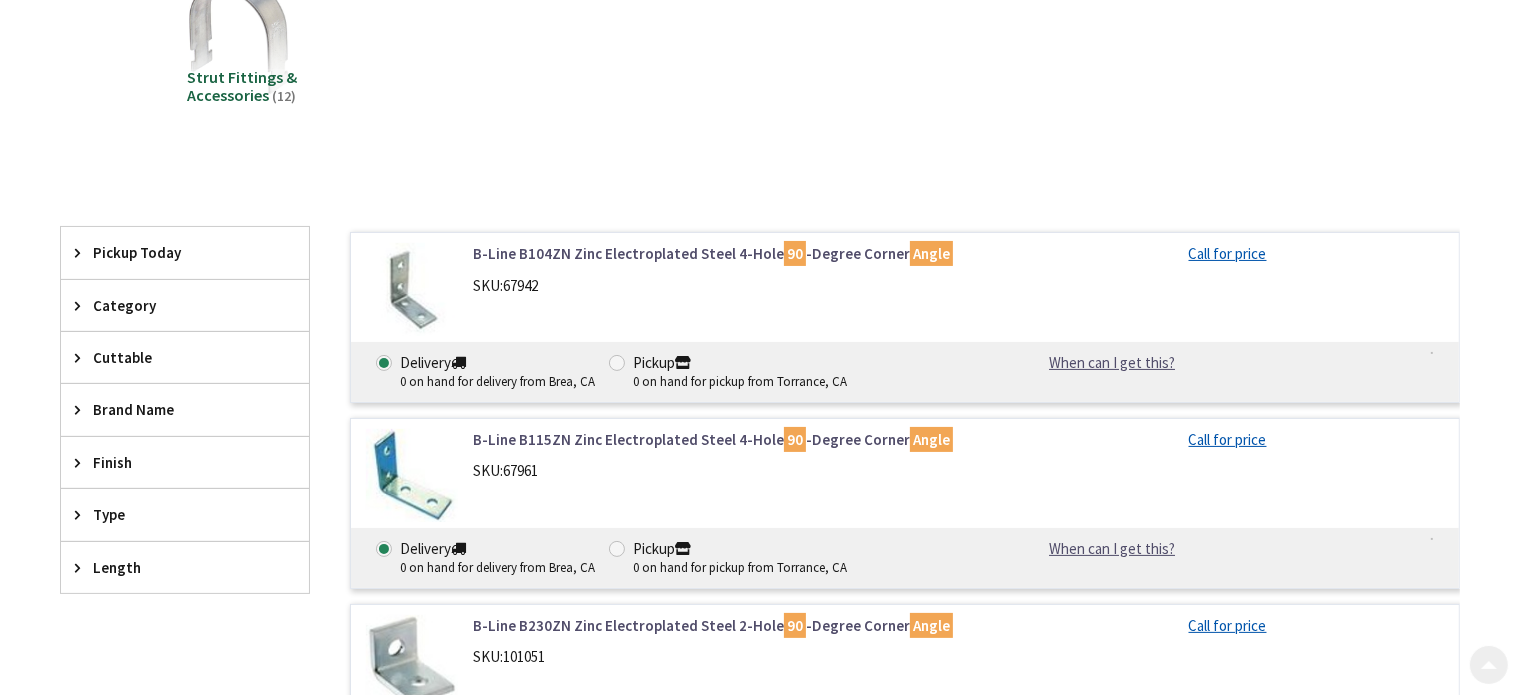 scroll, scrollTop: 400, scrollLeft: 0, axis: vertical 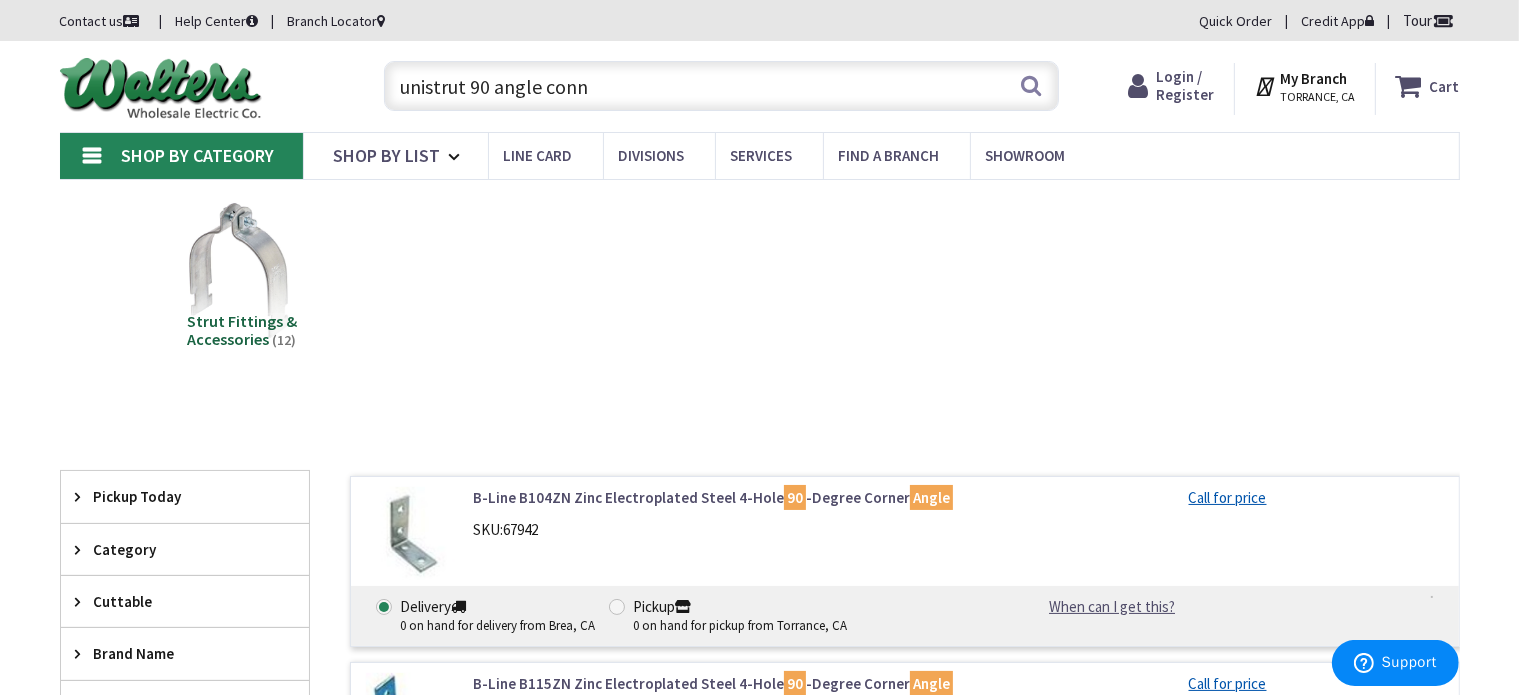 click on "unistrut 90 angle conn" at bounding box center (721, 86) 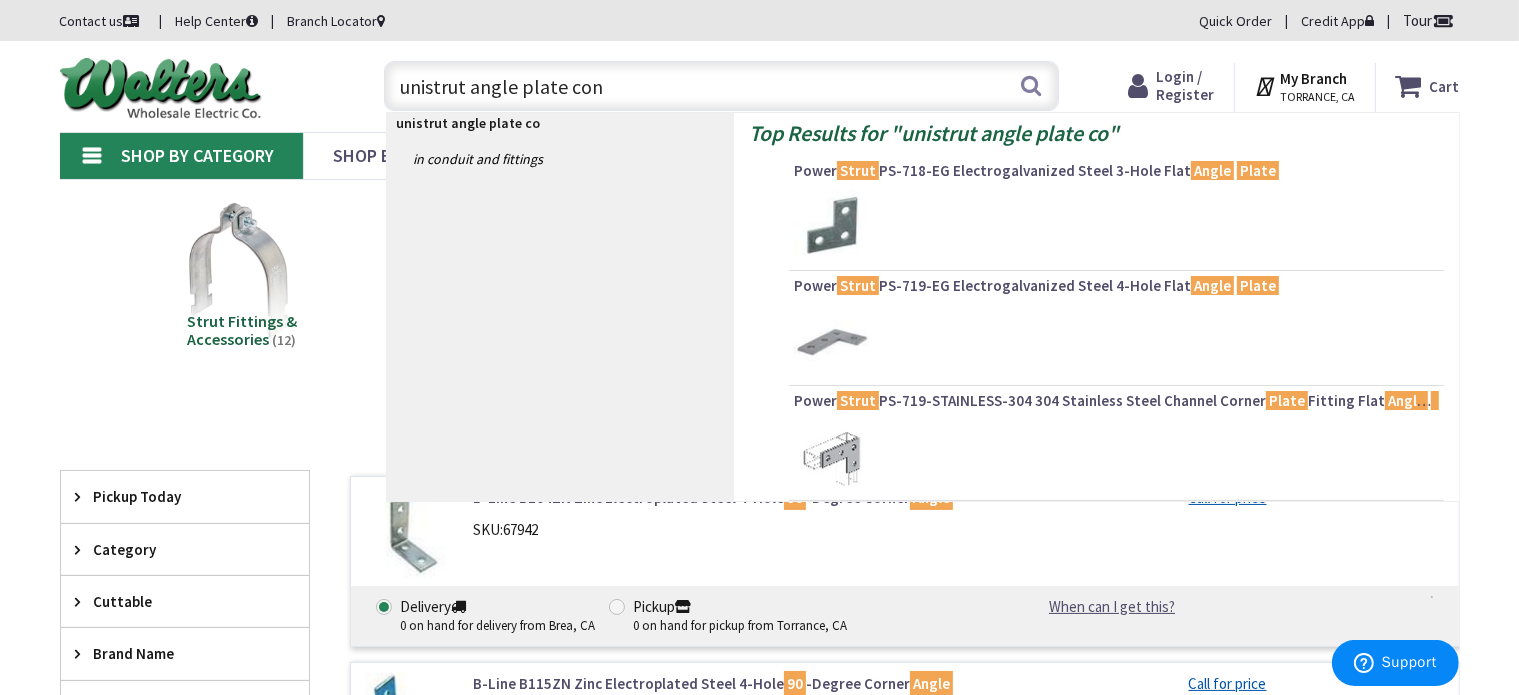 type on "unistrut angle plate conn" 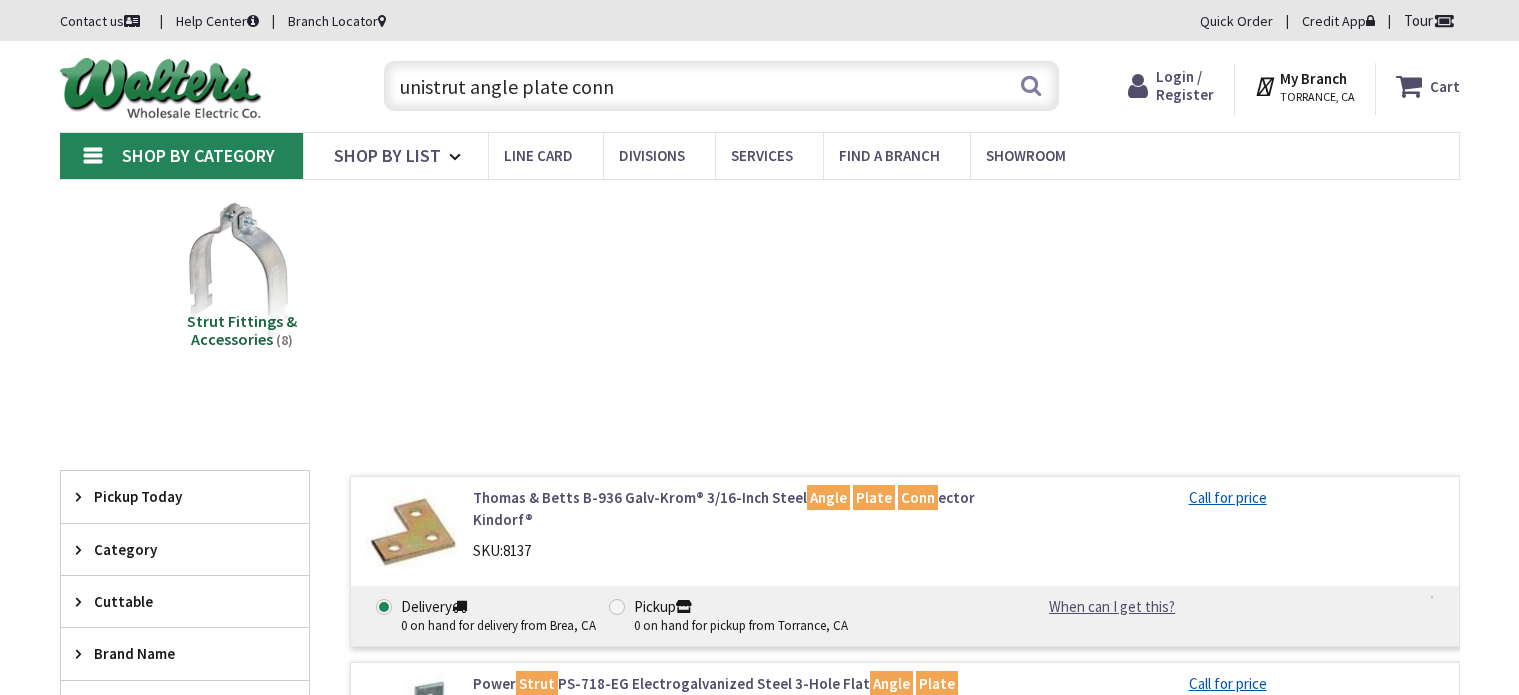scroll, scrollTop: 0, scrollLeft: 0, axis: both 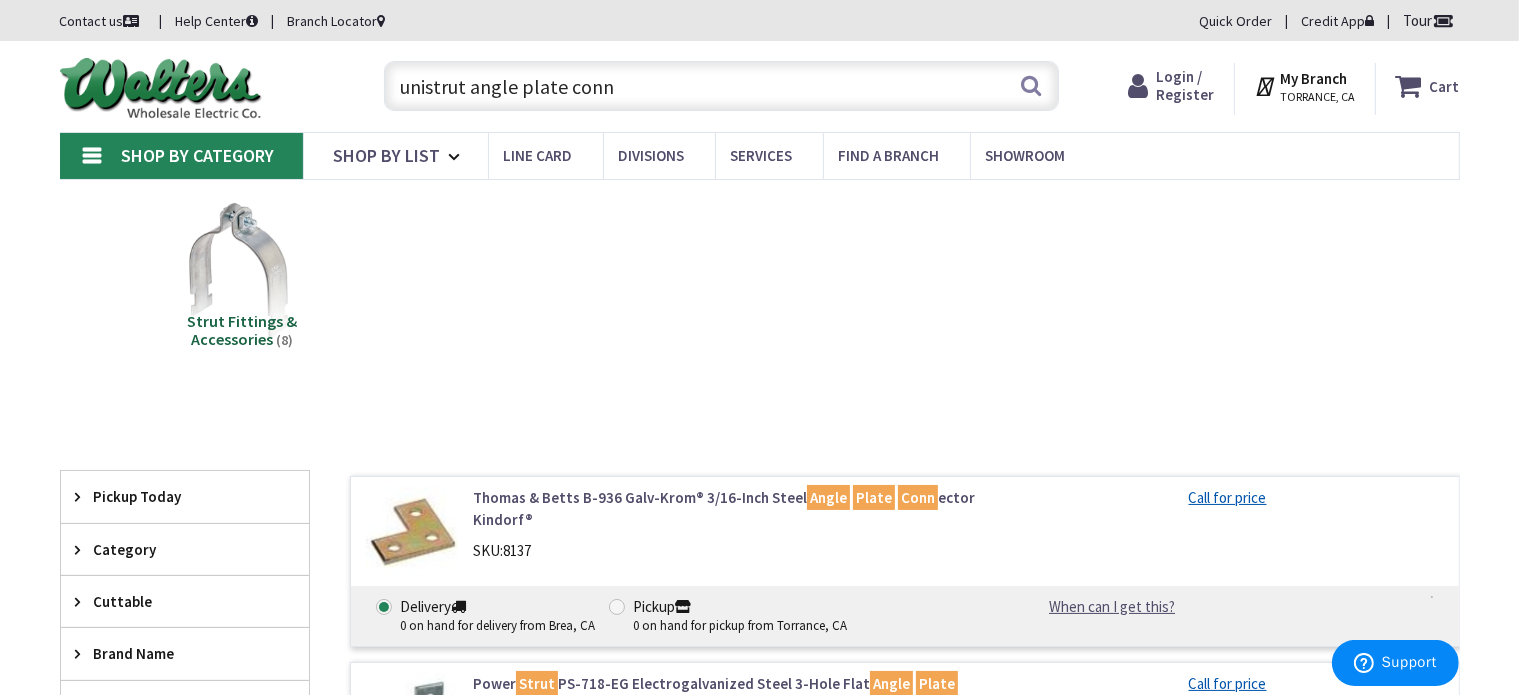 click on "unistrut angle plate conn" at bounding box center [721, 86] 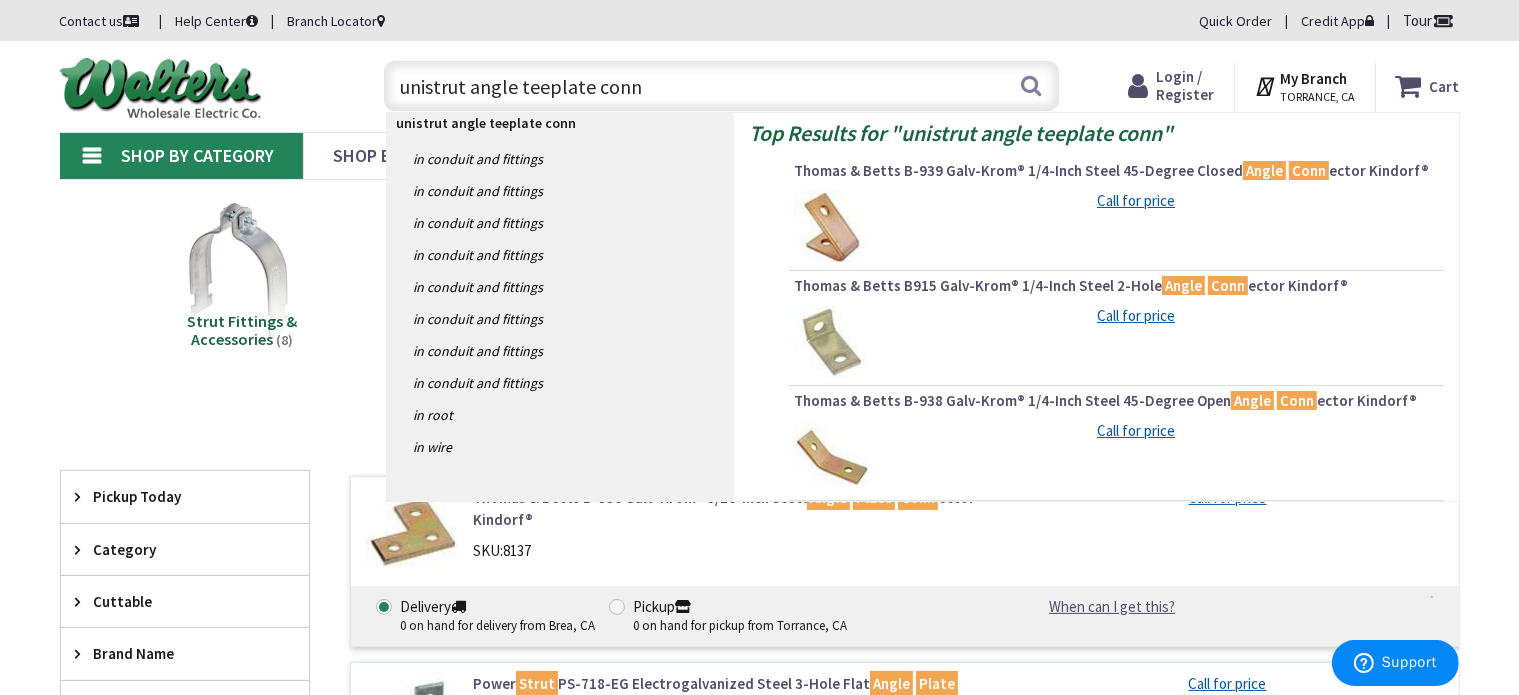 type on "unistrut angle tee plate conn" 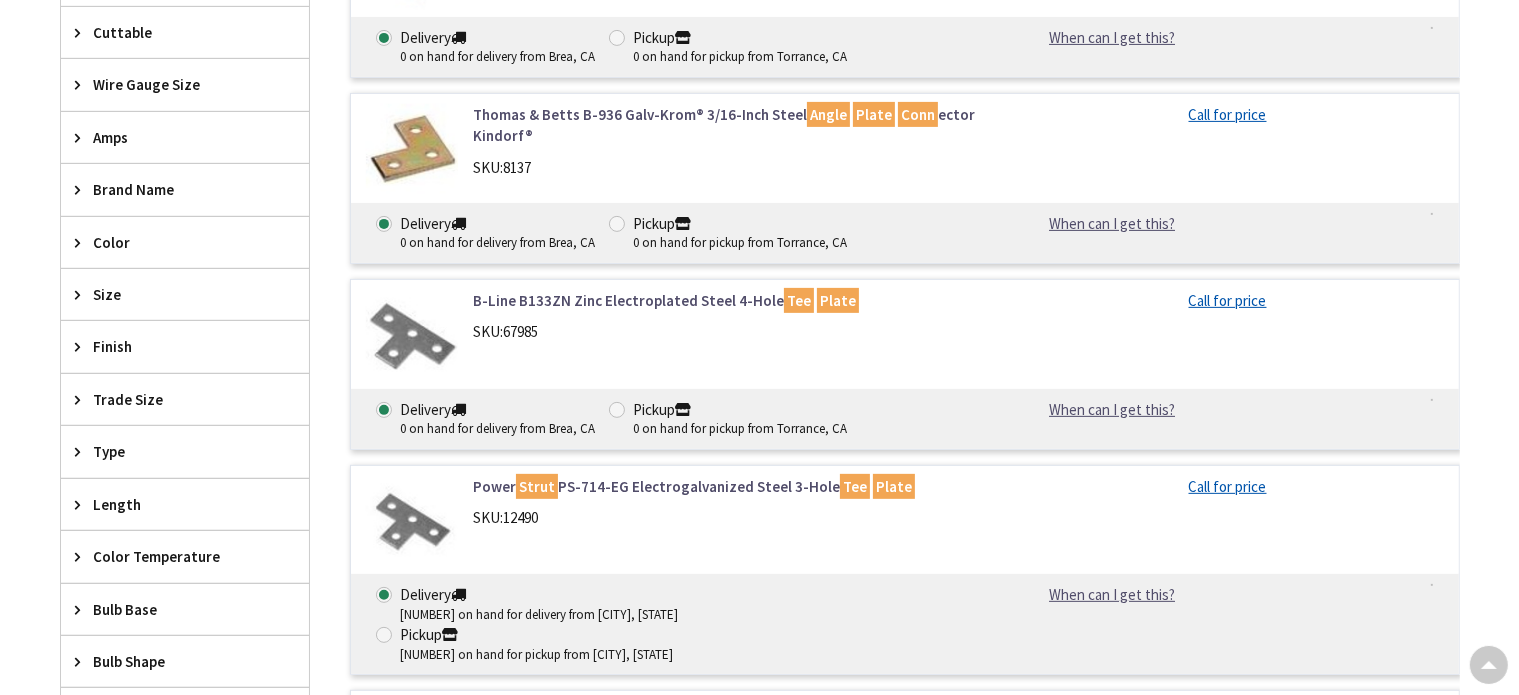 scroll, scrollTop: 800, scrollLeft: 0, axis: vertical 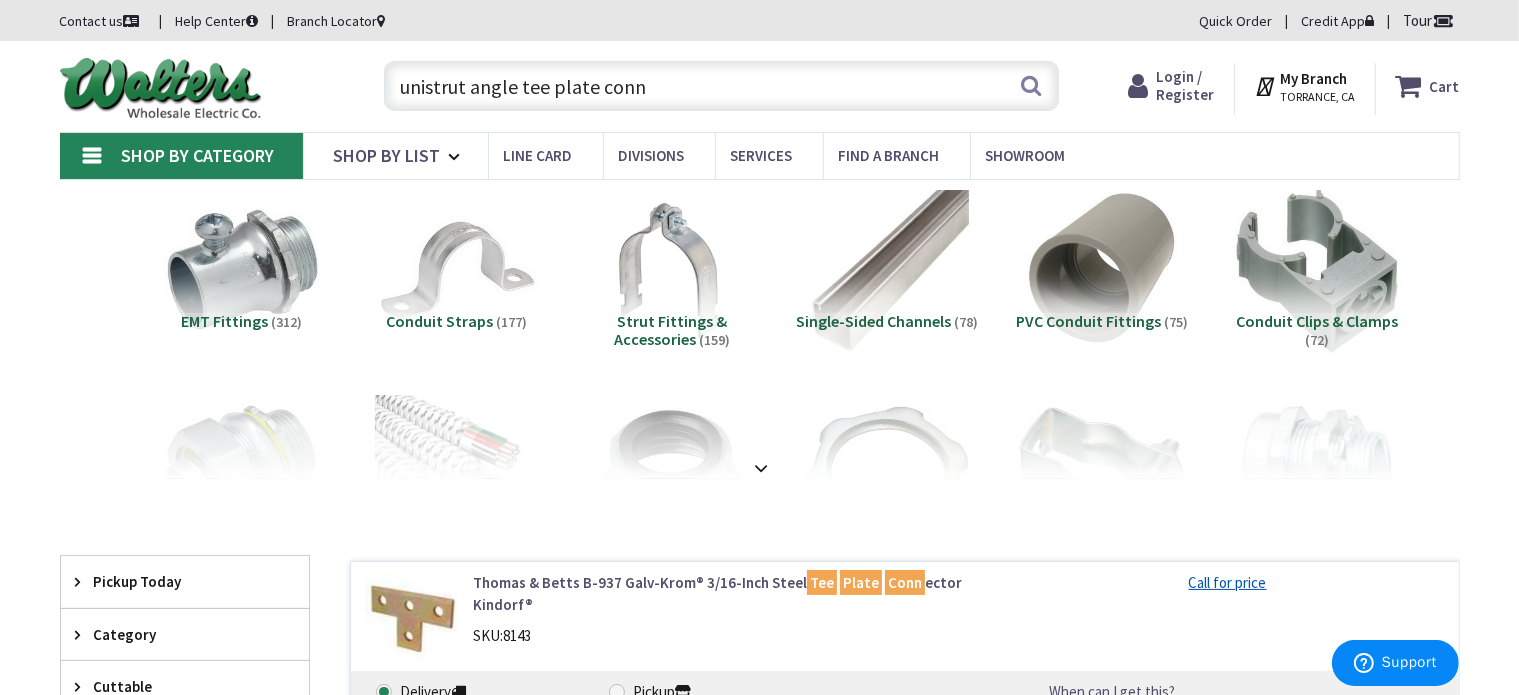 click on "unistrut angle tee plate conn" at bounding box center (721, 86) 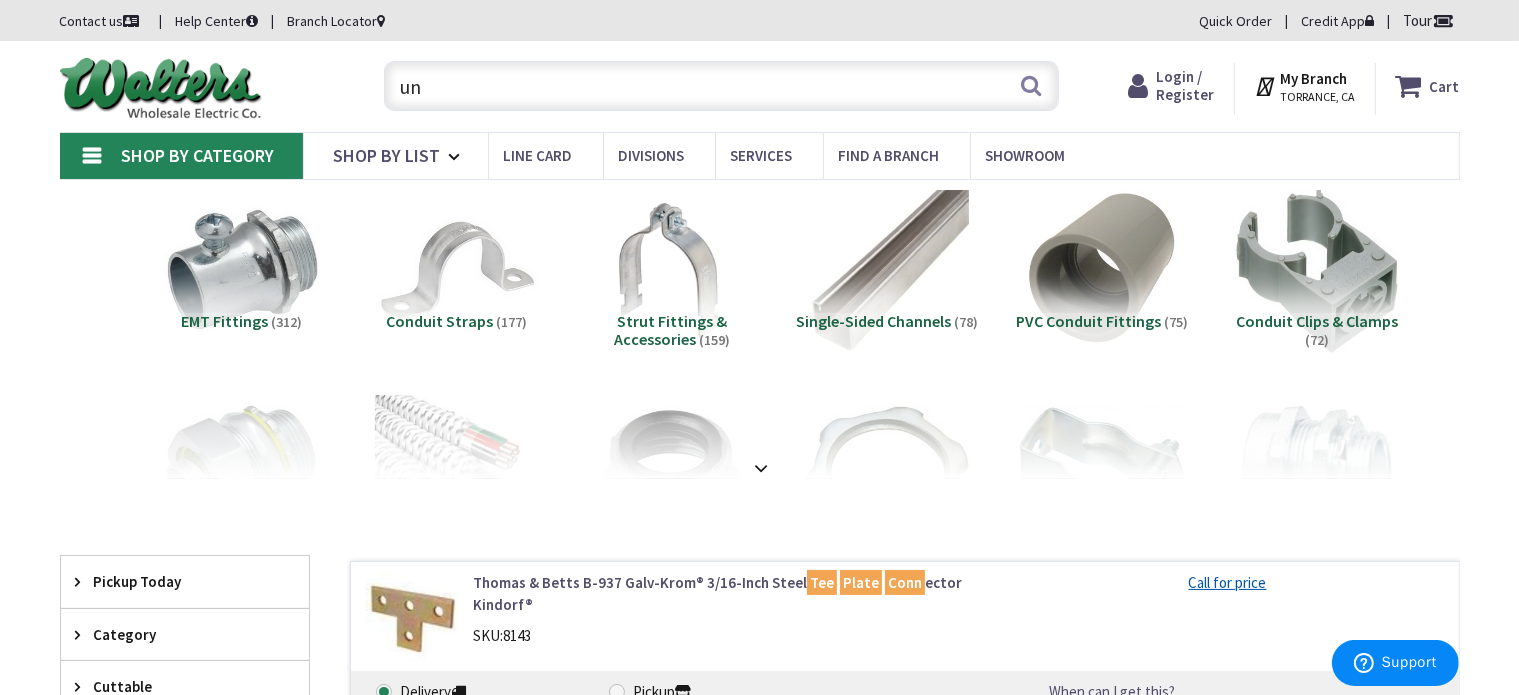 type on "u" 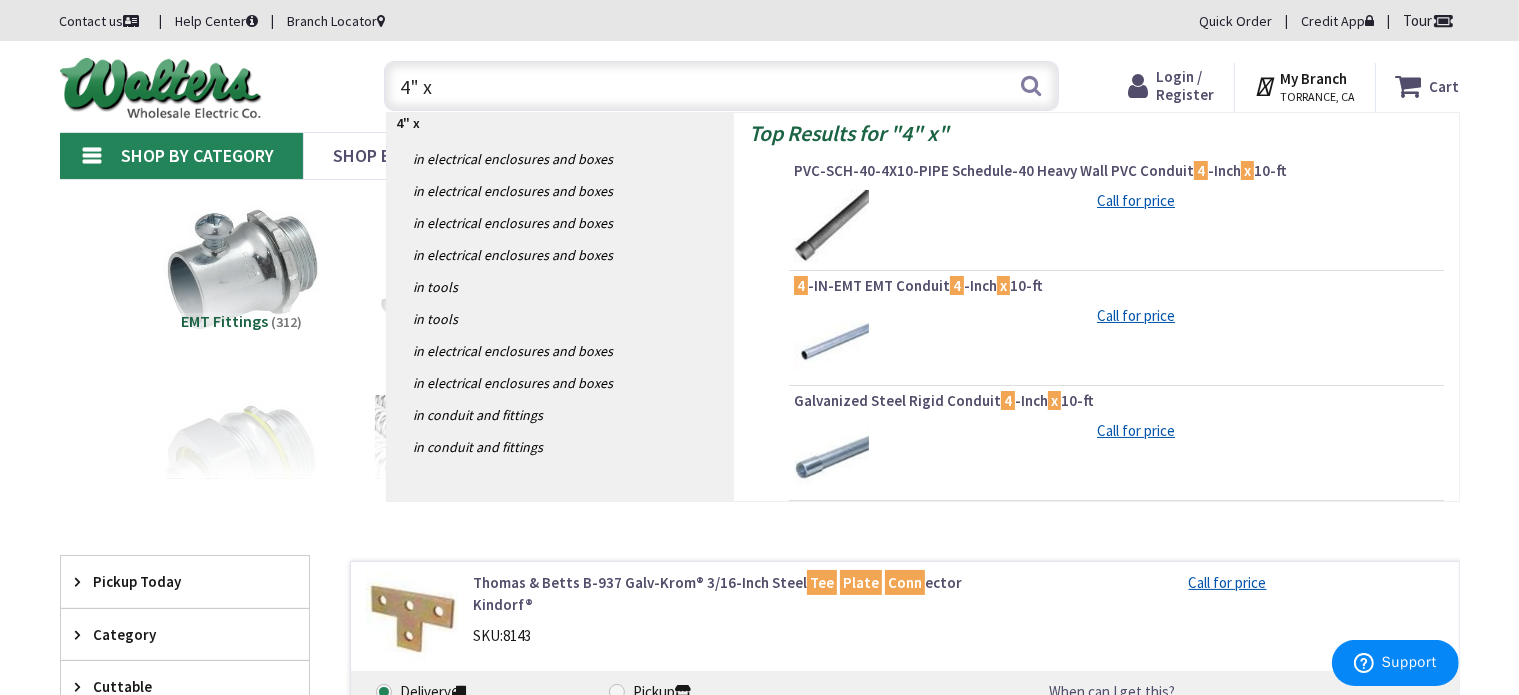 drag, startPoint x: 668, startPoint y: 79, endPoint x: 586, endPoint y: 58, distance: 84.646324 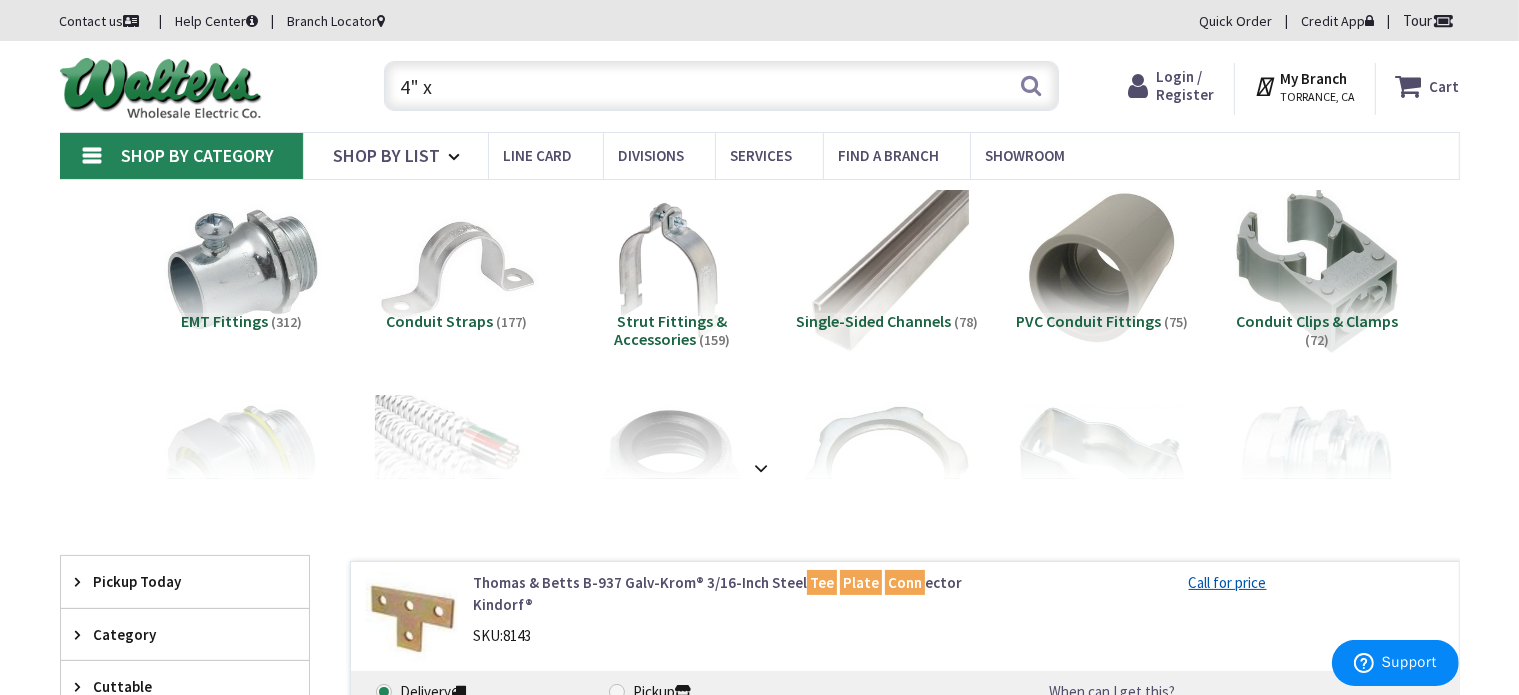 click on "4" x" at bounding box center (721, 86) 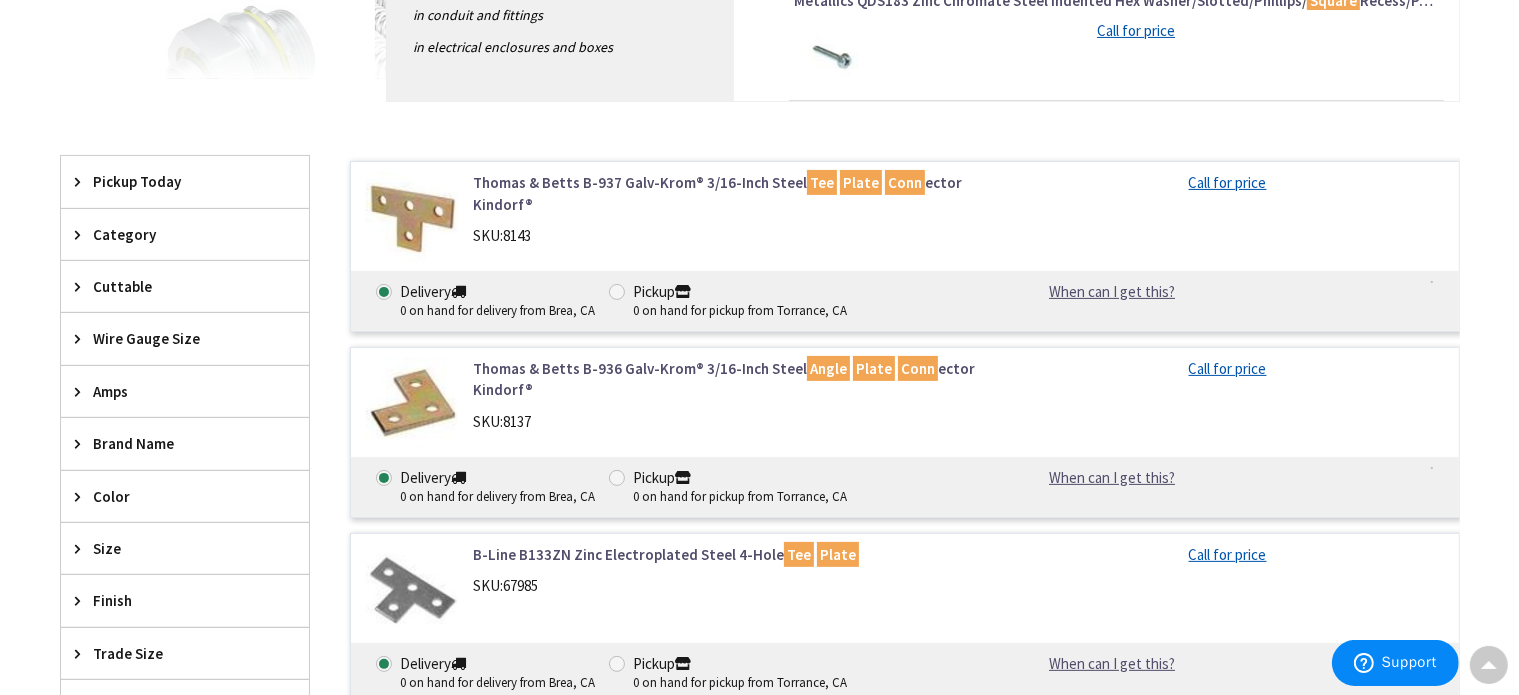 scroll, scrollTop: 0, scrollLeft: 0, axis: both 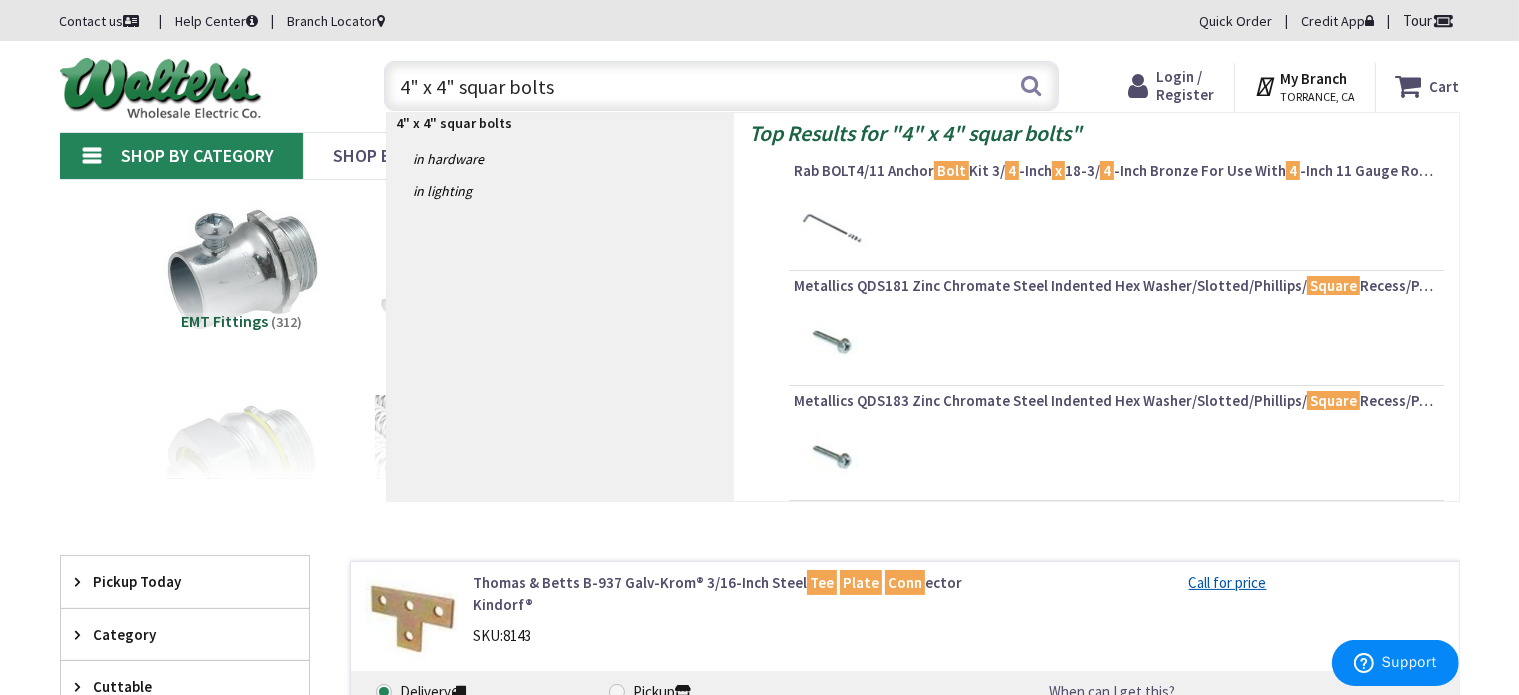 type on "4" x 4" square bolts" 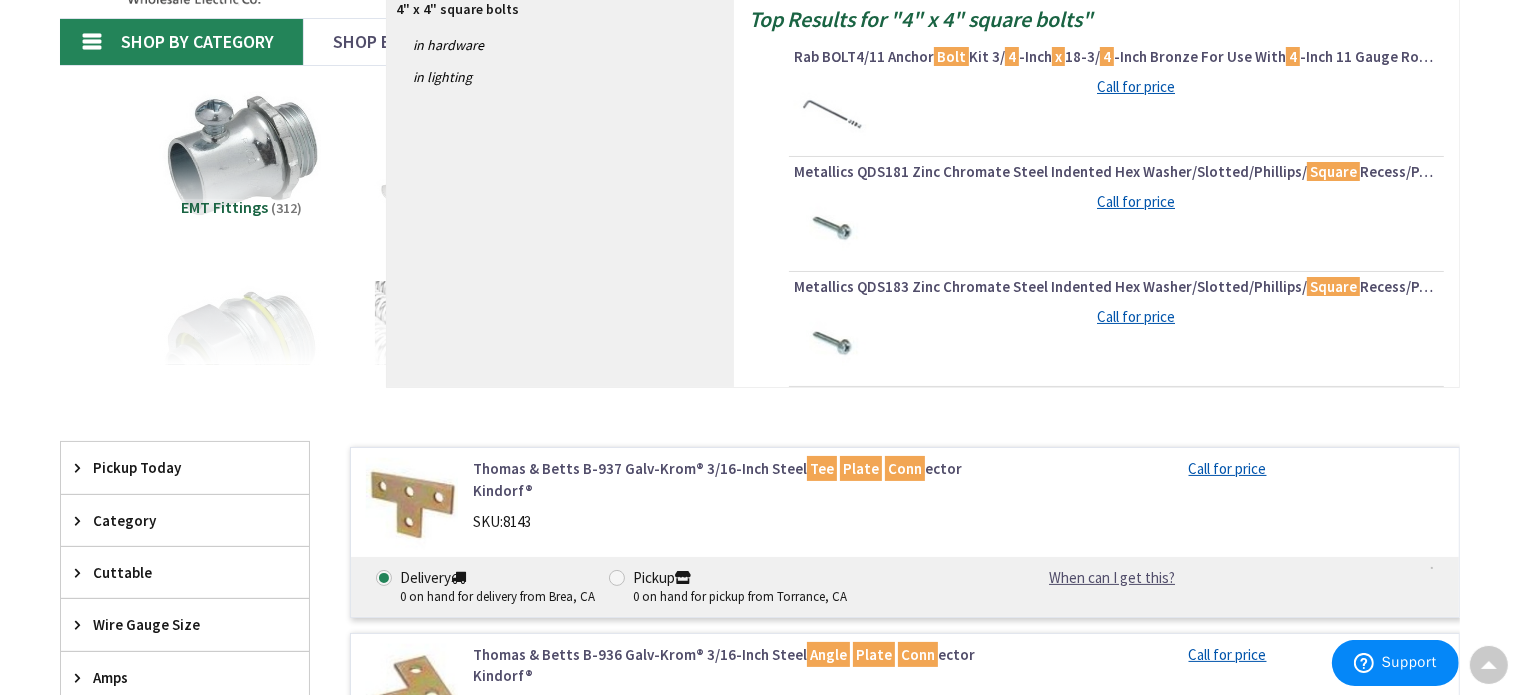 scroll, scrollTop: 0, scrollLeft: 0, axis: both 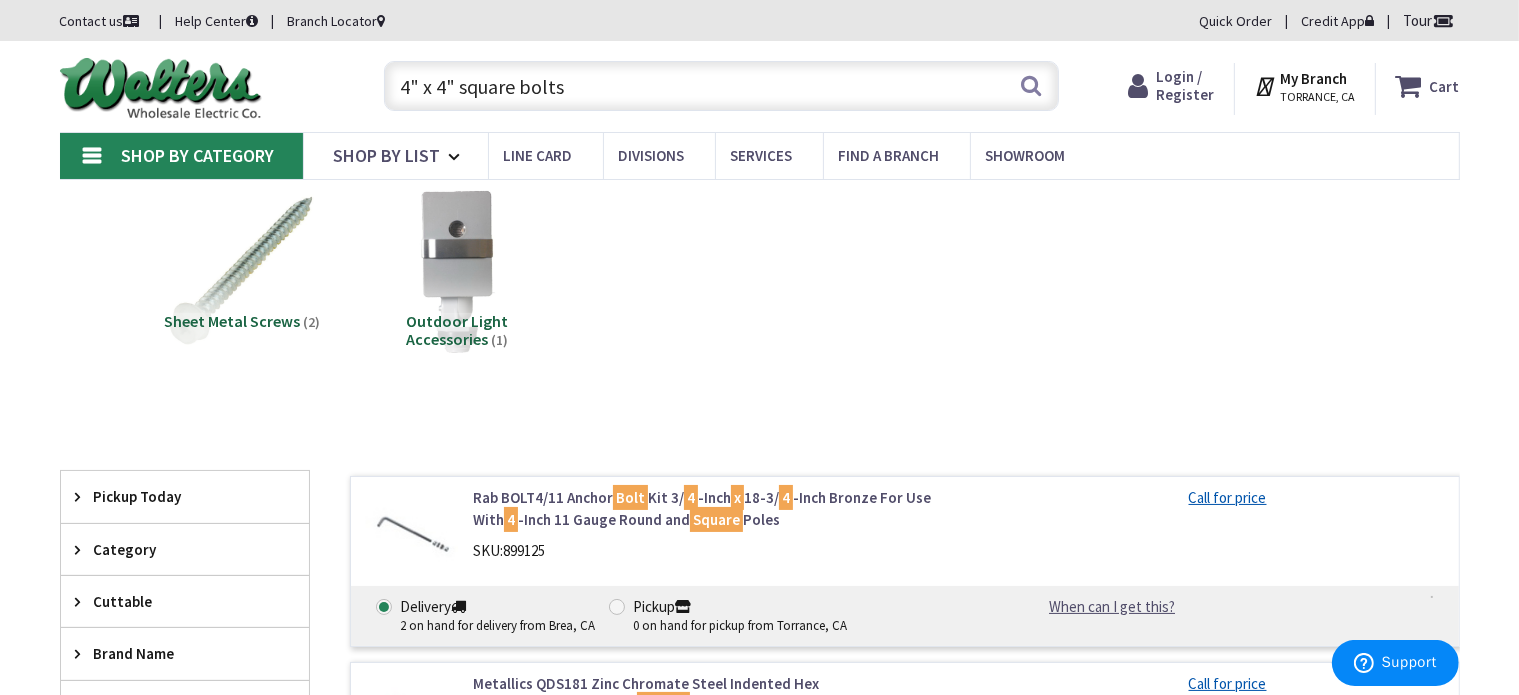click on "4" x 4" square bolts" at bounding box center (721, 86) 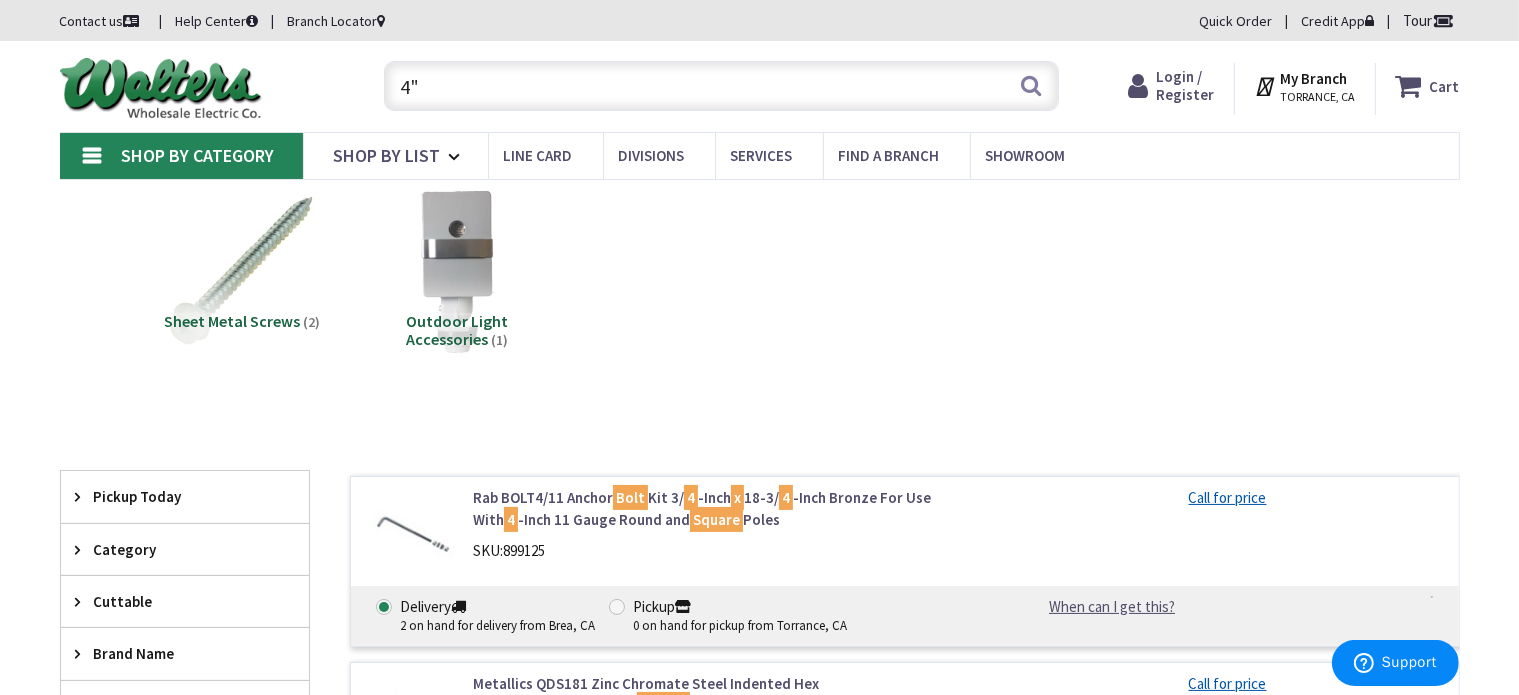 type on "4" 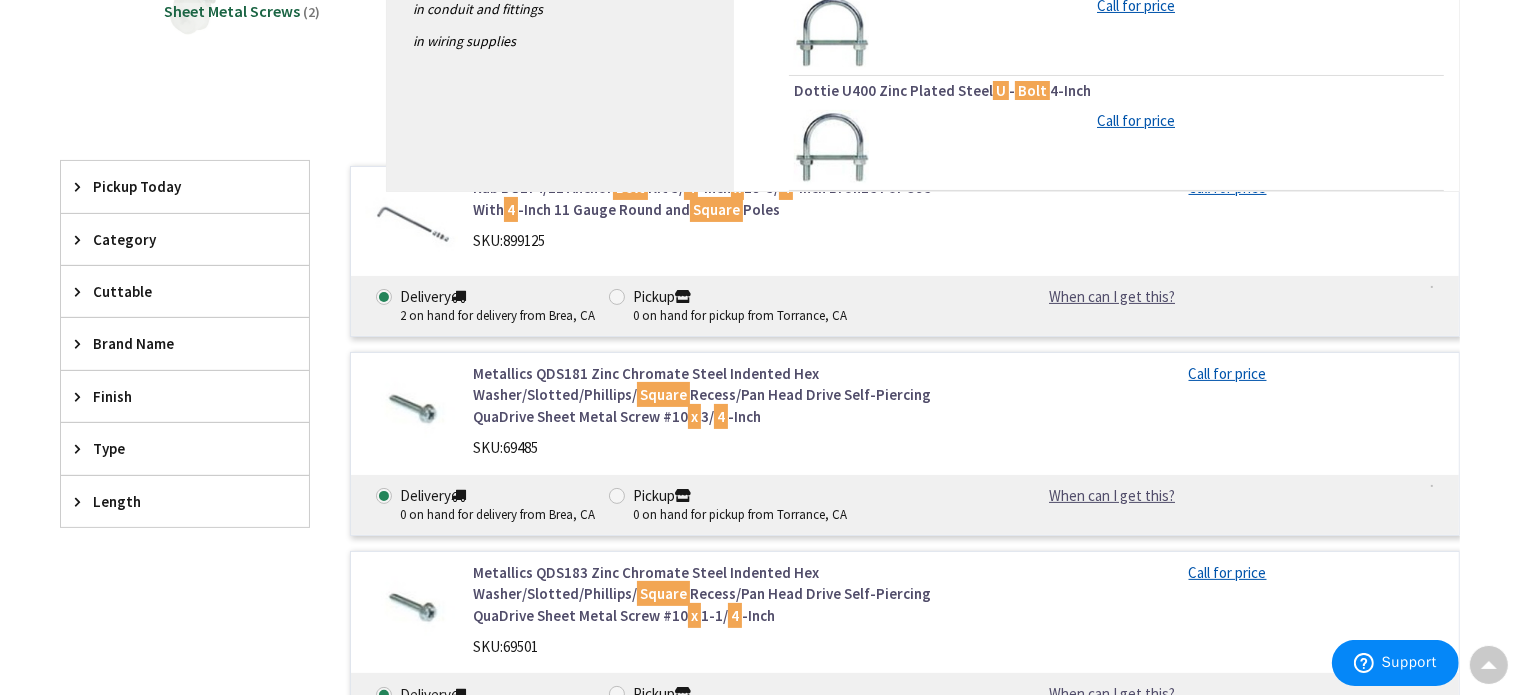 scroll, scrollTop: 0, scrollLeft: 0, axis: both 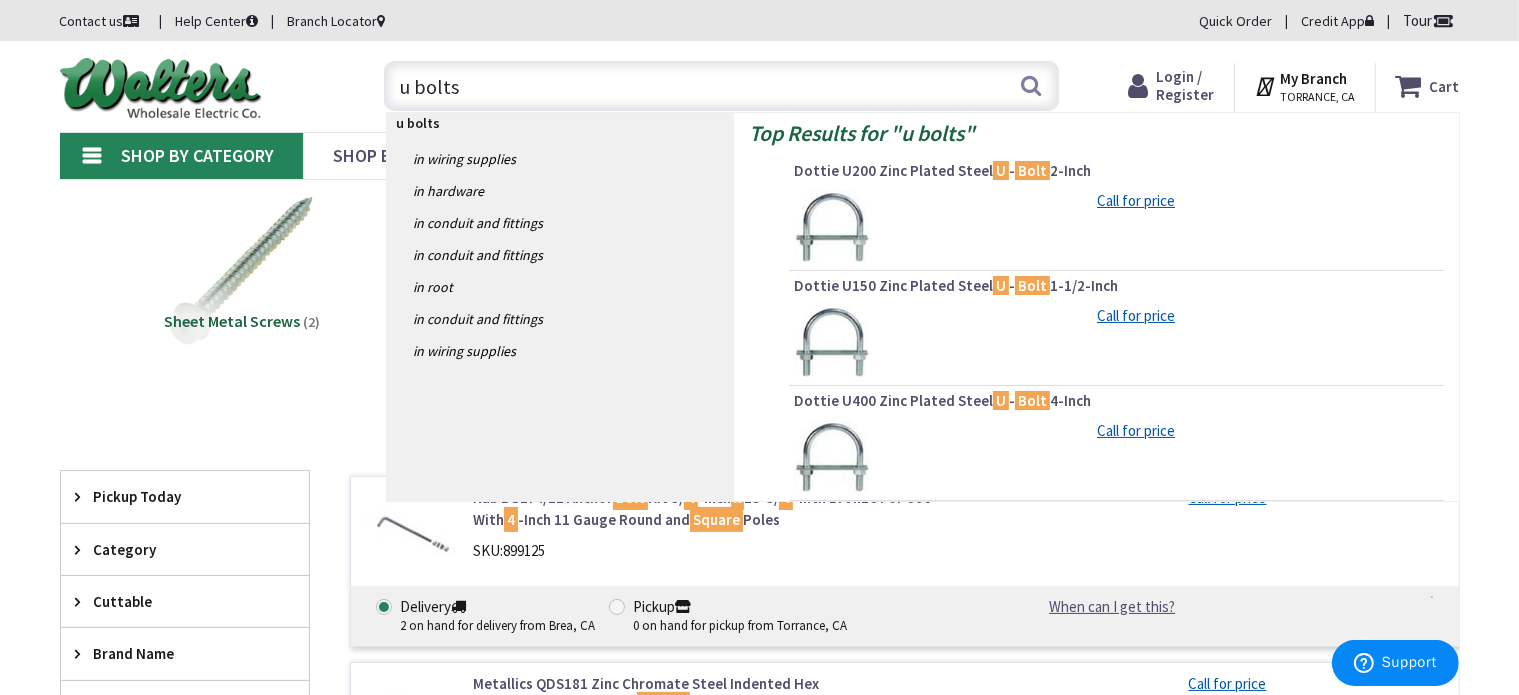 click on "u bolts" at bounding box center [721, 86] 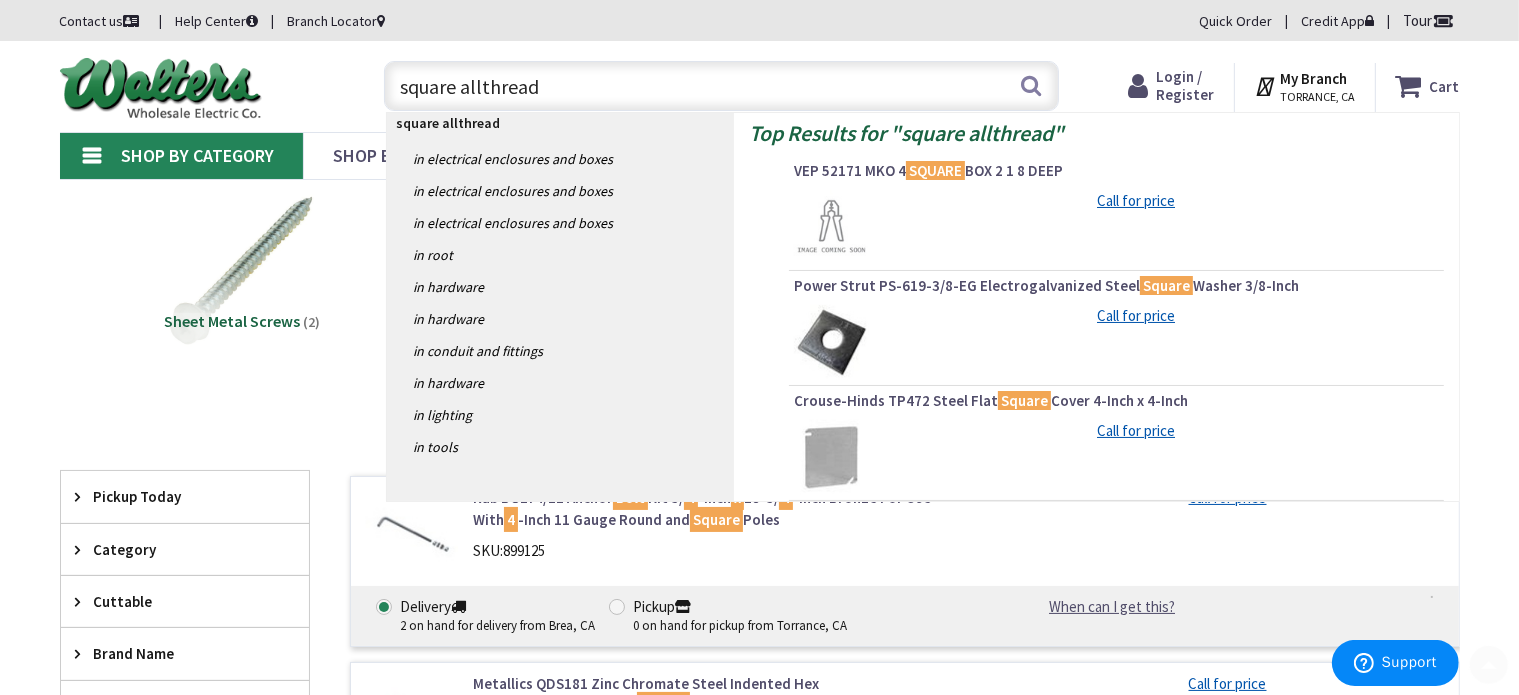 scroll, scrollTop: 0, scrollLeft: 0, axis: both 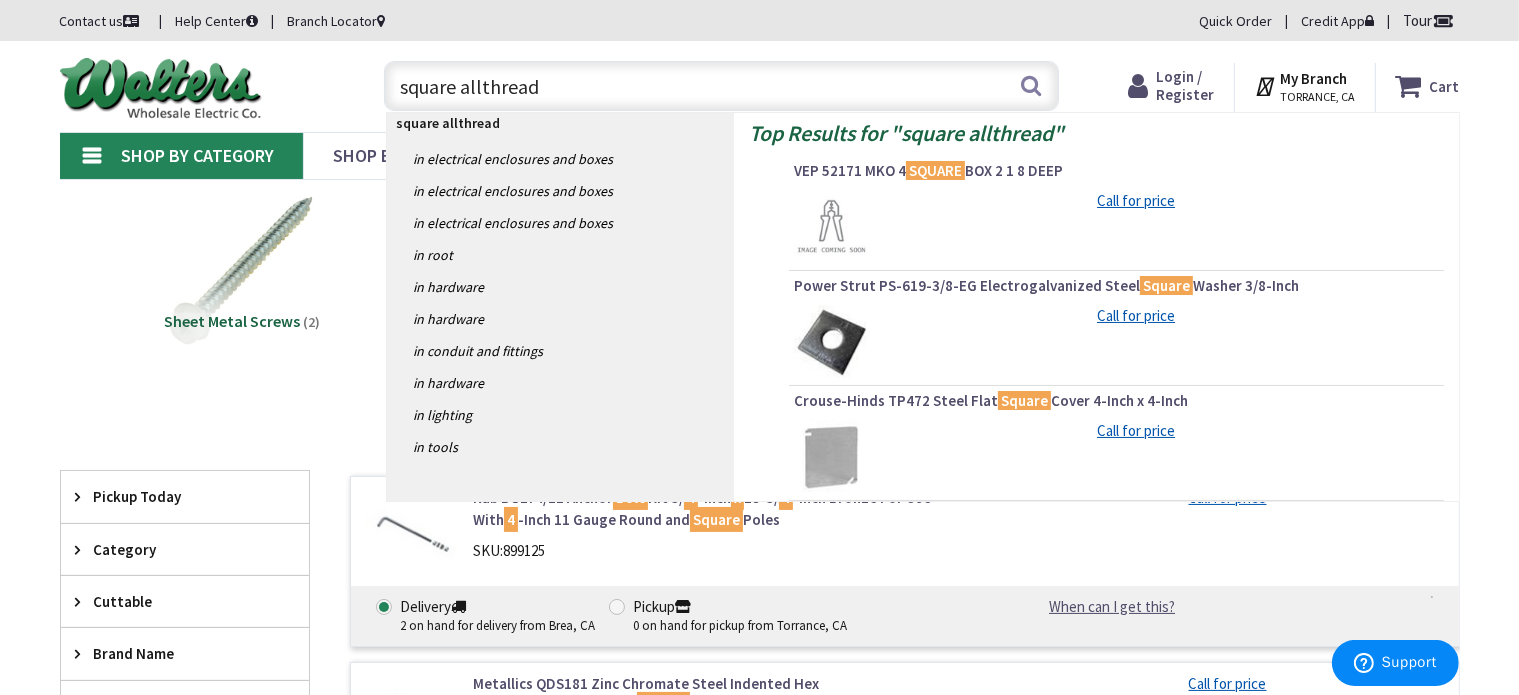 click on "square allthread" at bounding box center [721, 86] 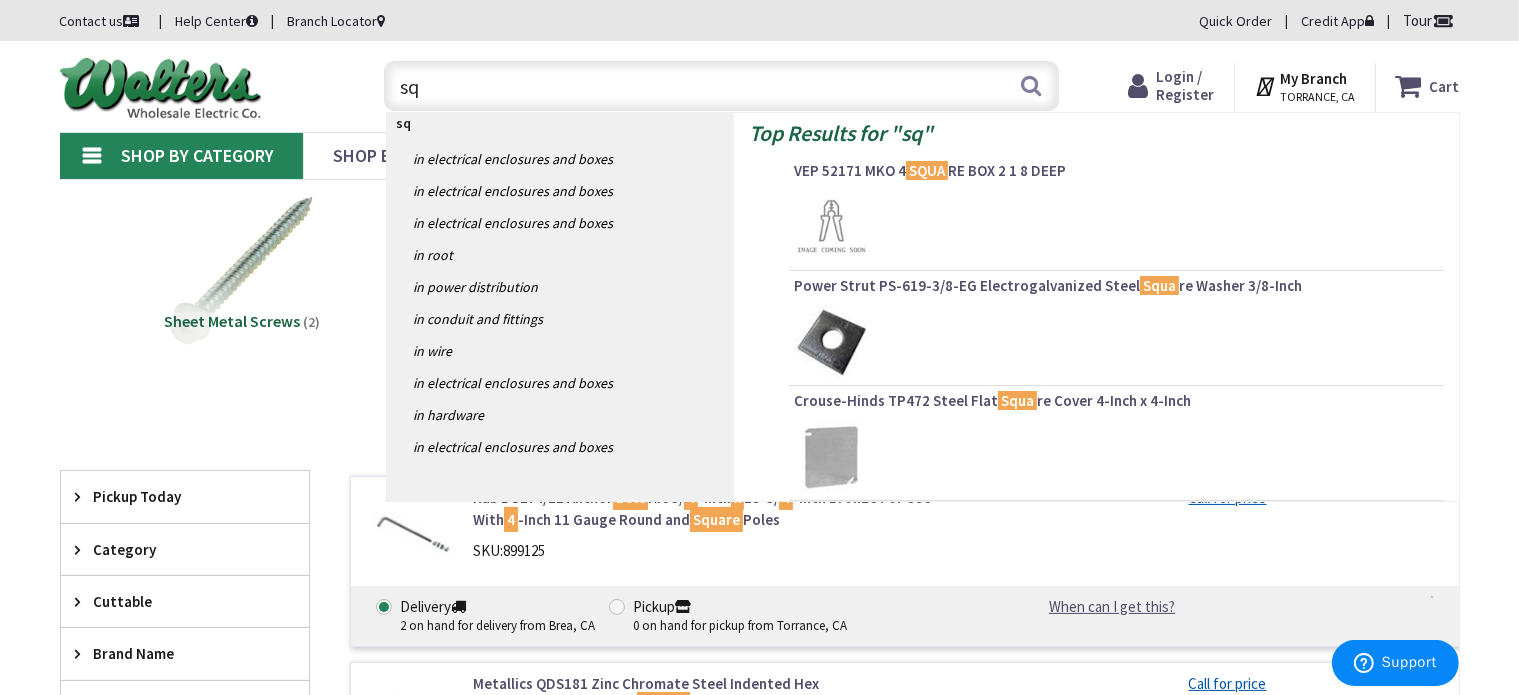 type on "s" 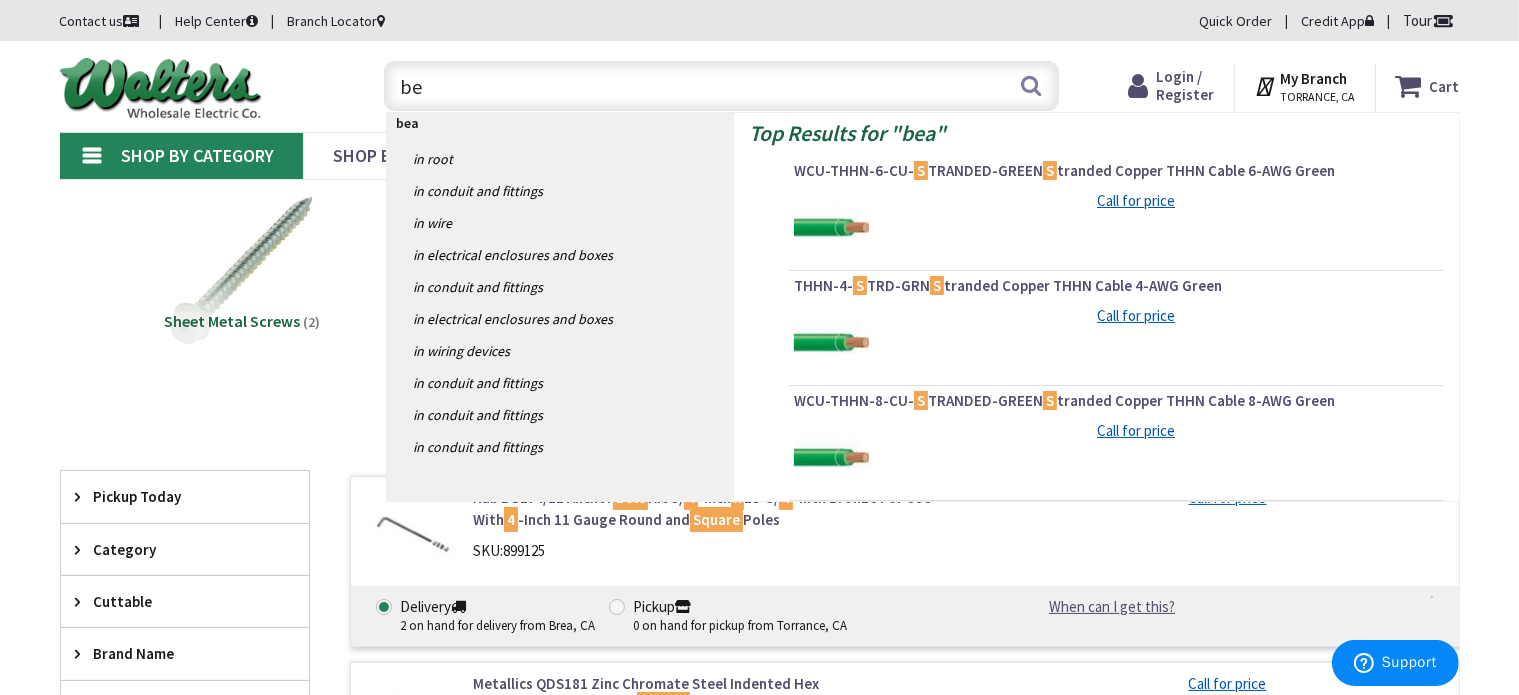 type on "b" 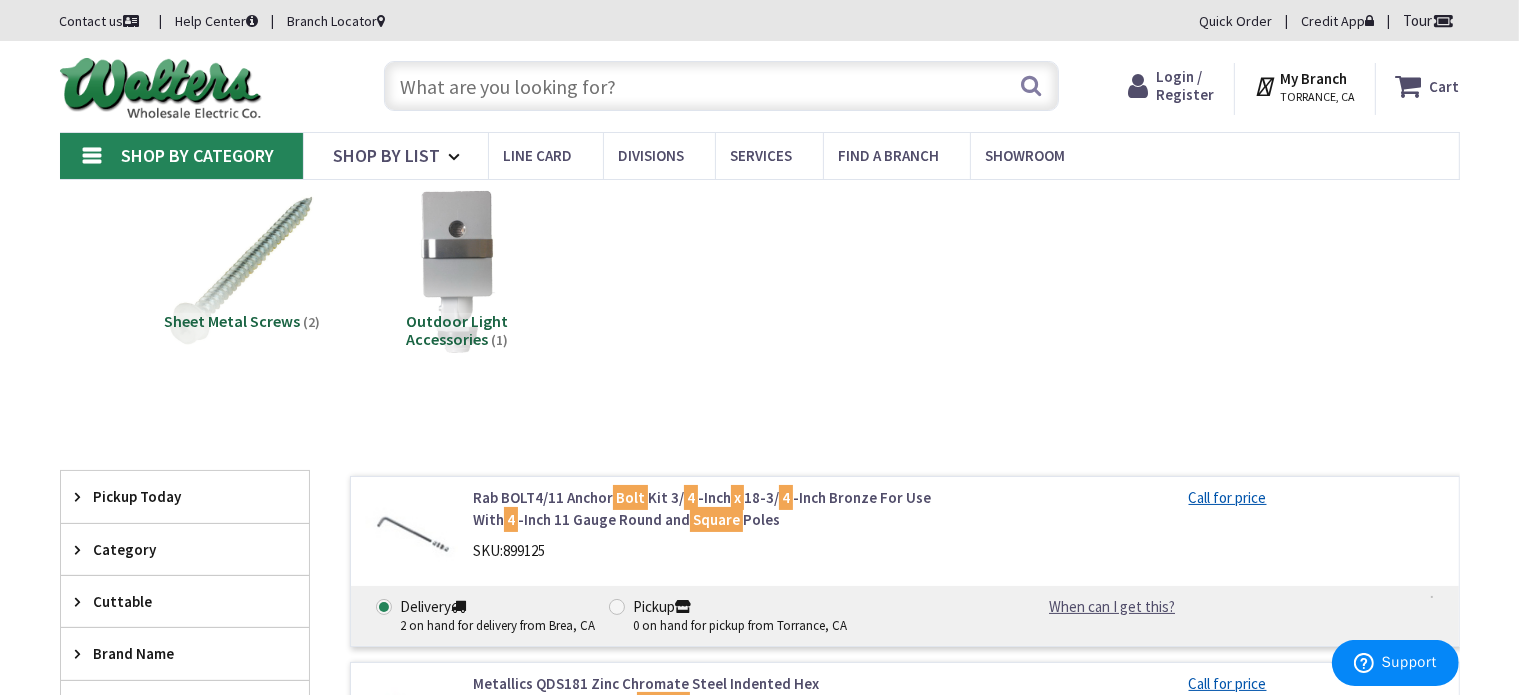 type on "a" 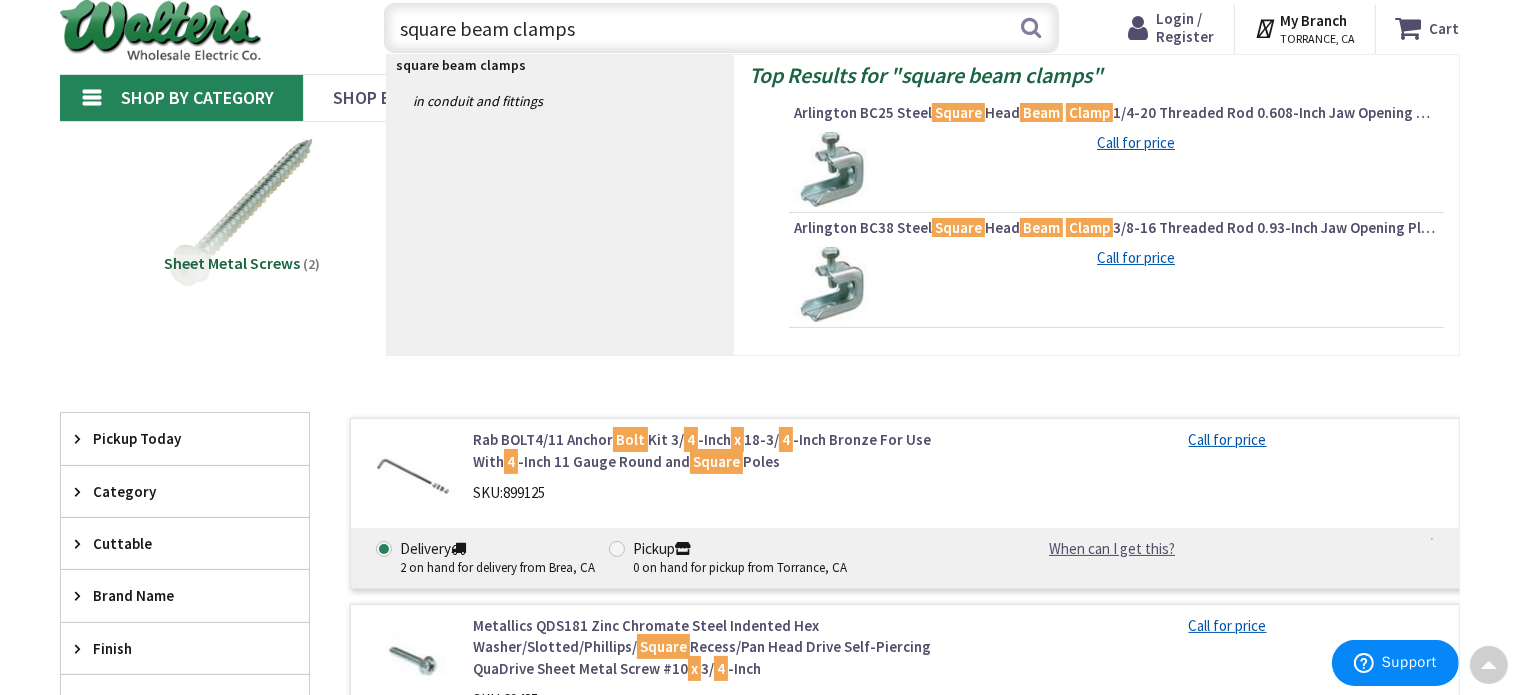scroll, scrollTop: 0, scrollLeft: 0, axis: both 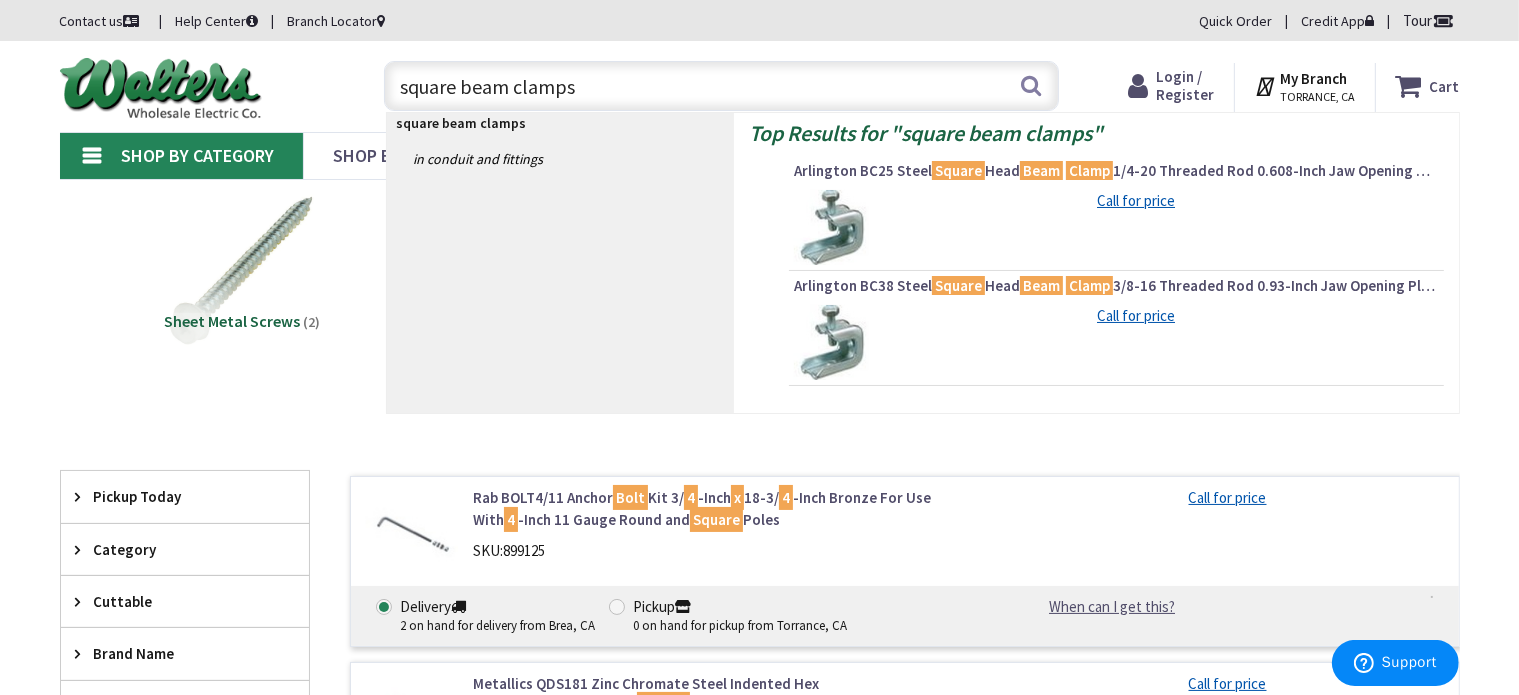 click on "square beam clamps" at bounding box center [721, 86] 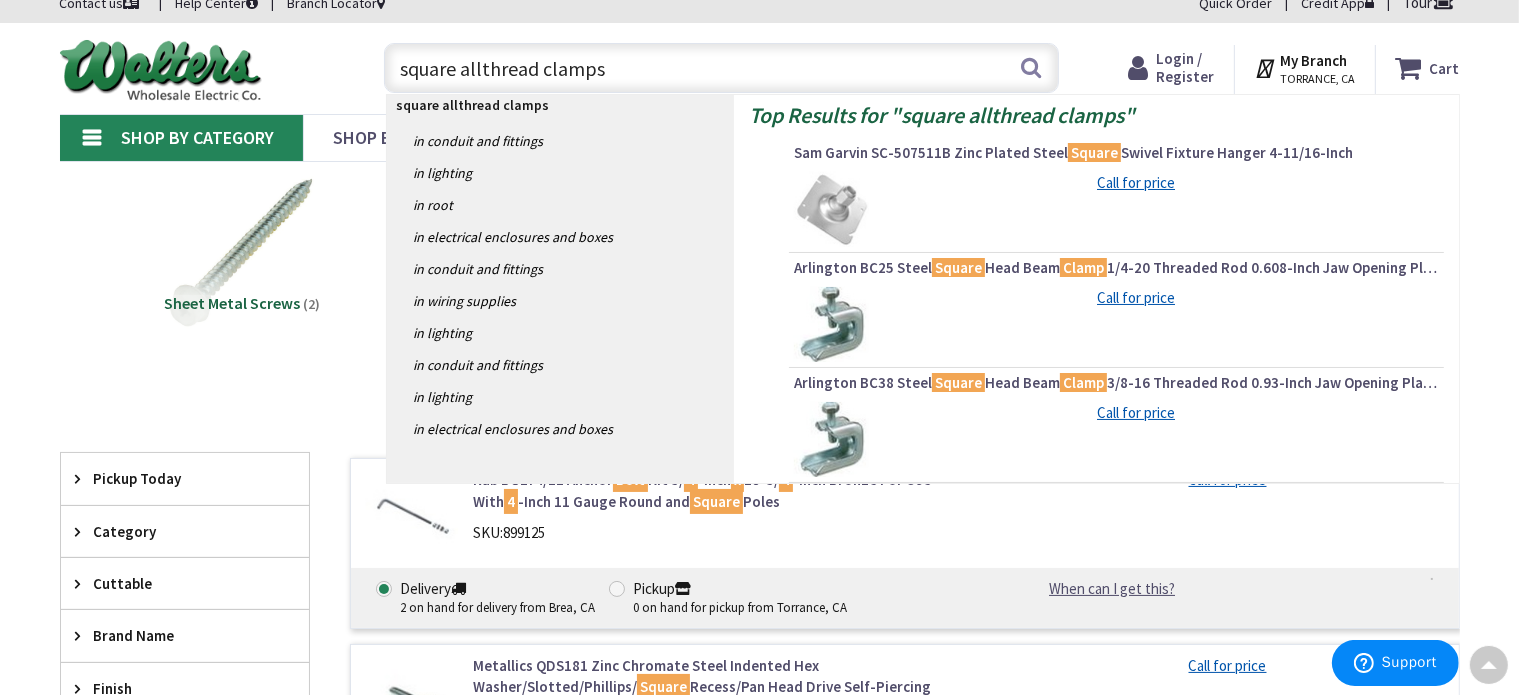scroll, scrollTop: 0, scrollLeft: 0, axis: both 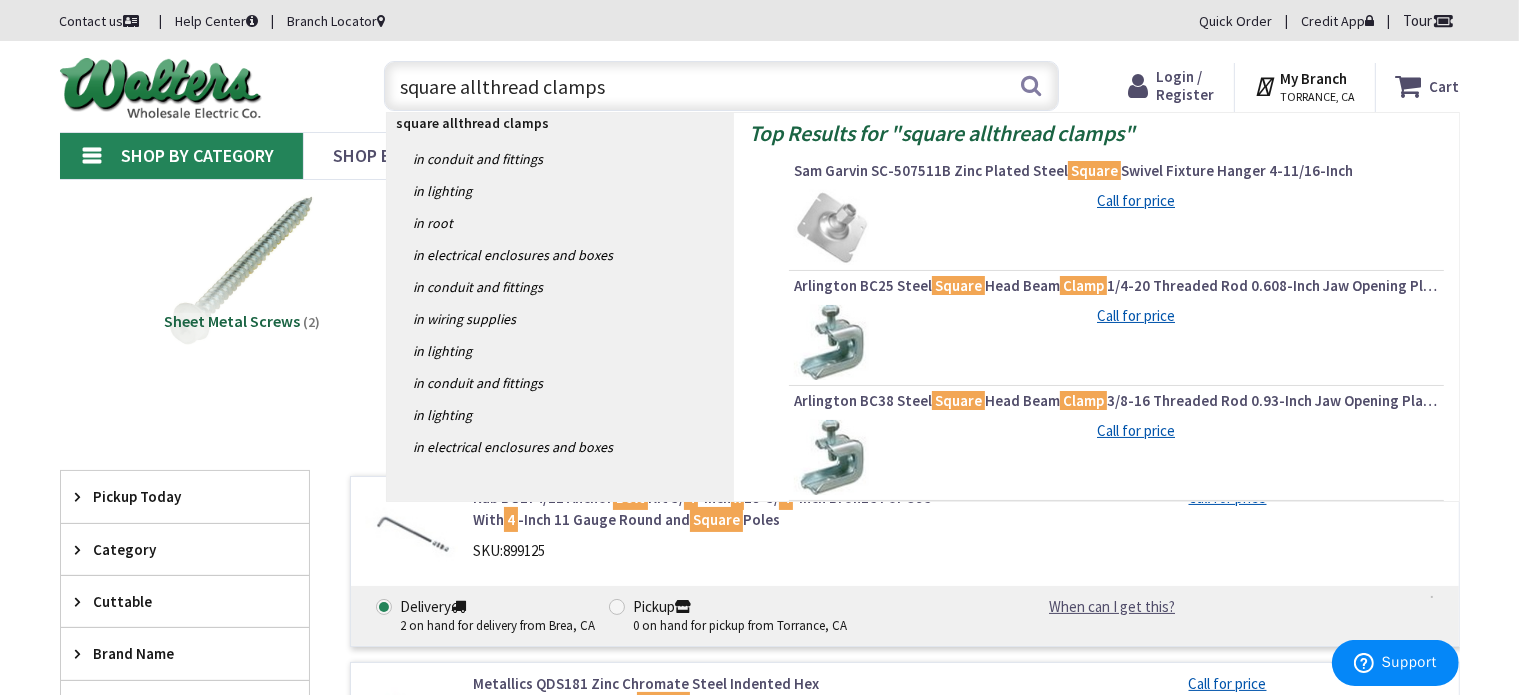 click on "square allthread clamps" at bounding box center [721, 86] 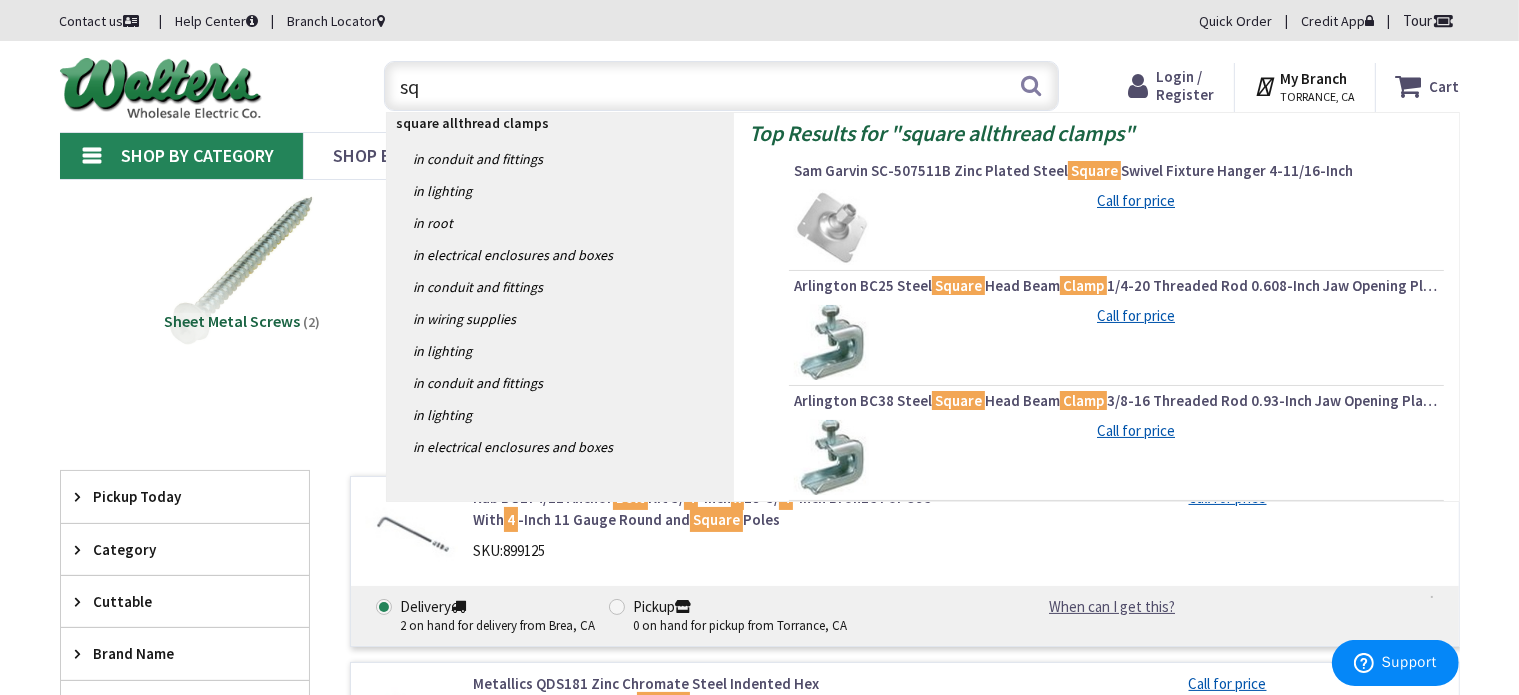 type on "s" 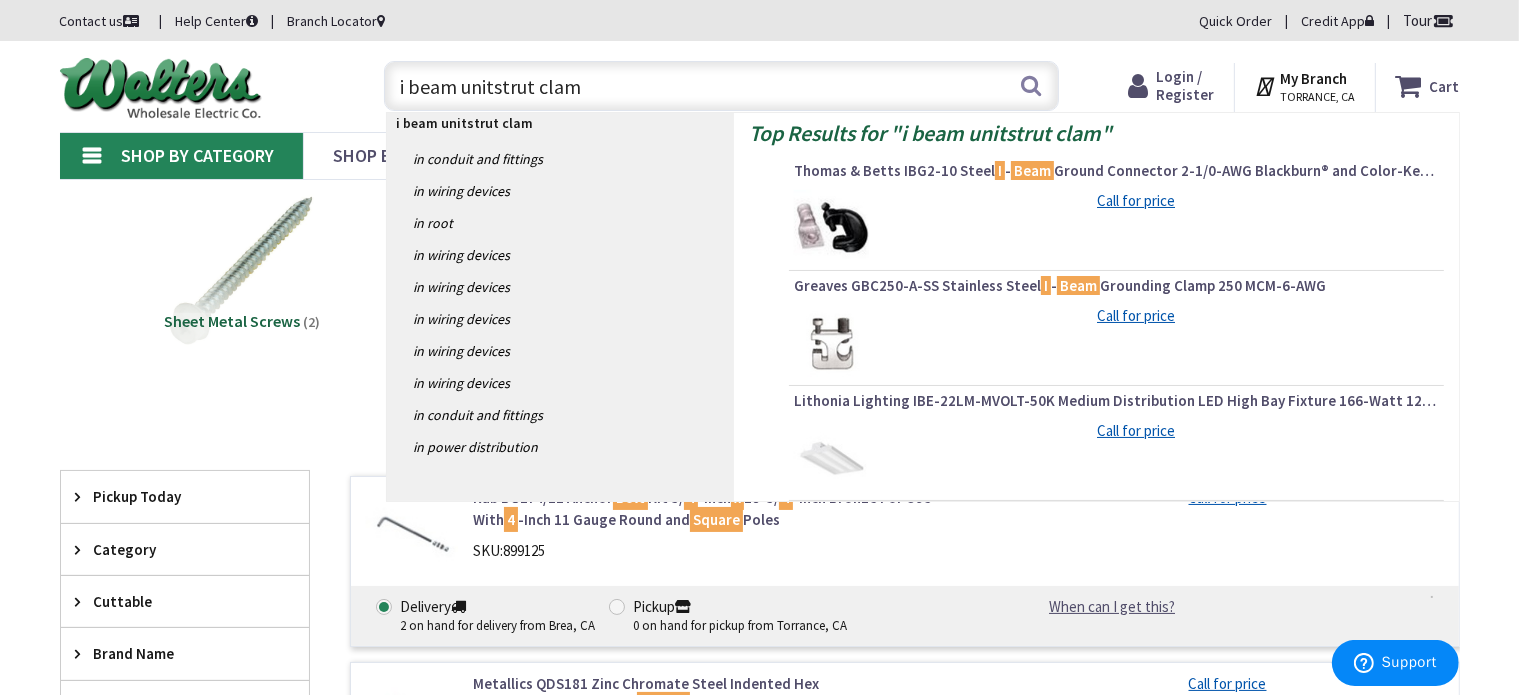 type on "i beam unitstrut clamp" 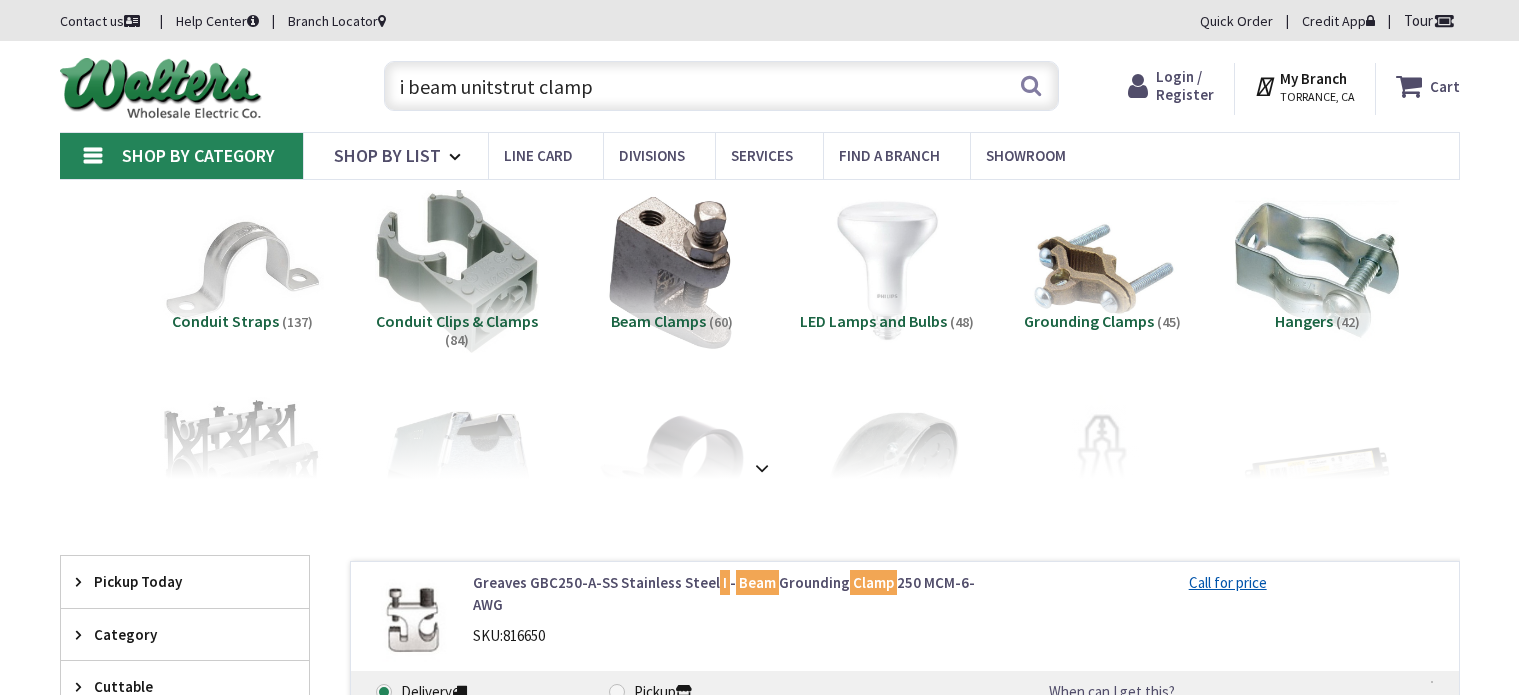 scroll, scrollTop: 0, scrollLeft: 0, axis: both 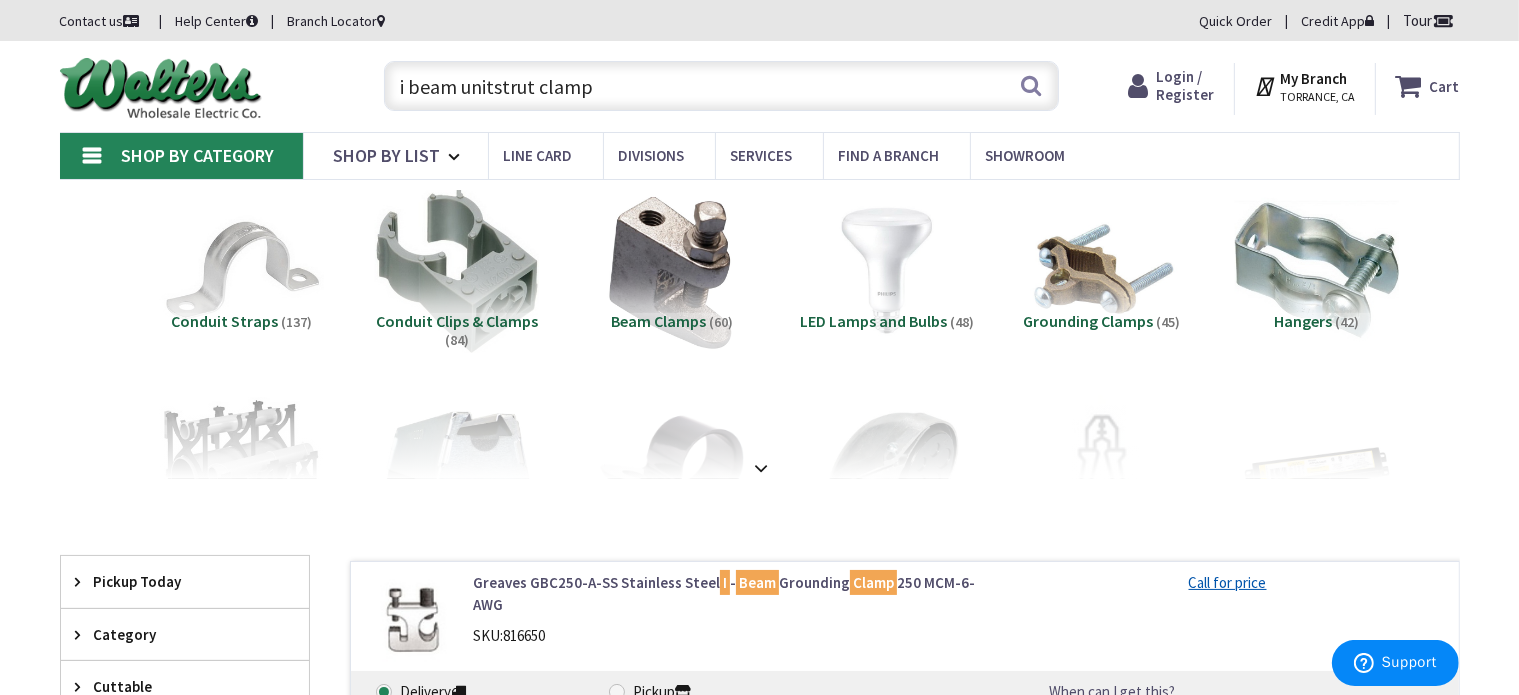 click on "i beam unitstrut clamp" at bounding box center [721, 86] 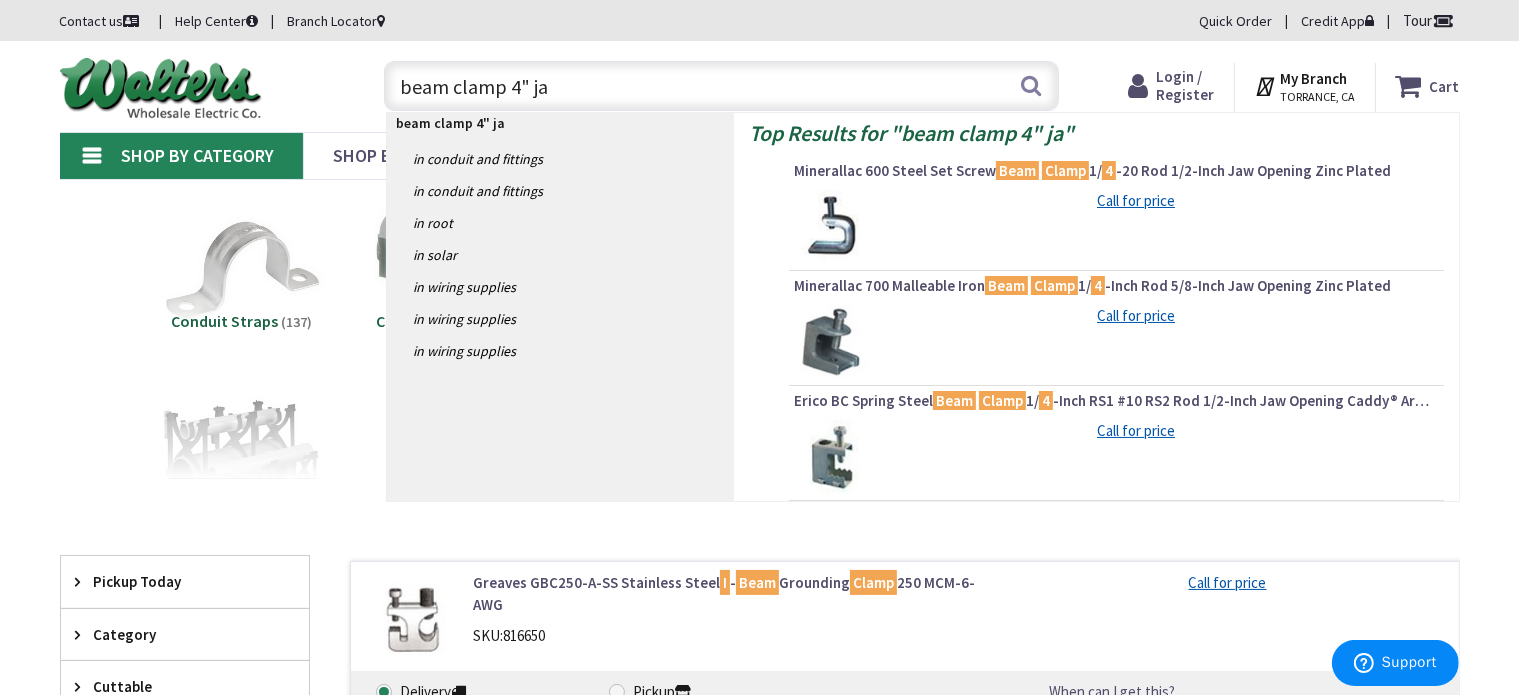 type on "beam clamp 4" jaw" 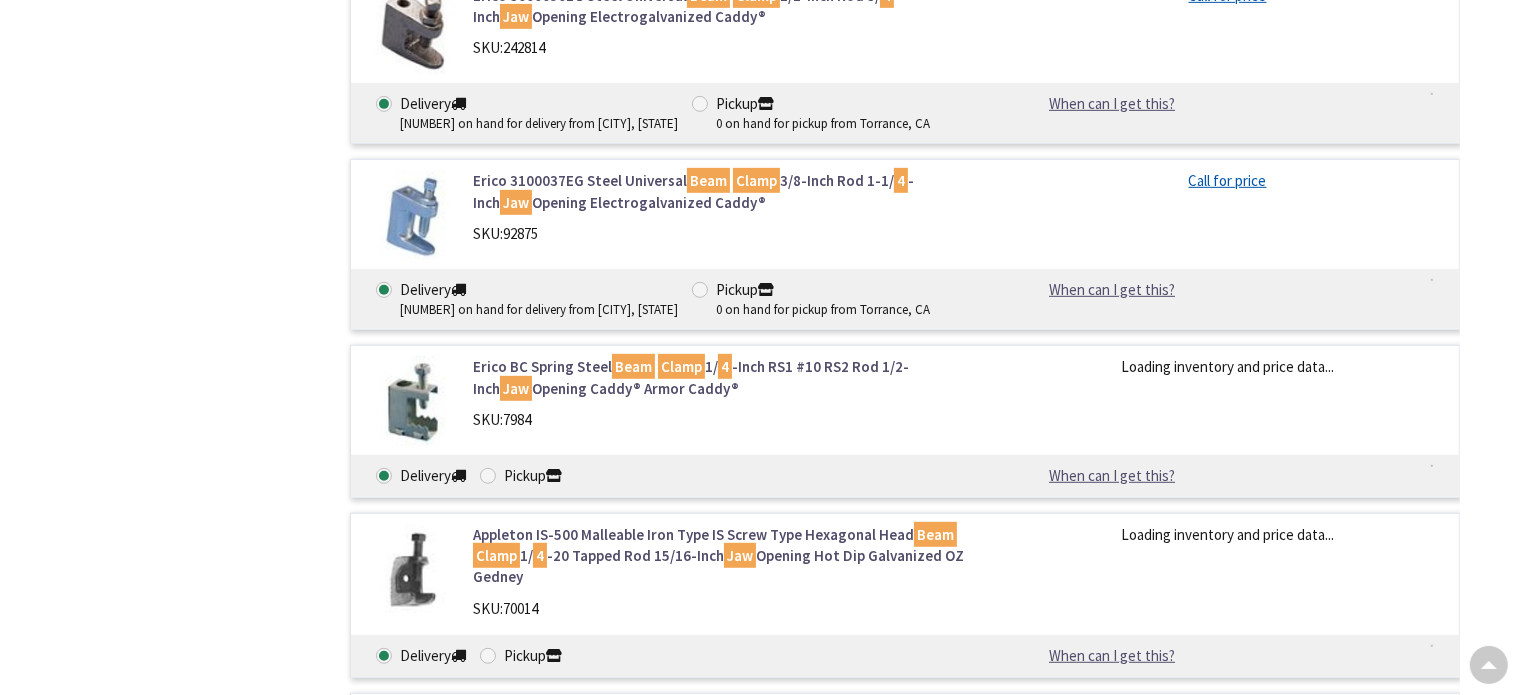 scroll, scrollTop: 1100, scrollLeft: 0, axis: vertical 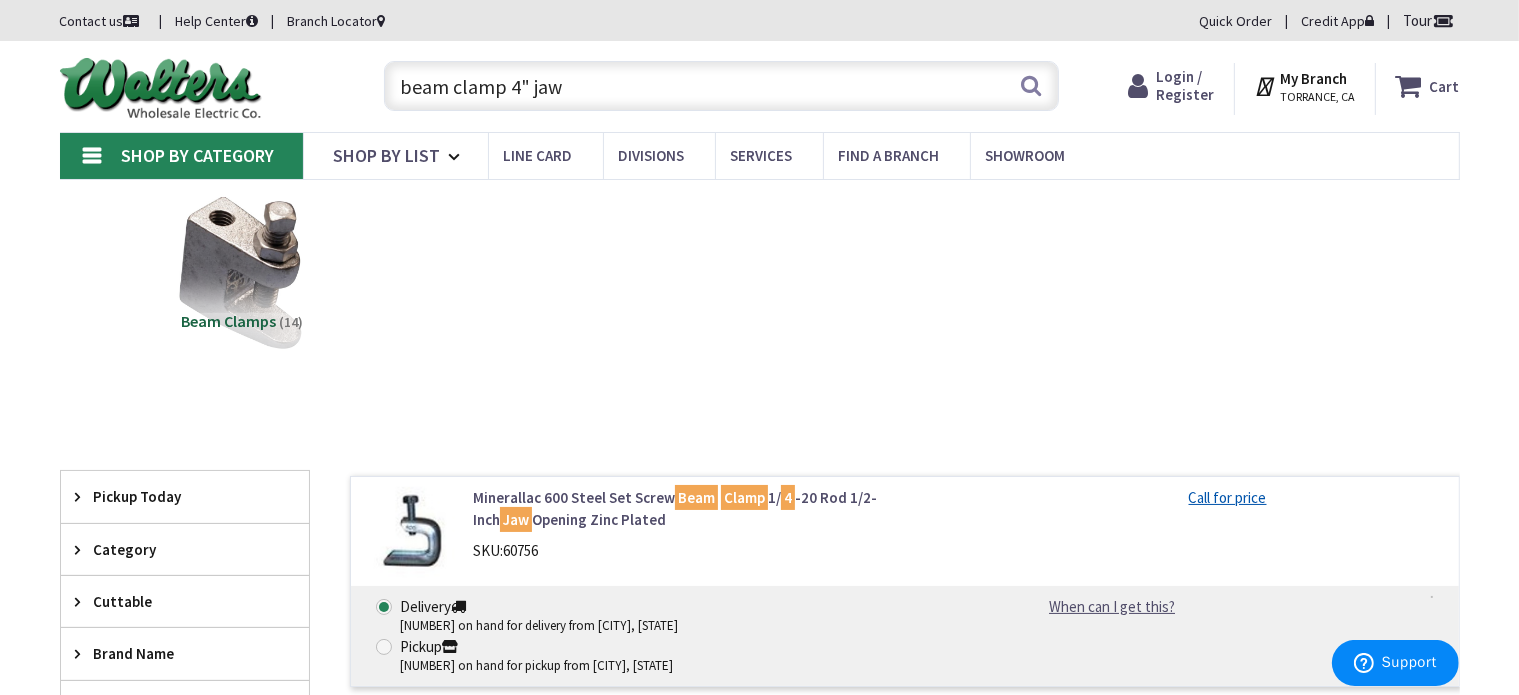 click on "beam clamp 4" jaw" at bounding box center (721, 86) 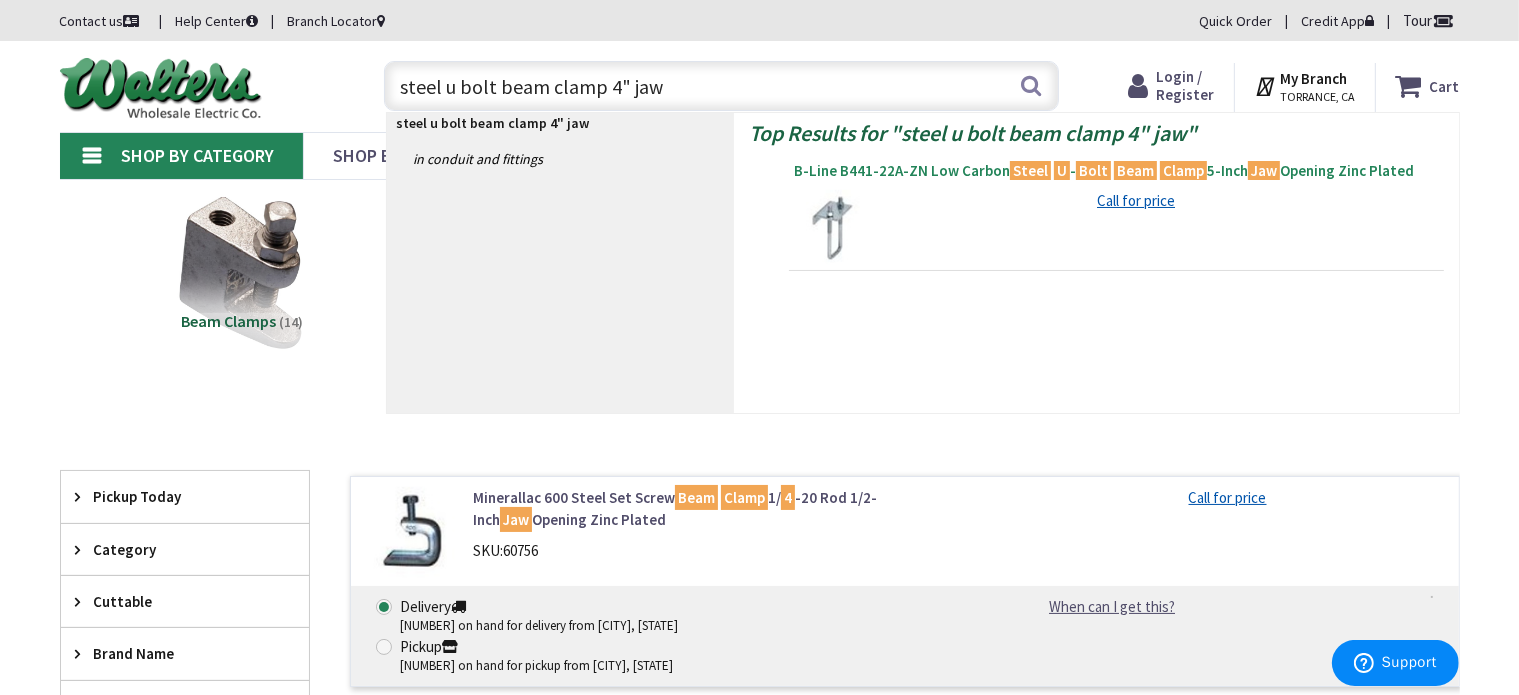 type on "steel u bolt beam clamp 4" jaw" 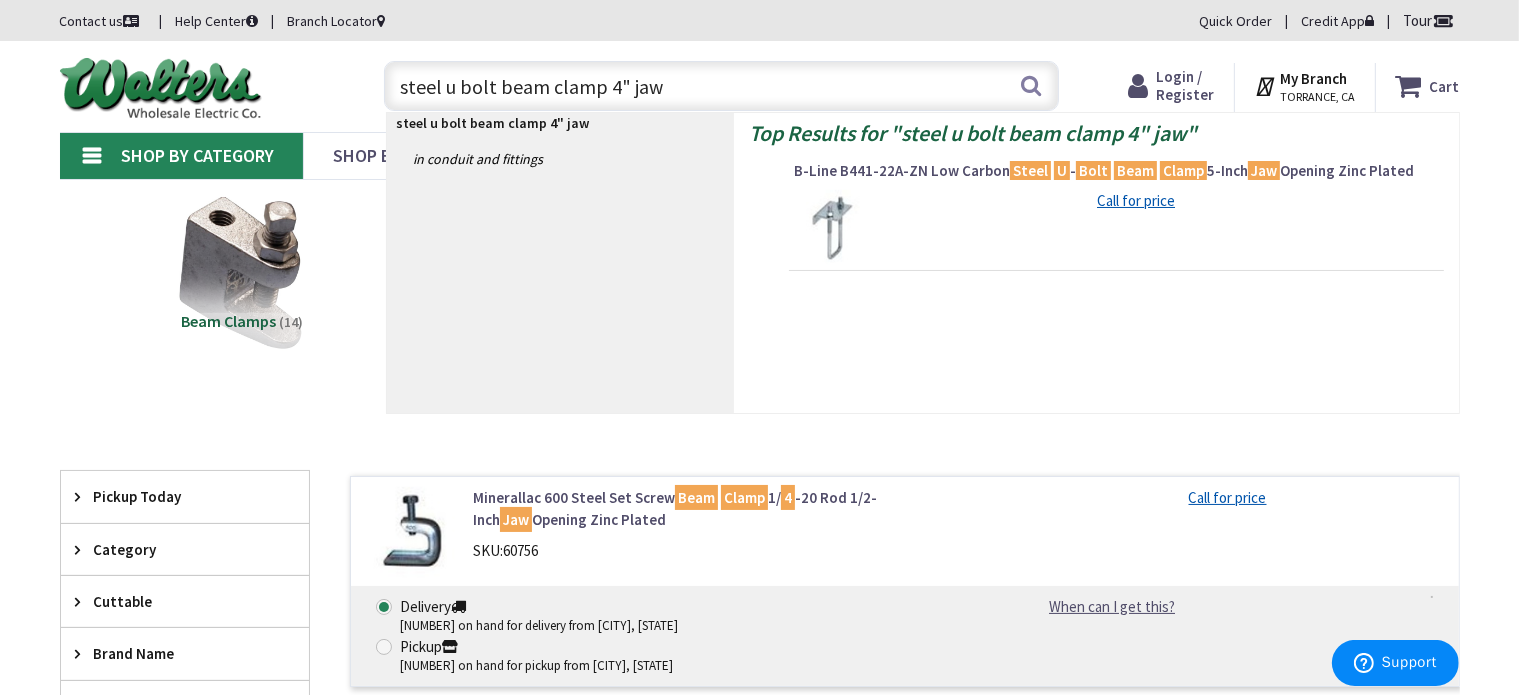 click on "B-Line B441-22A-ZN Low Carbon  Steel   U - Bolt   Beam   Clamp  5-Inch  Jaw  Opening Zinc Plated" at bounding box center (1116, 171) 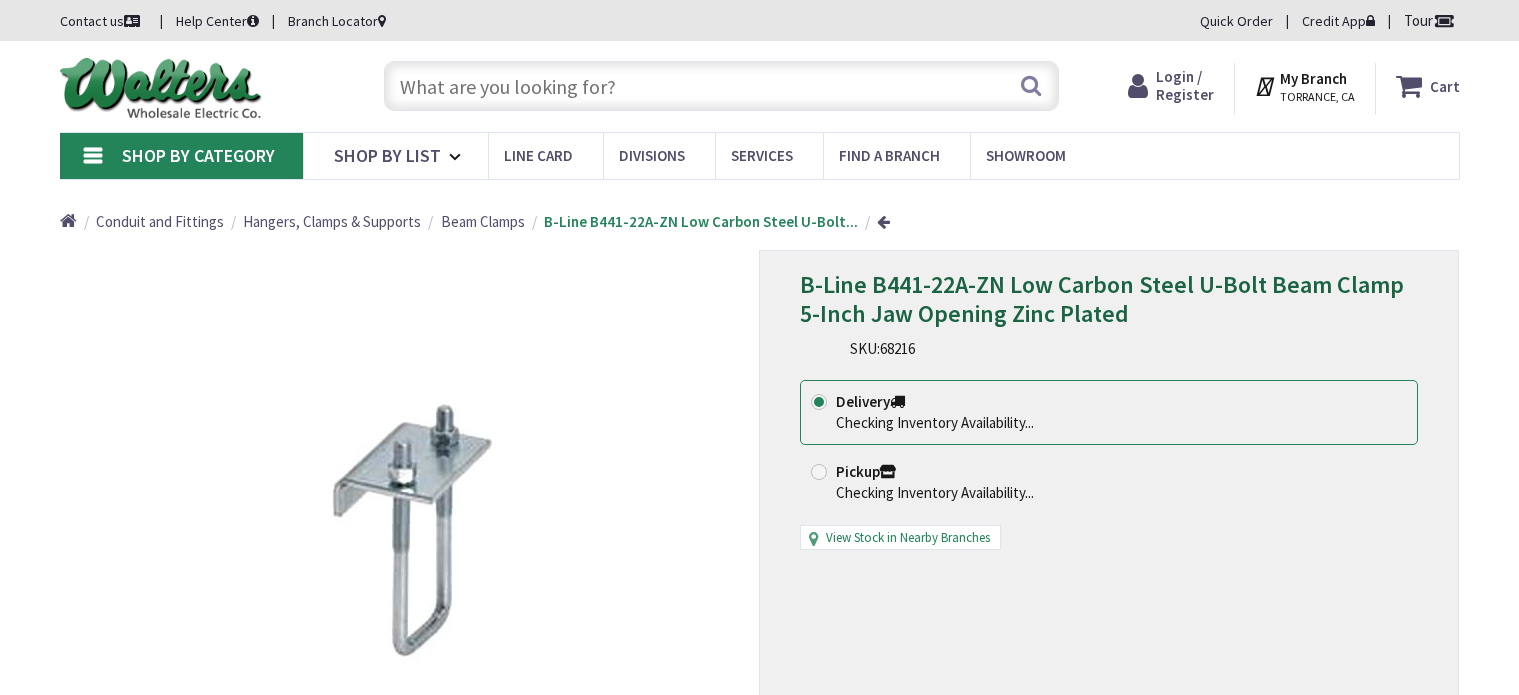 scroll, scrollTop: 0, scrollLeft: 0, axis: both 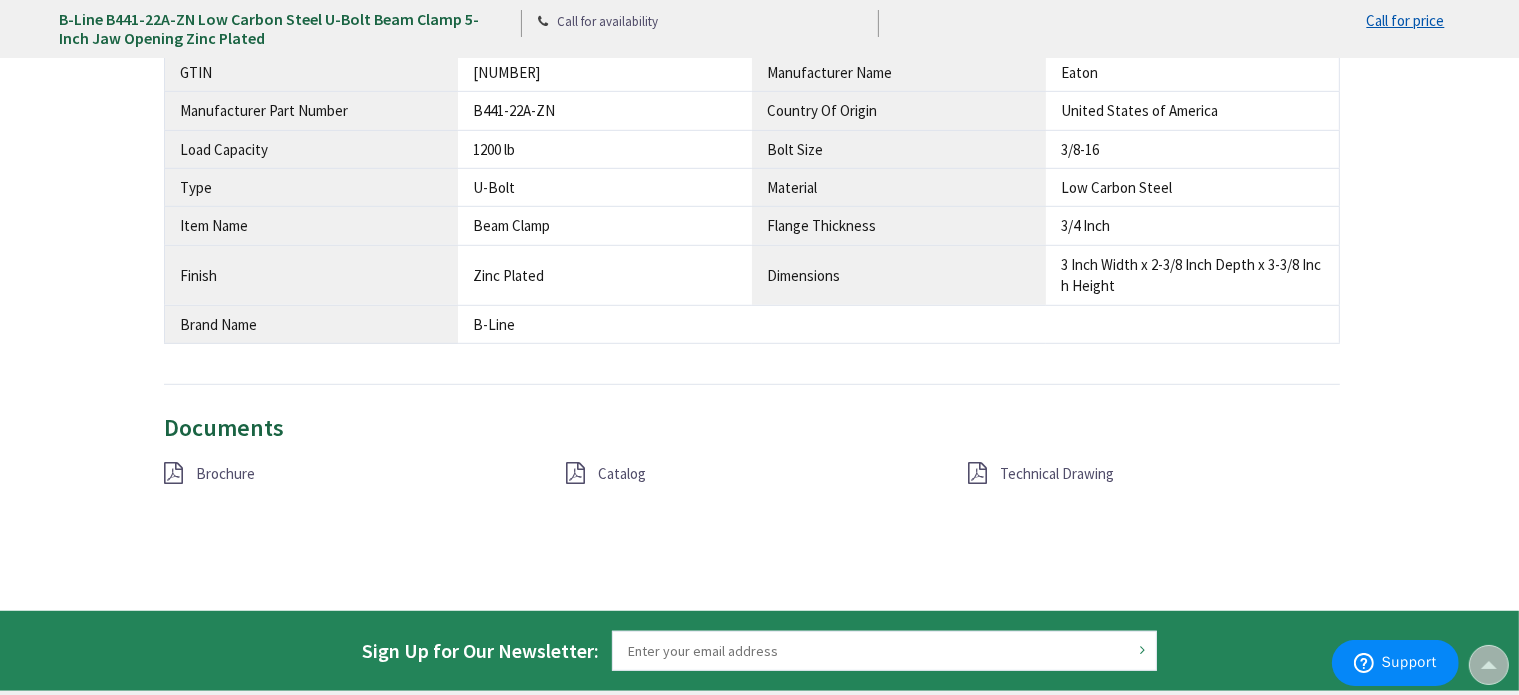 click on "Catalog" at bounding box center [622, 473] 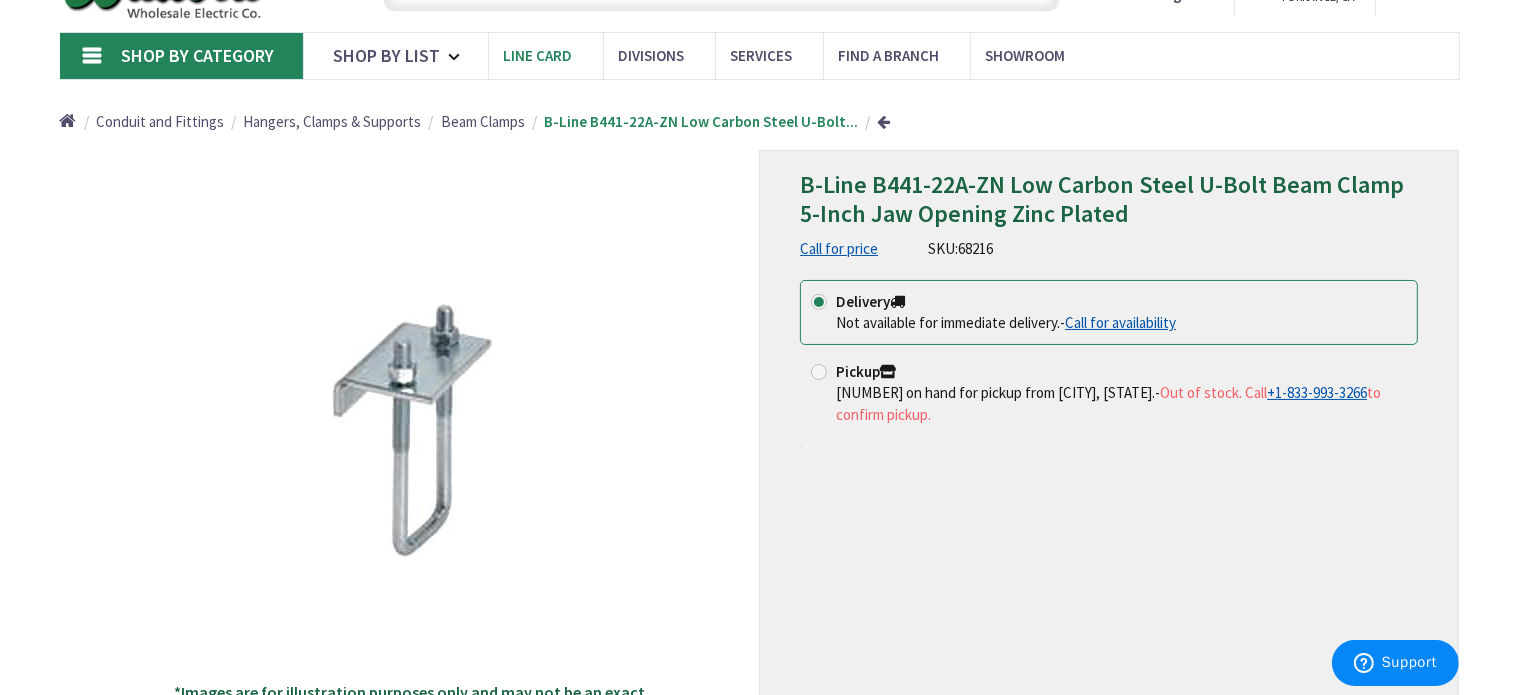 scroll, scrollTop: 0, scrollLeft: 0, axis: both 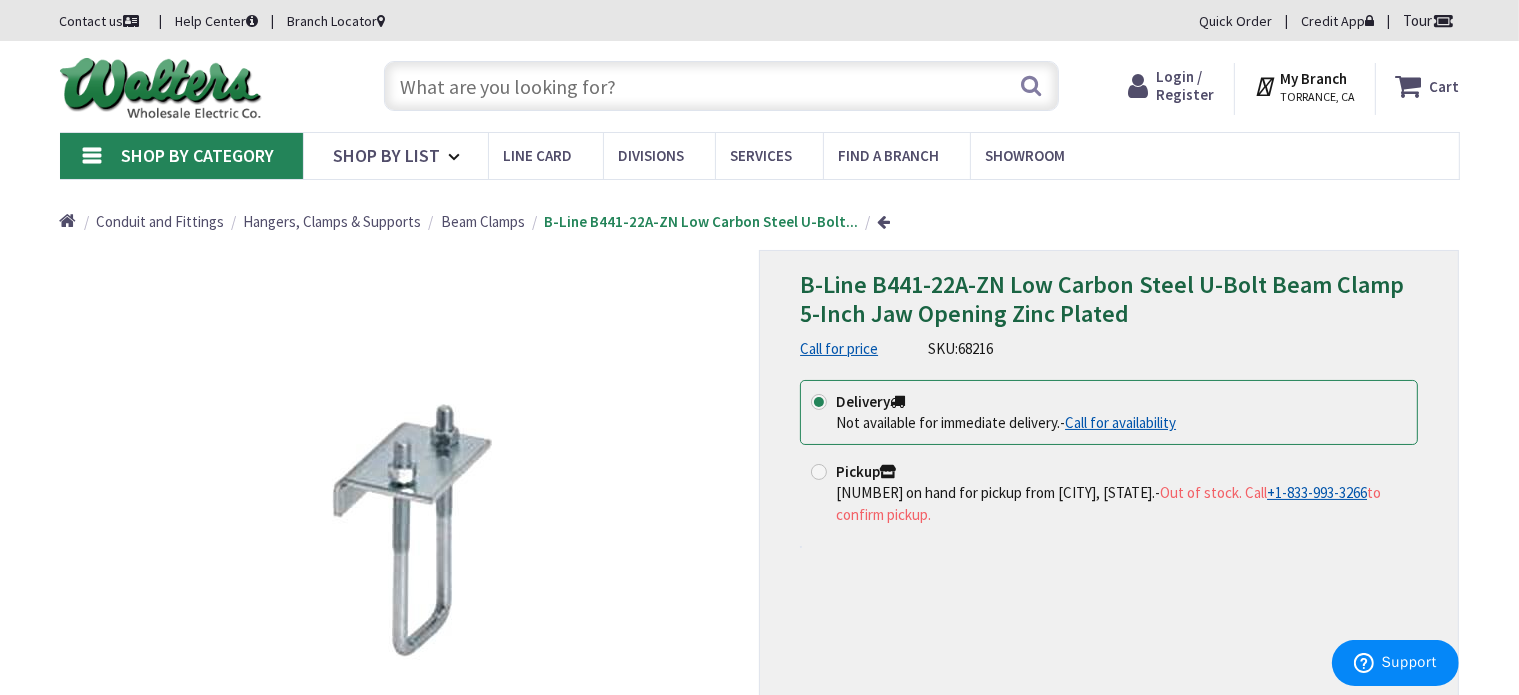 click at bounding box center [721, 86] 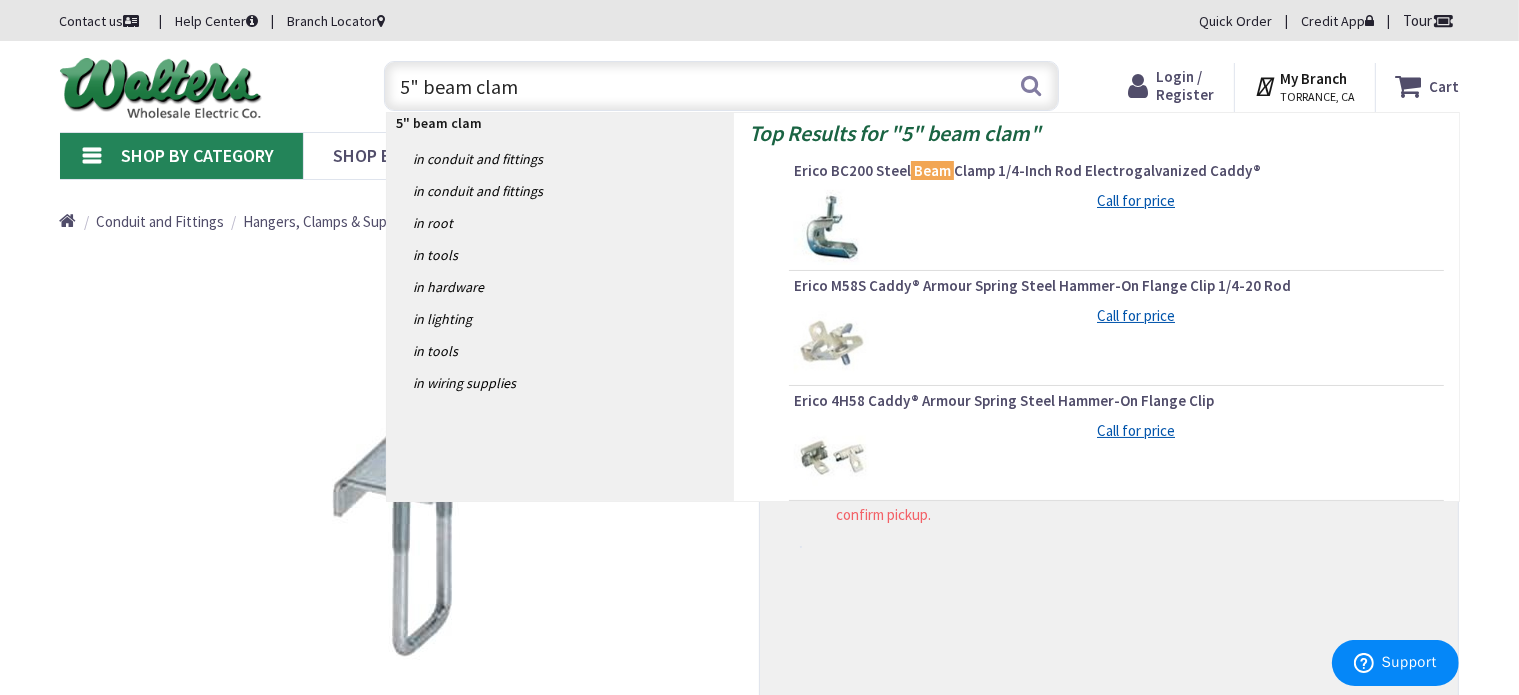 type on "5" beam clamp" 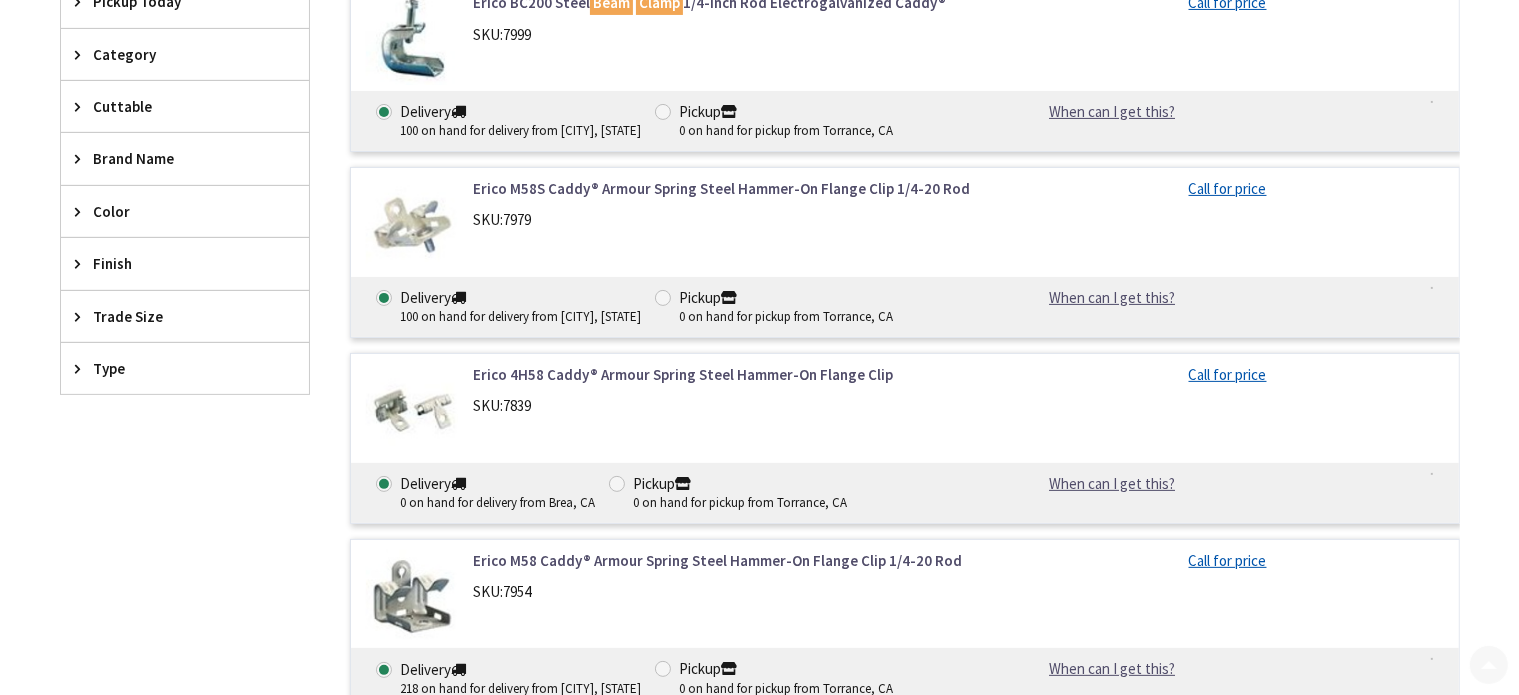 scroll, scrollTop: 500, scrollLeft: 0, axis: vertical 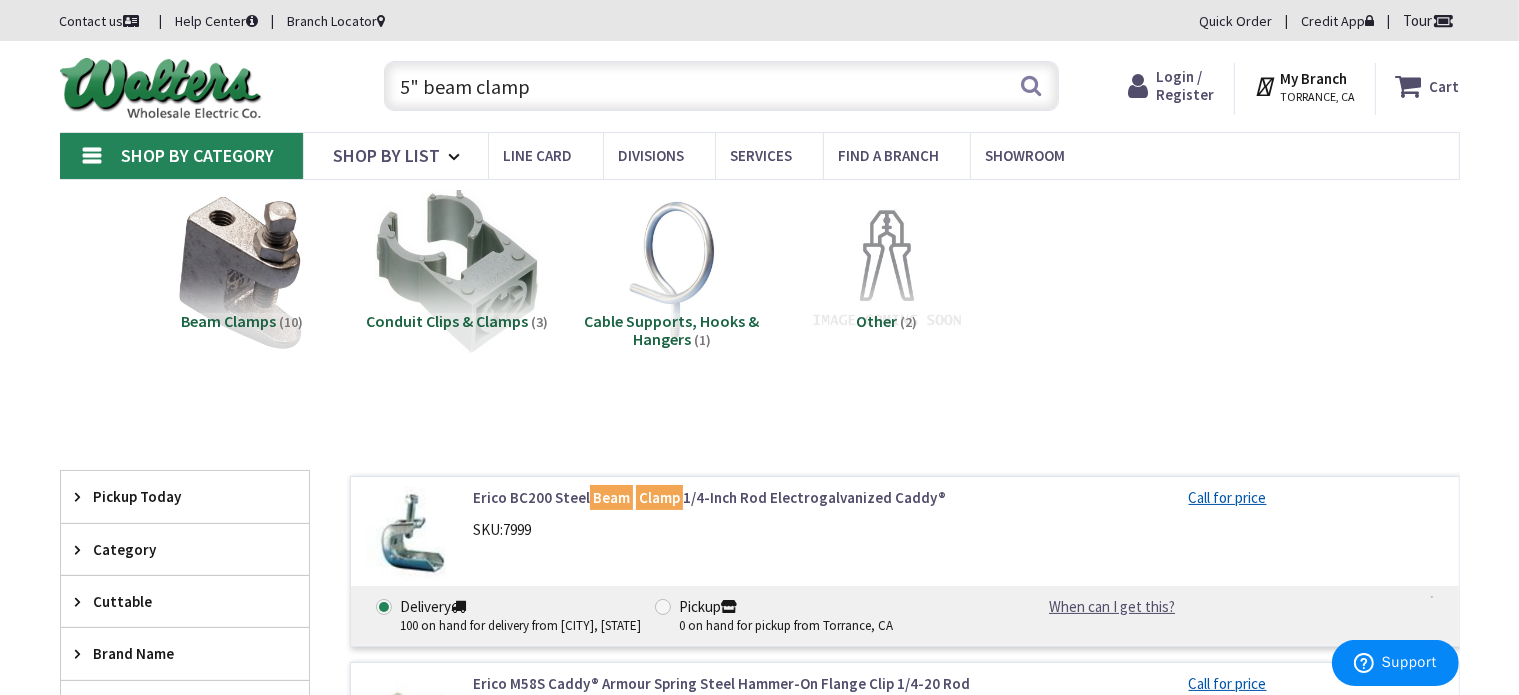 click on "5" beam clamp" at bounding box center [721, 86] 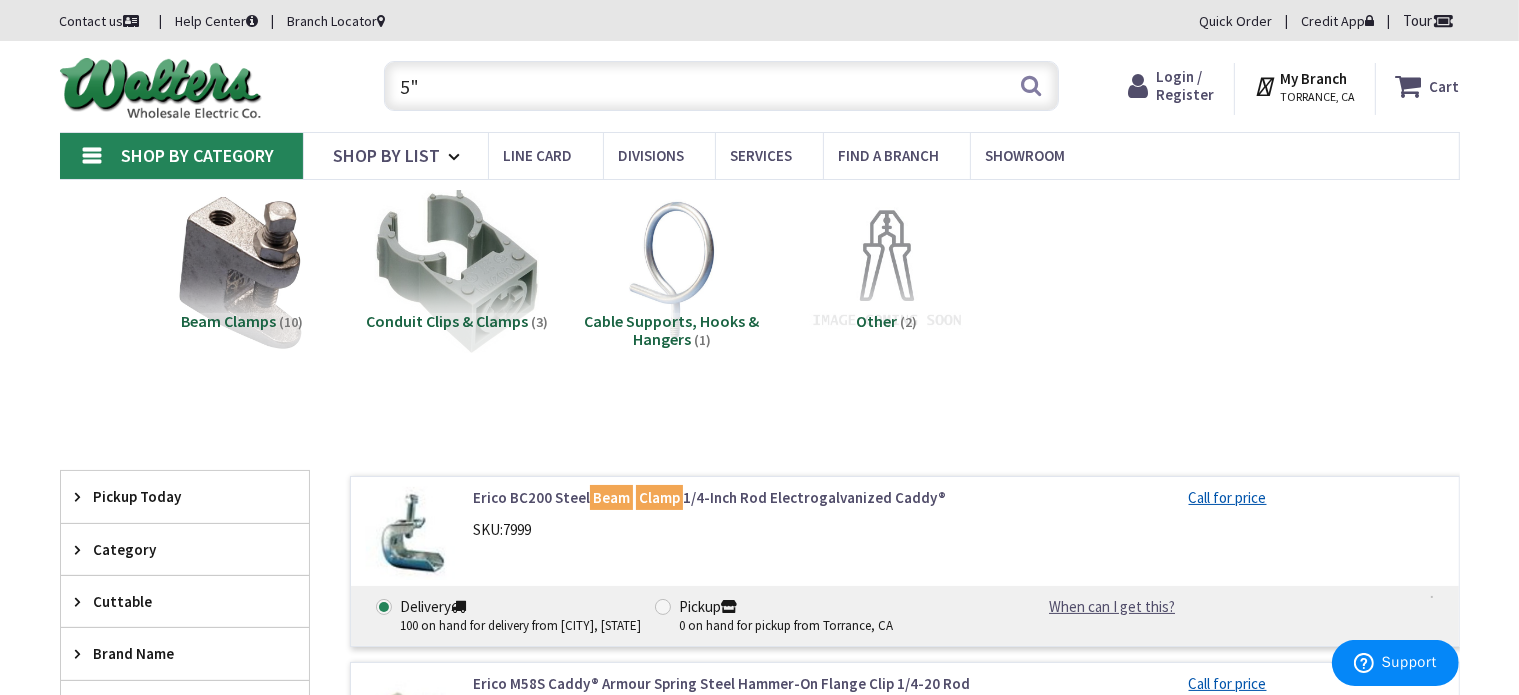 type on "5" 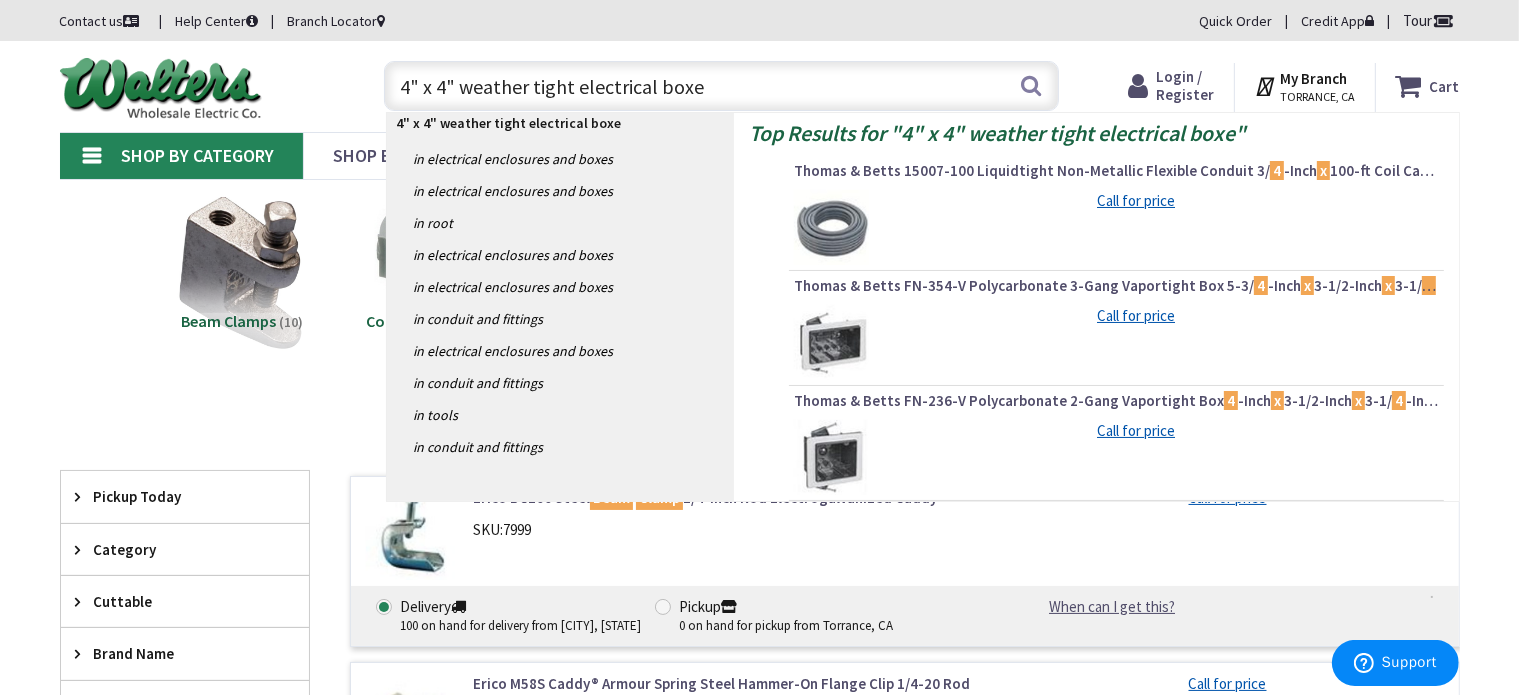 type on "4" x 4" weather tight electrical boxes" 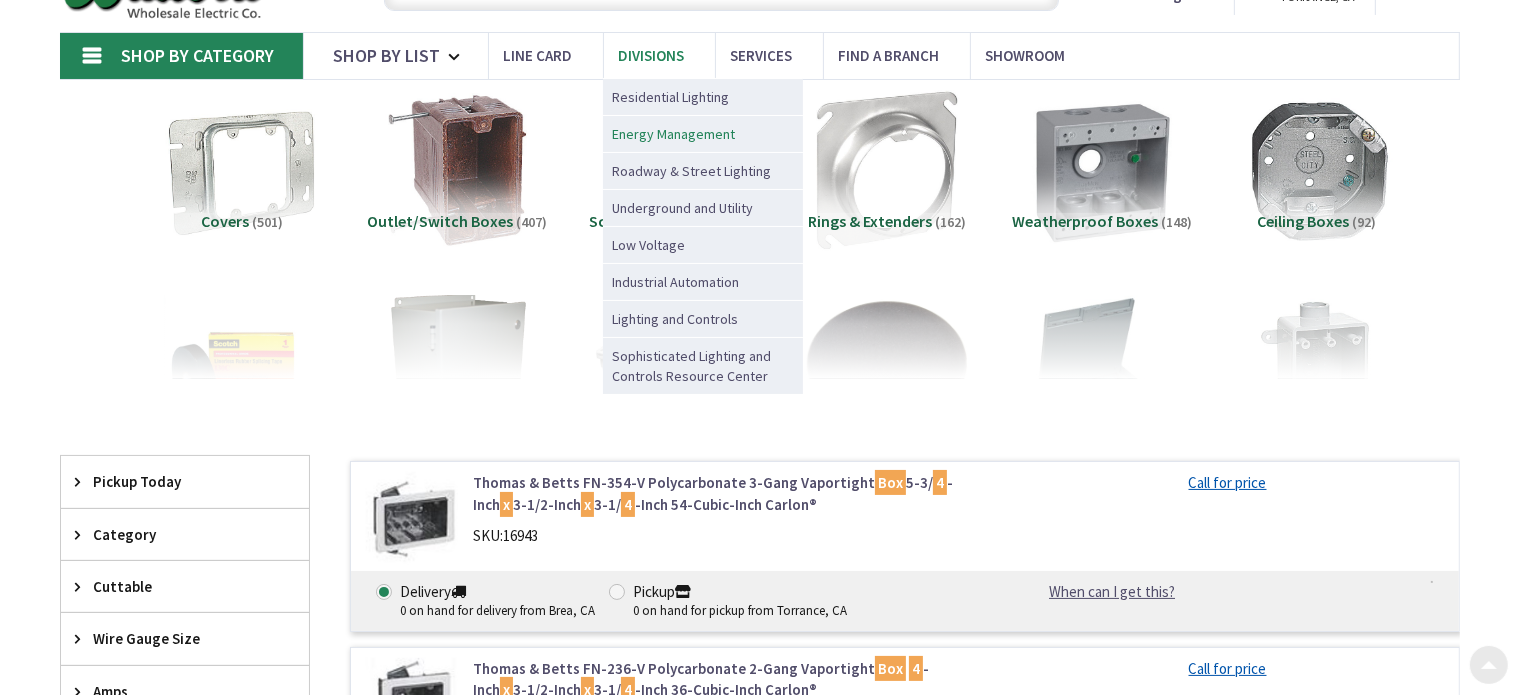 scroll, scrollTop: 100, scrollLeft: 0, axis: vertical 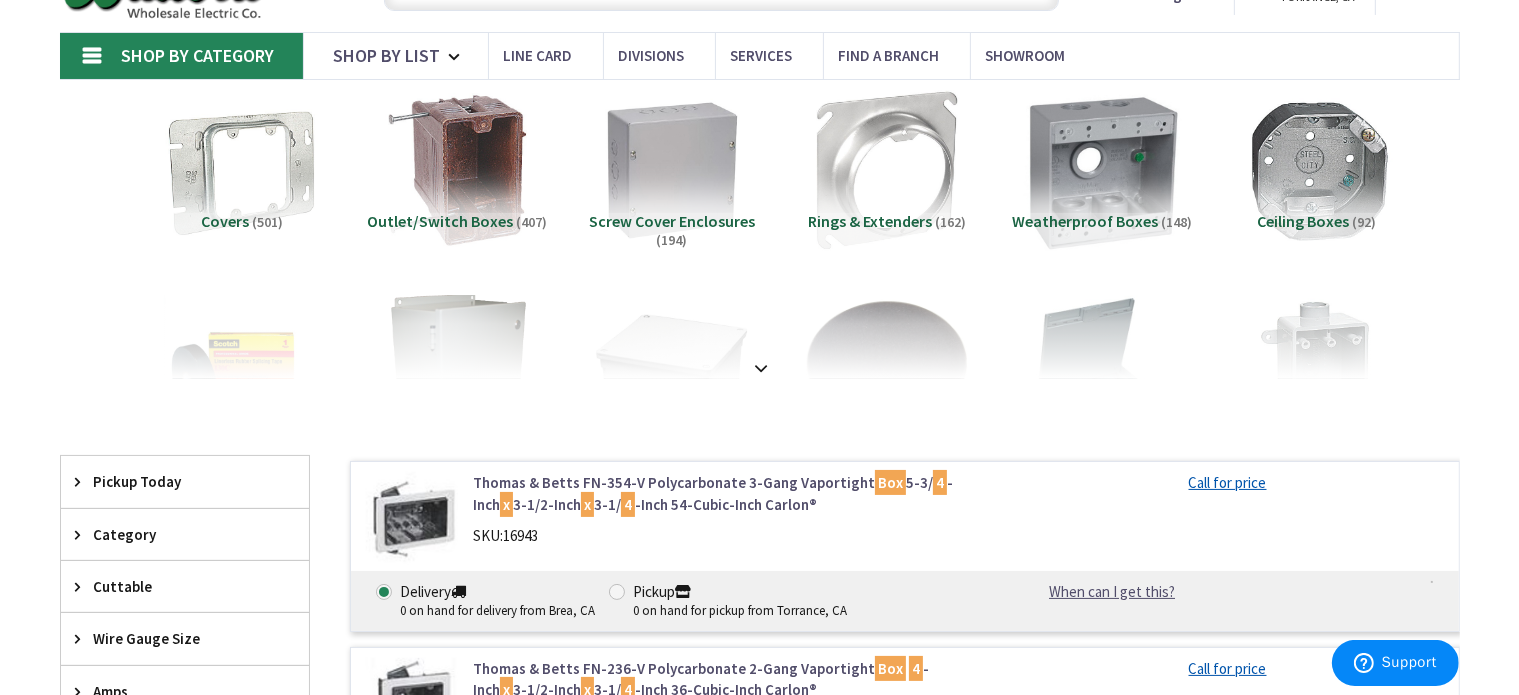 click at bounding box center (1101, 170) 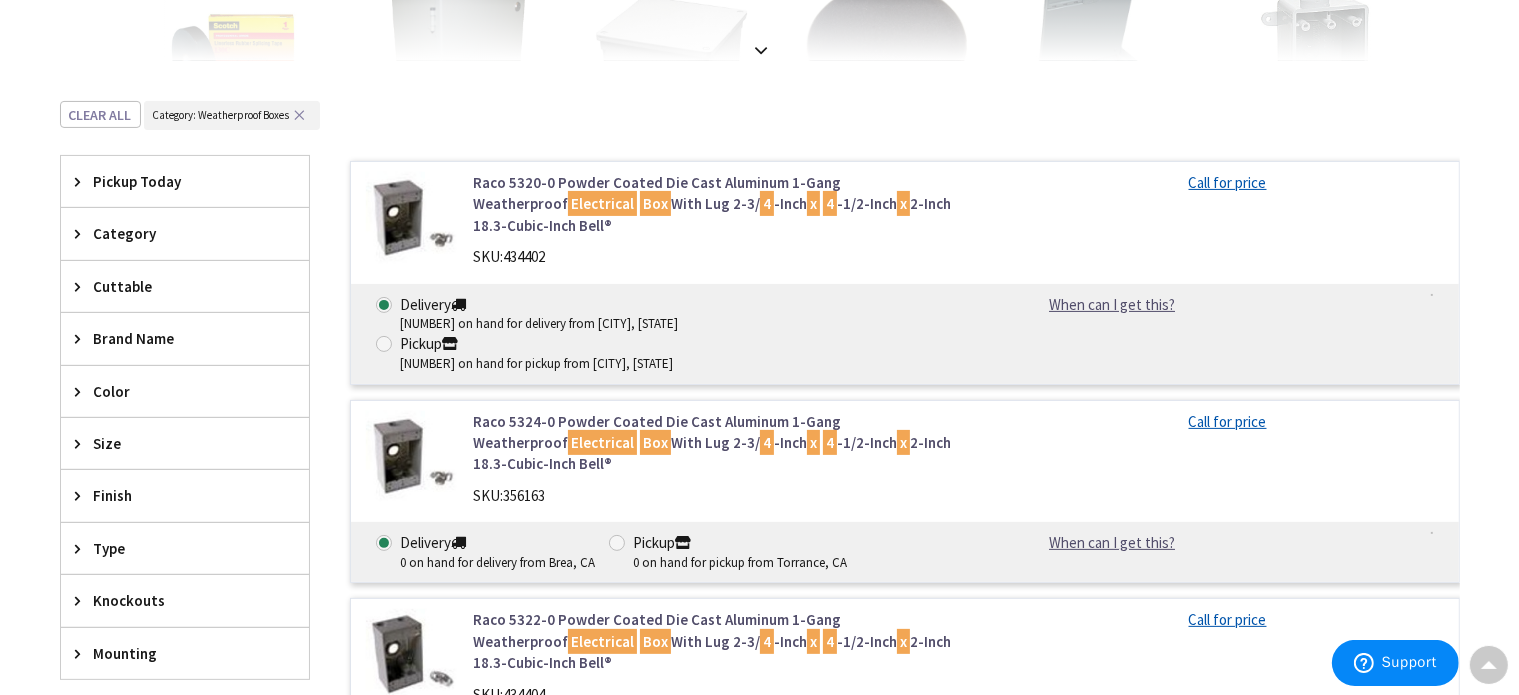 scroll, scrollTop: 0, scrollLeft: 0, axis: both 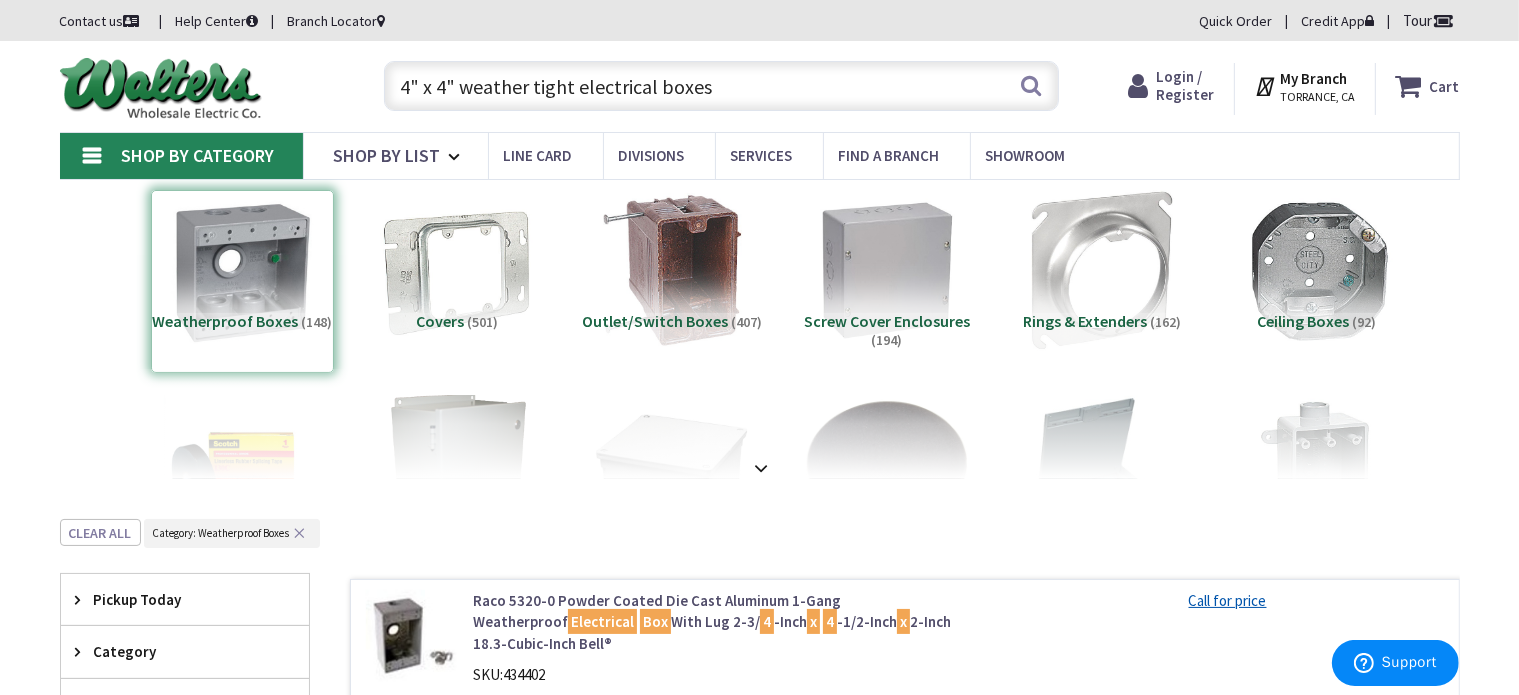click on "4" x 4" weather tight electrical boxes" at bounding box center (721, 86) 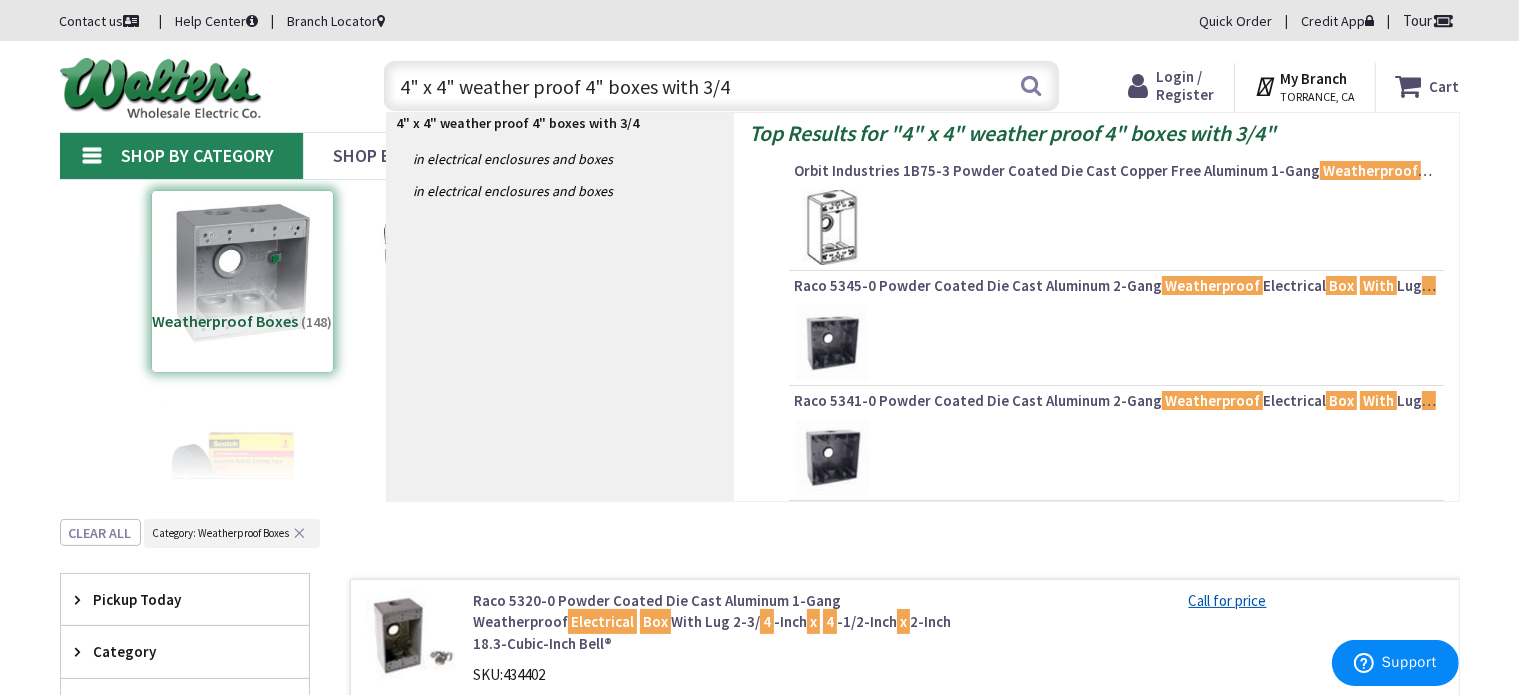 type on "4" x 4" weather proof 4" boxes with 3/4"" 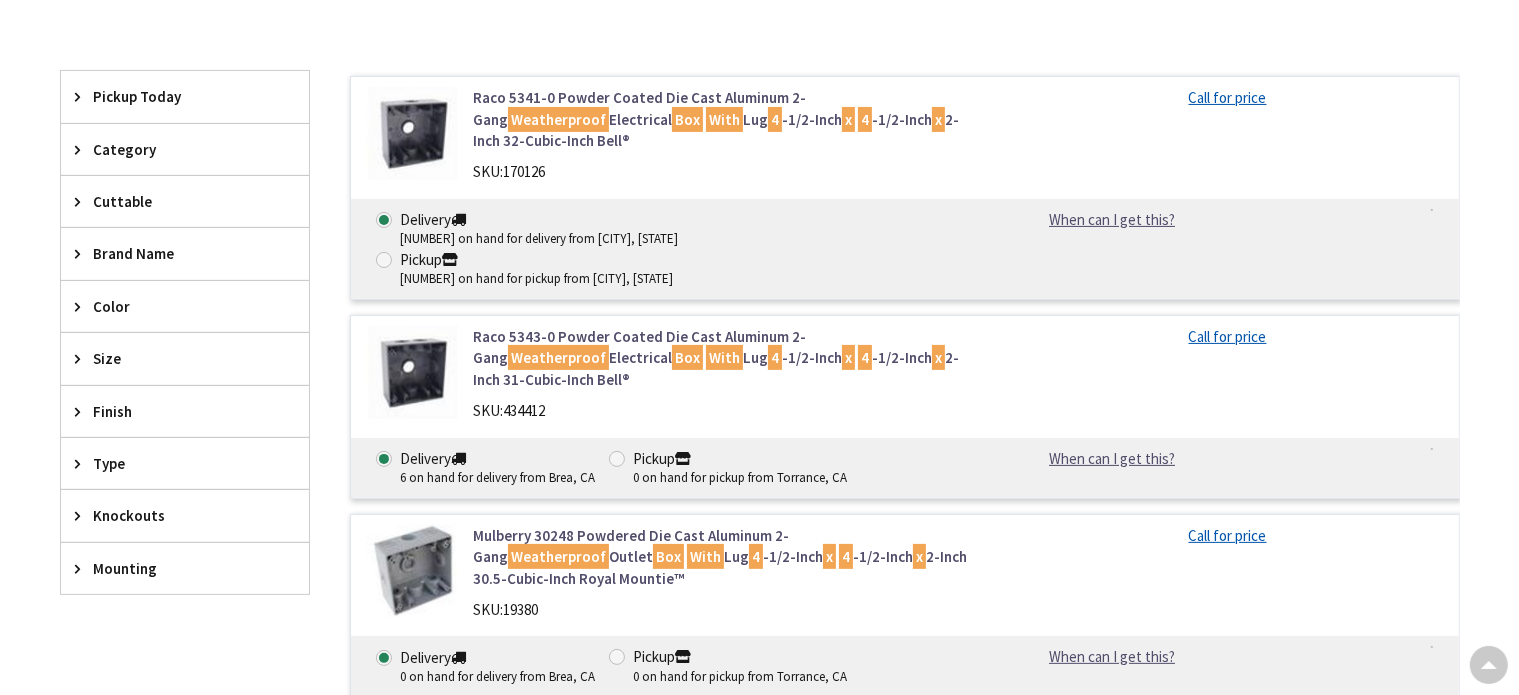 scroll, scrollTop: 400, scrollLeft: 0, axis: vertical 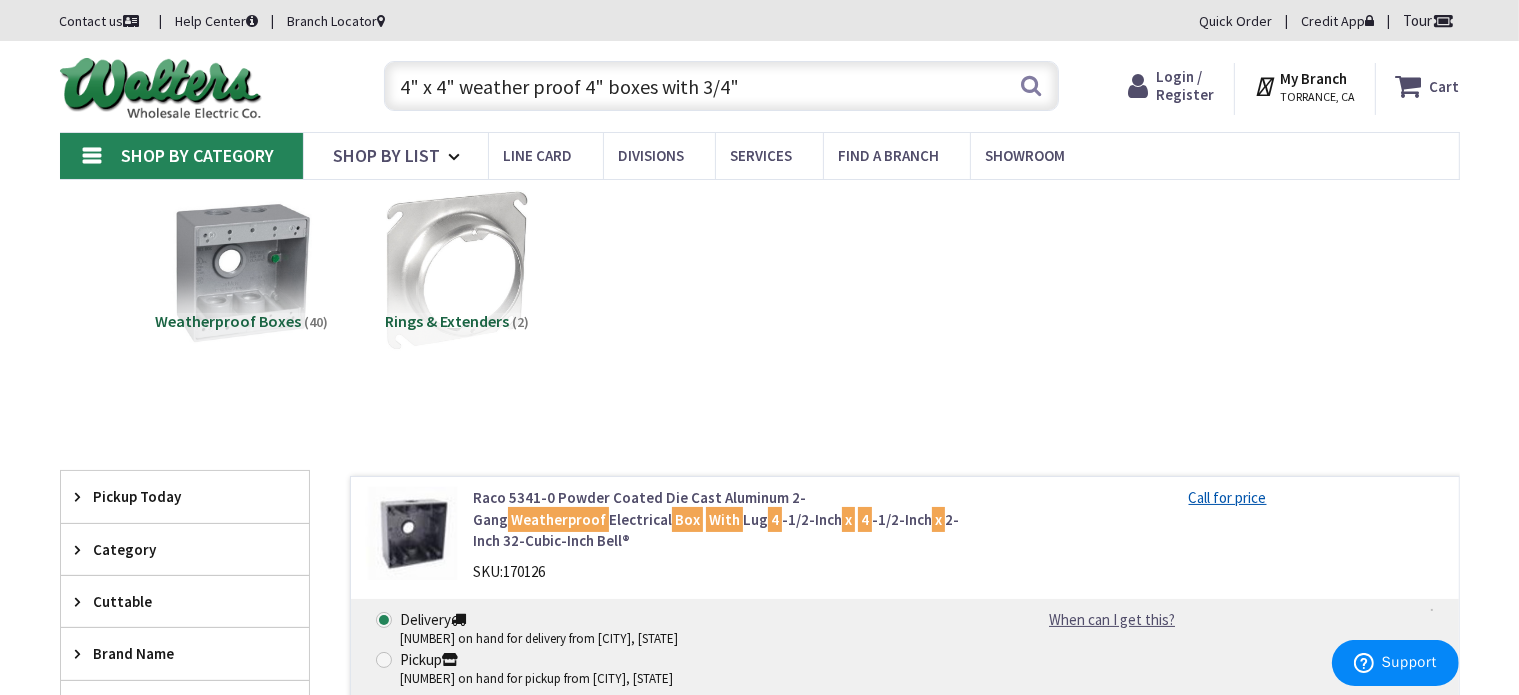 click on "4" x 4" weather proof 4" boxes with 3/4"" at bounding box center [721, 86] 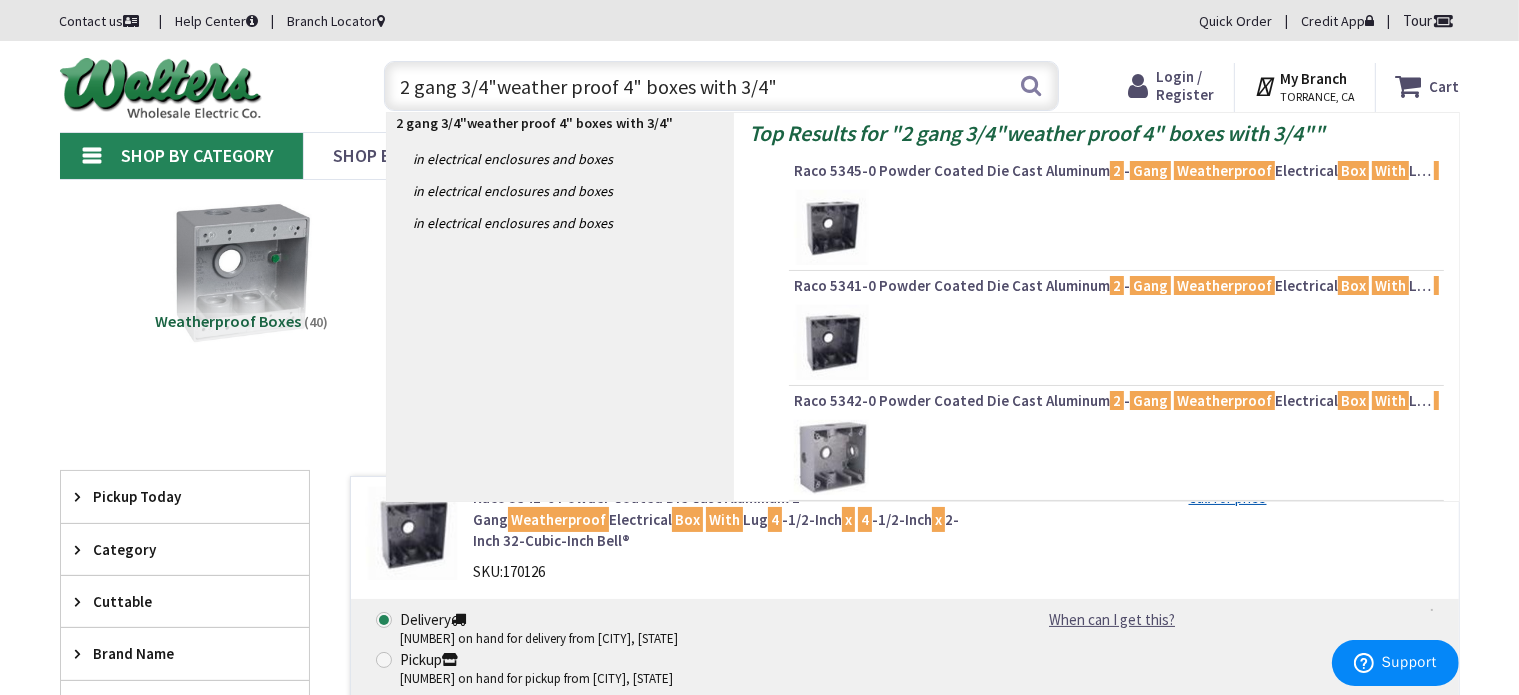 type on "2 gang 3/4" weather proof 4" boxes with 3/4"" 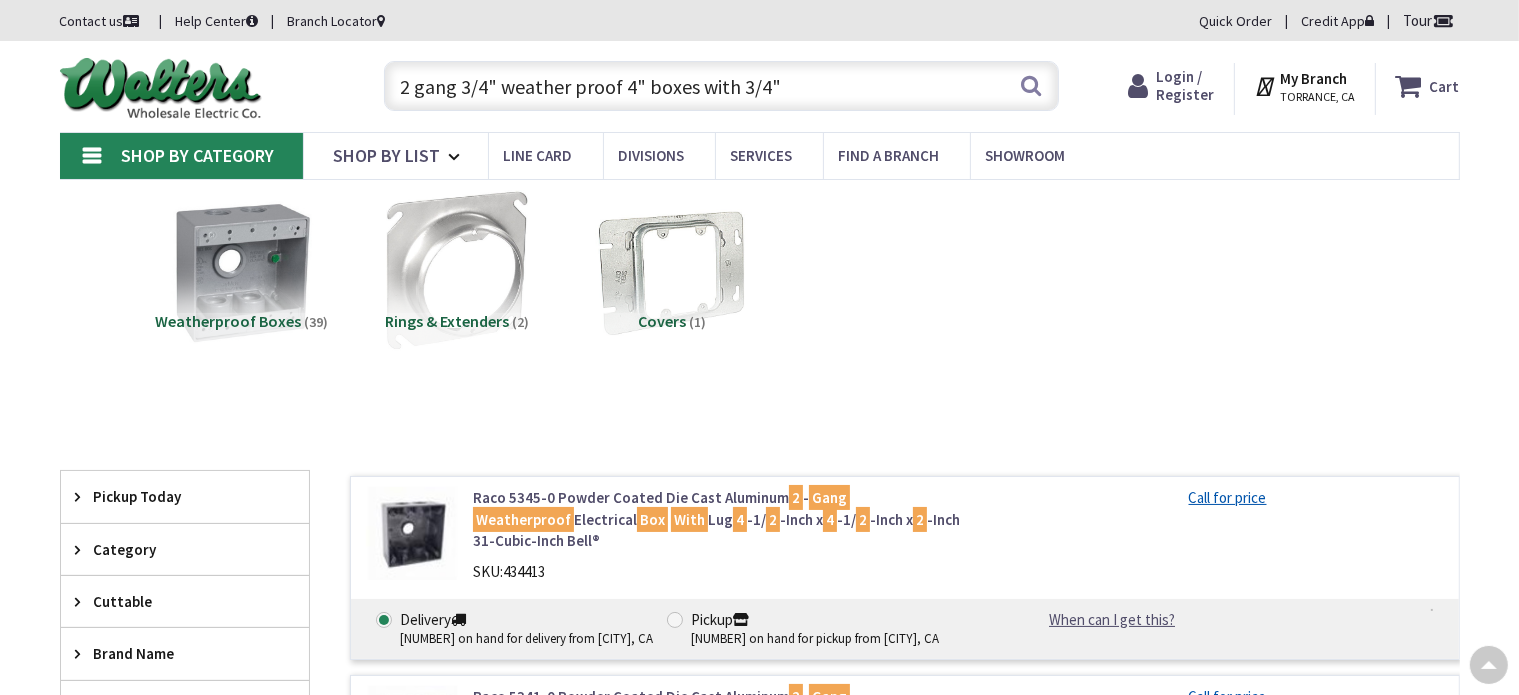 scroll, scrollTop: 500, scrollLeft: 0, axis: vertical 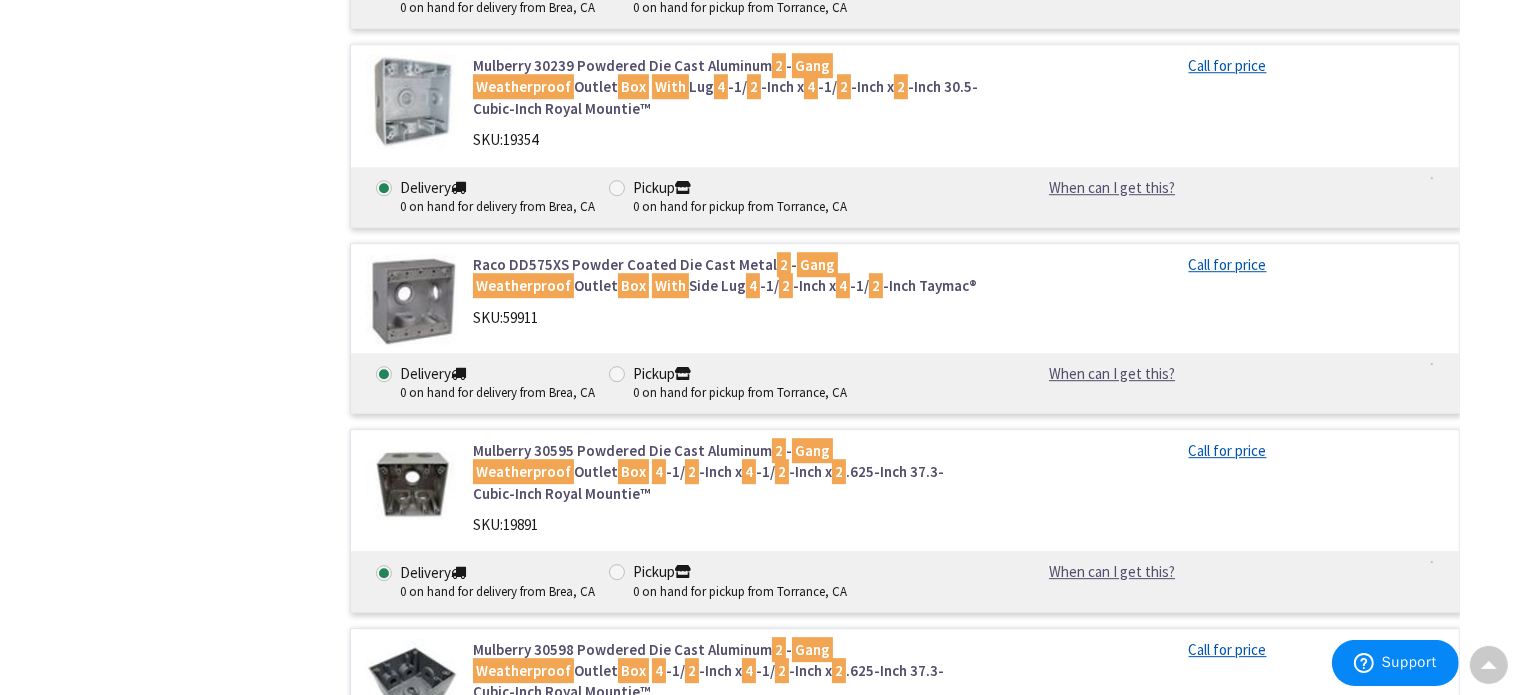 click on "Raco DD575XS Powder Coated Die Cast Metal  2 - Gang   Weatherproof  Outlet  Box   With  Side Lug  4 -1/ 2 -Inch x  4 -1/ 2 -Inch Taymac®" at bounding box center (727, 275) 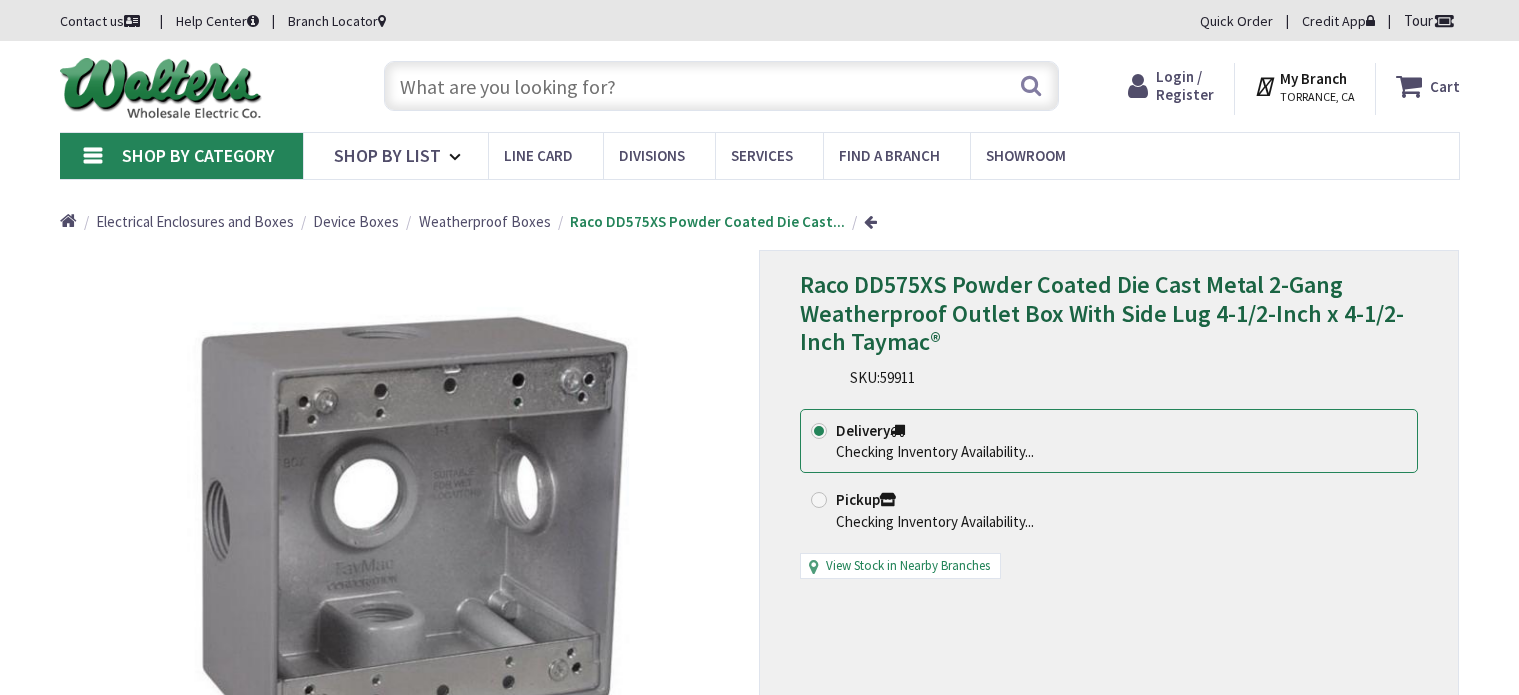 scroll, scrollTop: 0, scrollLeft: 0, axis: both 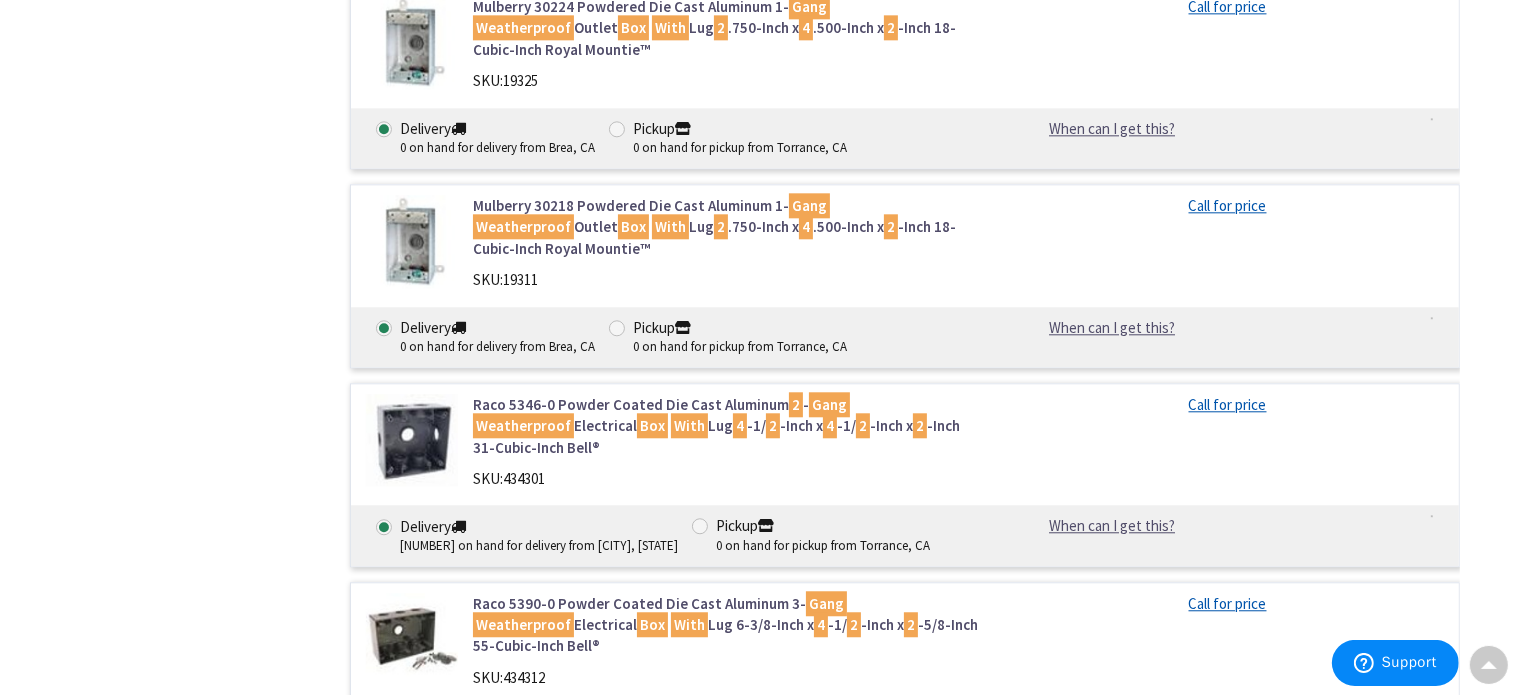 click on "Raco 5346-0 Powder Coated Die Cast Aluminum  2 - Gang   Weatherproof  Electrical  Box   With  Lug  4 -1/ 2 -Inch x  4 -1/ 2 -Inch x  2 -Inch 31-Cubic-Inch Bell®" at bounding box center (727, 426) 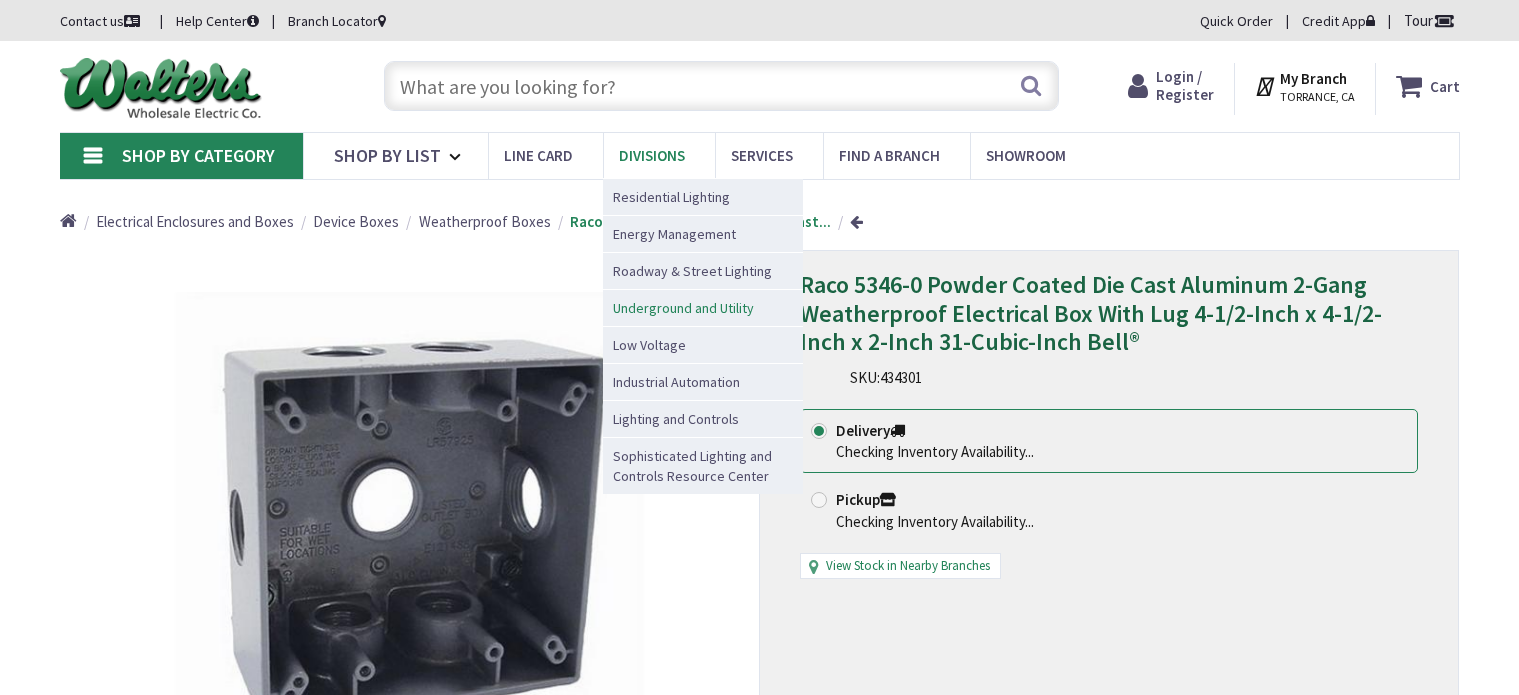 scroll, scrollTop: 0, scrollLeft: 0, axis: both 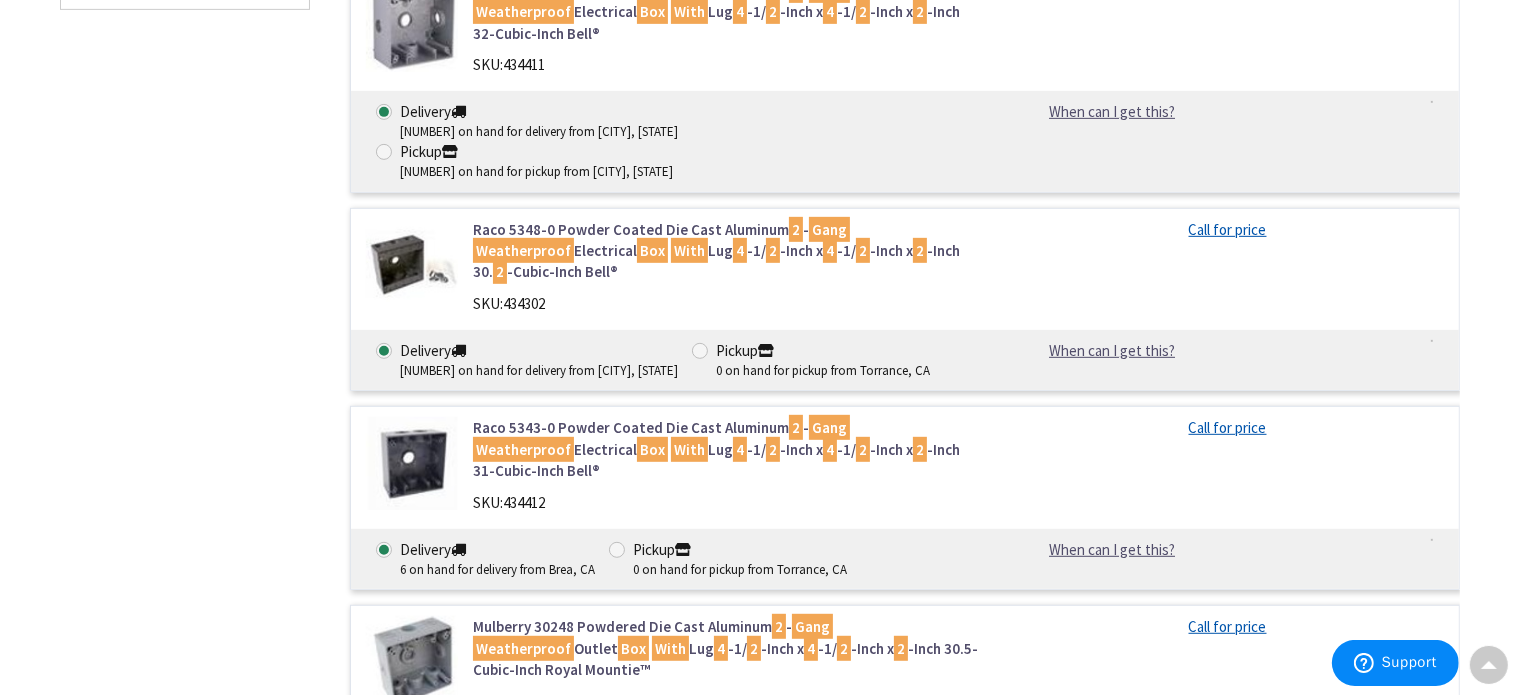 click on "Raco 5343-0 Powder Coated Die Cast Aluminum  2 - Gang   Weatherproof  Electrical  Box   With  Lug  4 -1/ 2 -Inch x  4 -1/ 2 -Inch x  2 -Inch 31-Cubic-Inch Bell®" at bounding box center (727, 449) 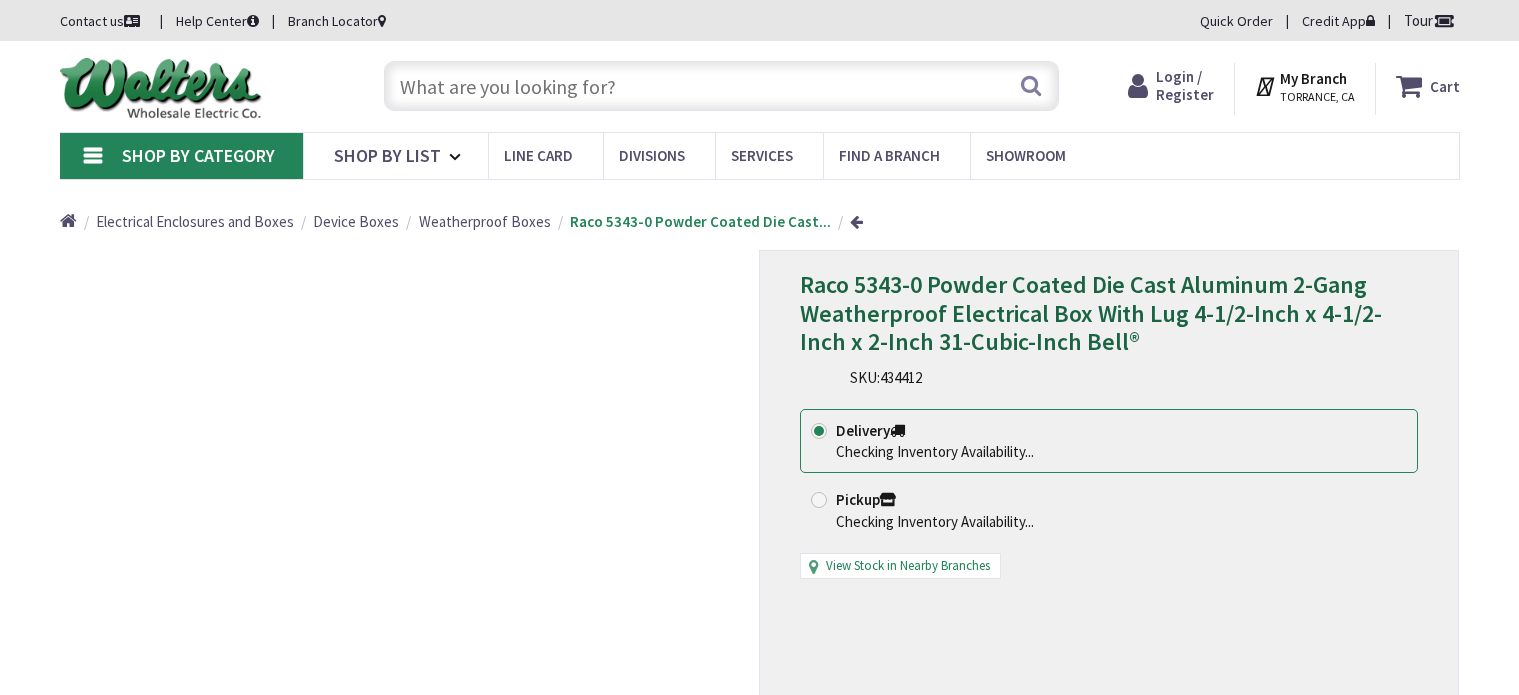 scroll, scrollTop: 0, scrollLeft: 0, axis: both 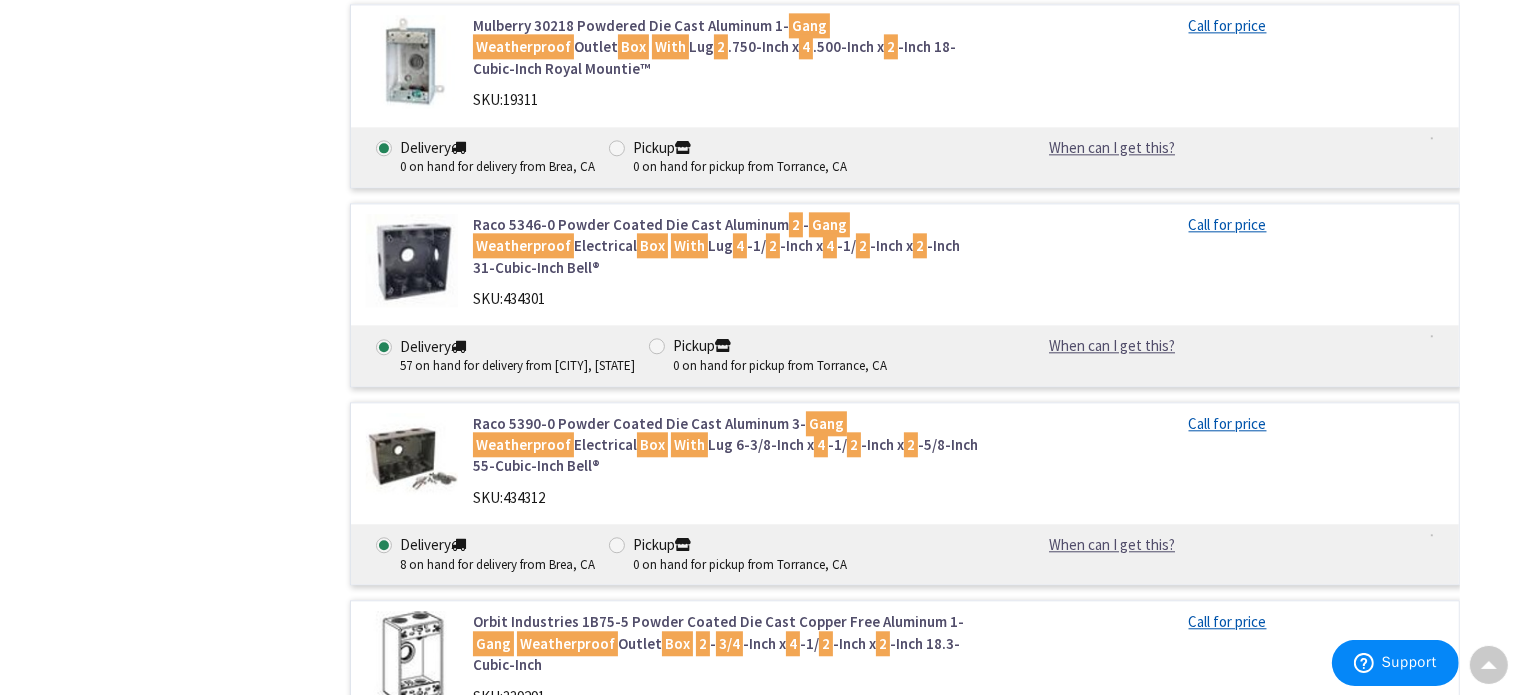 click on "Raco 5346-0 Powder Coated Die Cast Aluminum  2 - Gang   Weatherproof  Electrical  Box   With  Lug  4 -1/ 2 -Inch x  4 -1/ 2 -Inch x  2 -Inch 31-Cubic-Inch Bell®" at bounding box center (727, 246) 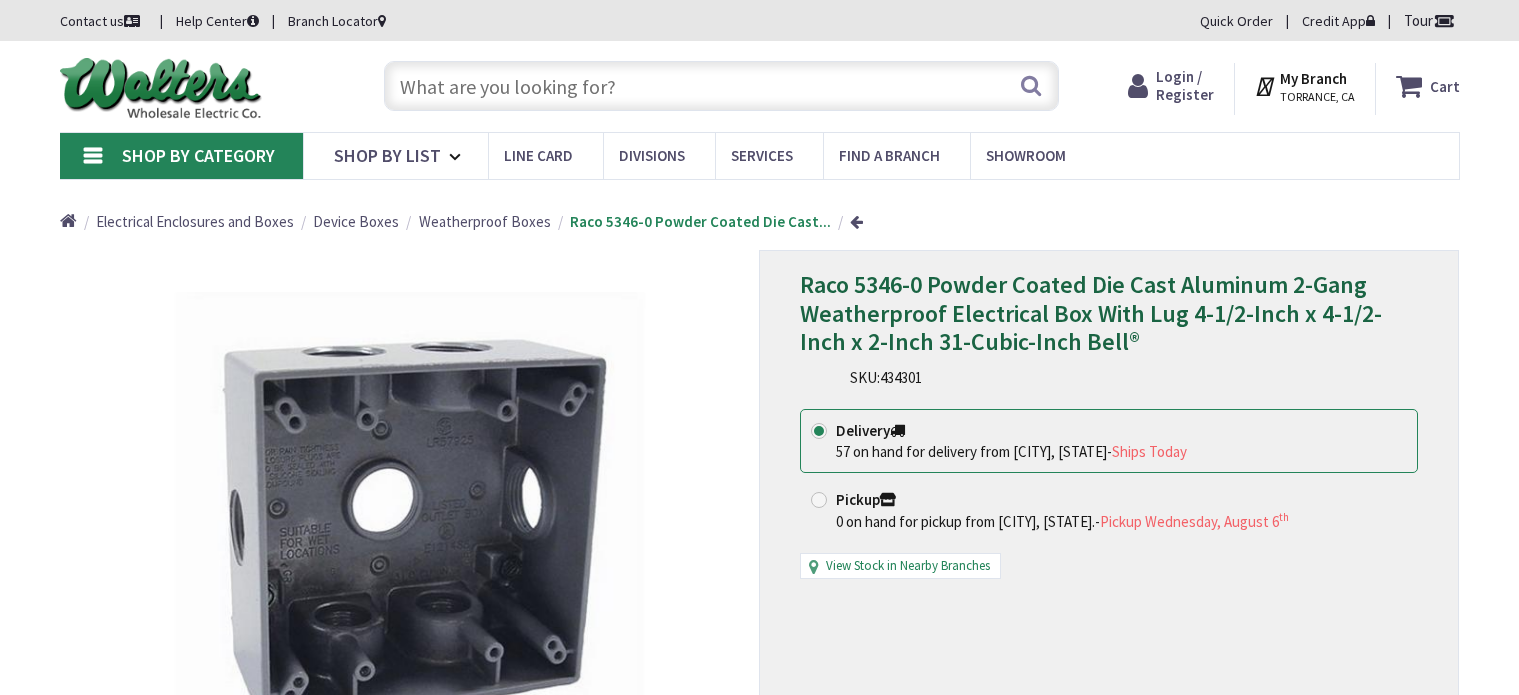 scroll, scrollTop: 0, scrollLeft: 0, axis: both 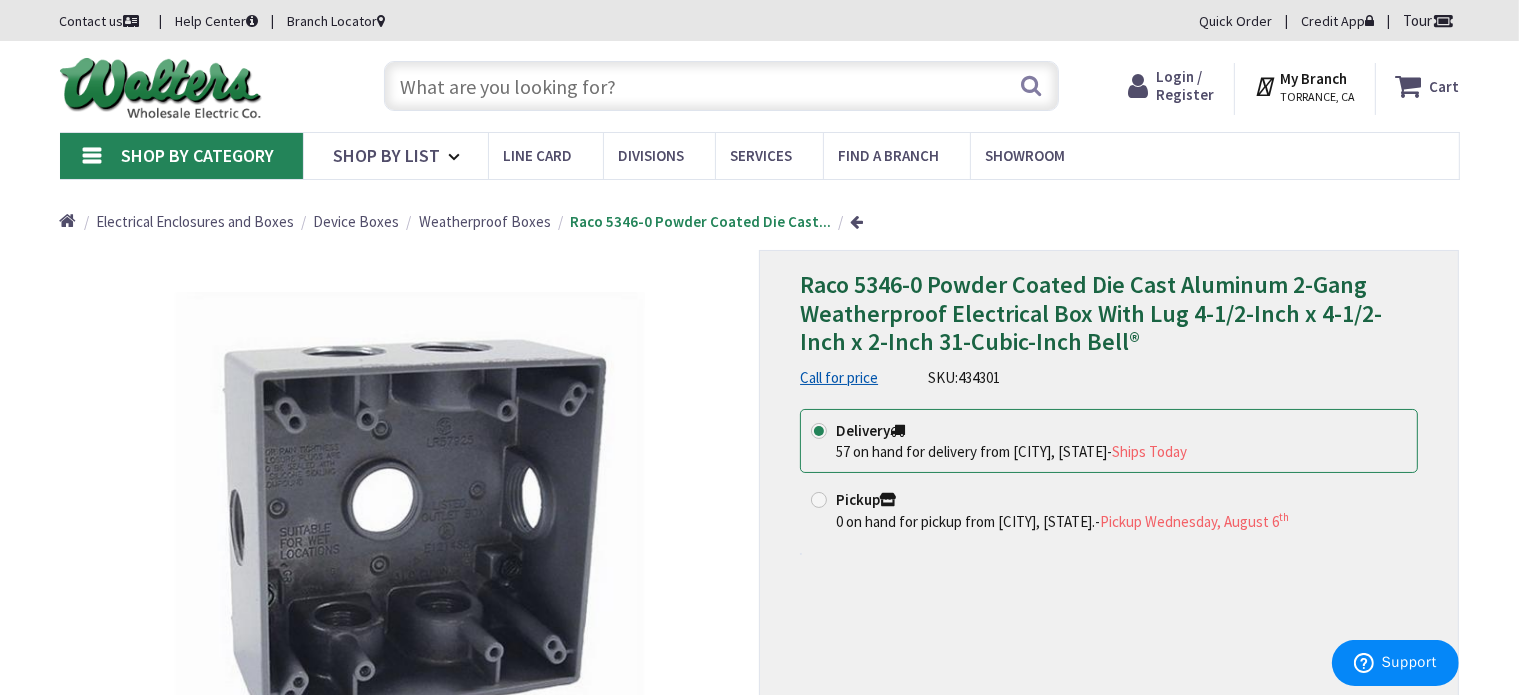 click at bounding box center (721, 86) 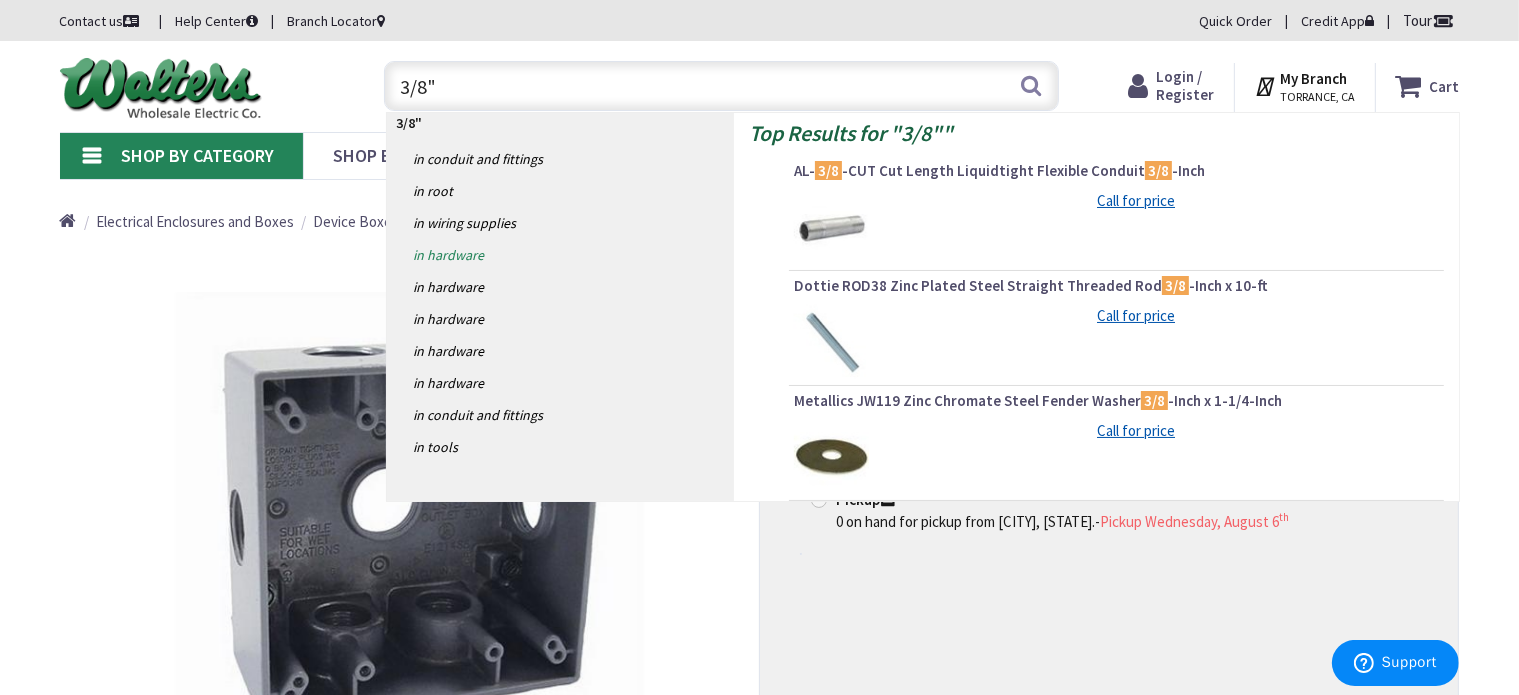 type on "3/8"" 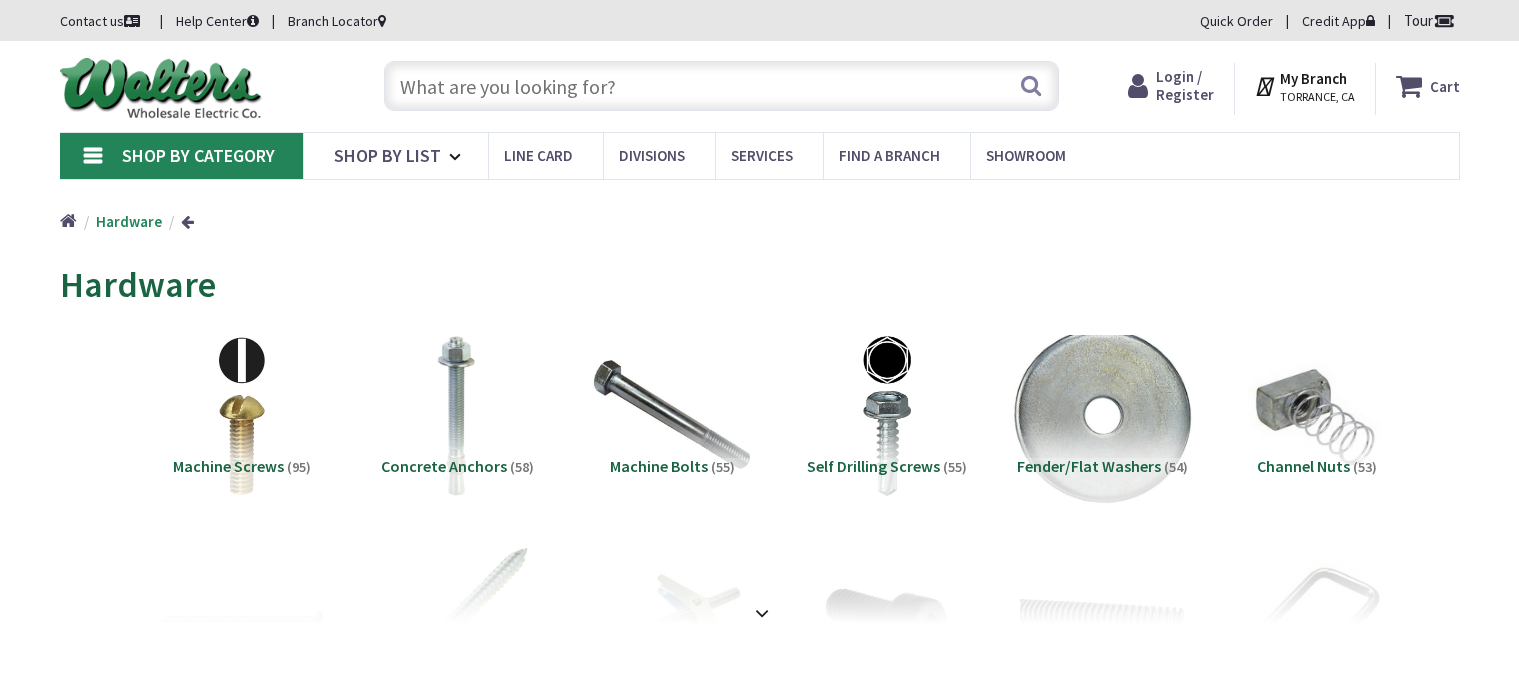 scroll, scrollTop: 0, scrollLeft: 0, axis: both 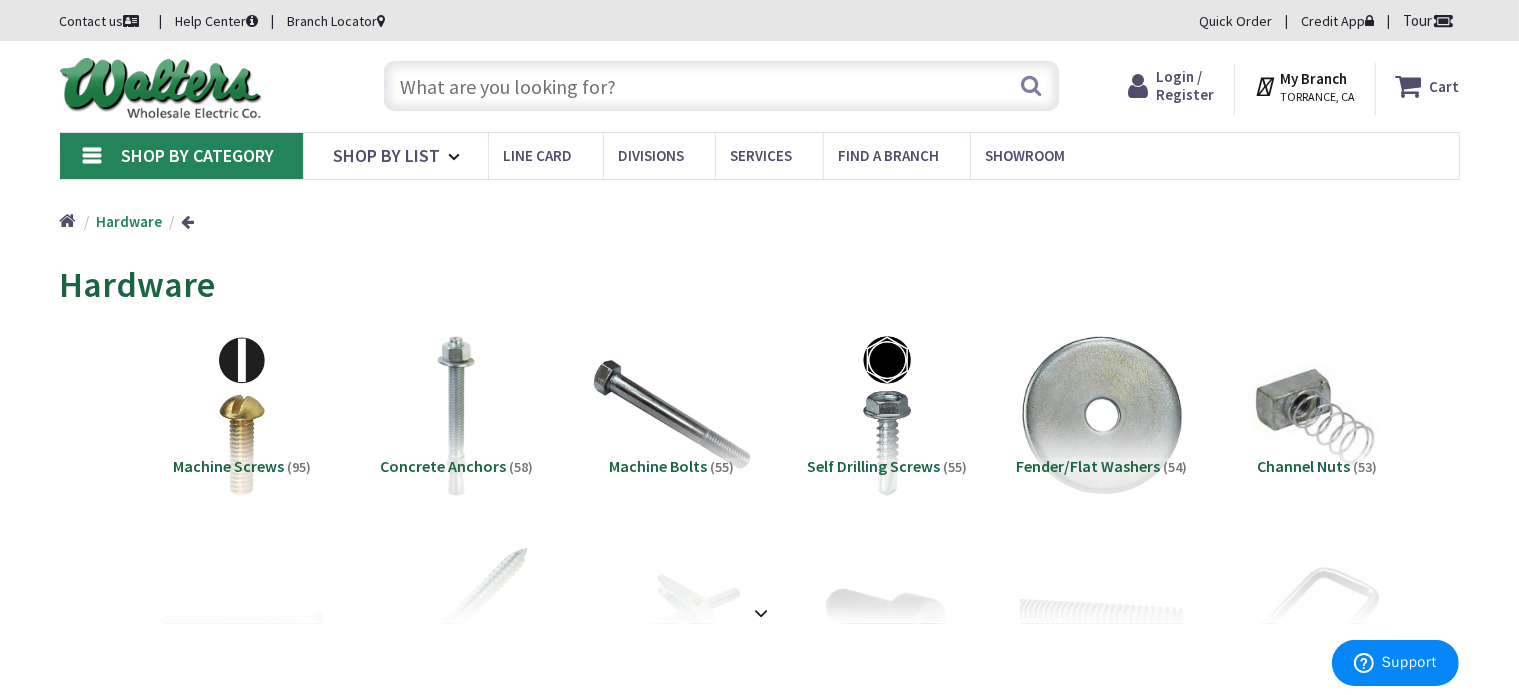 click at bounding box center (721, 86) 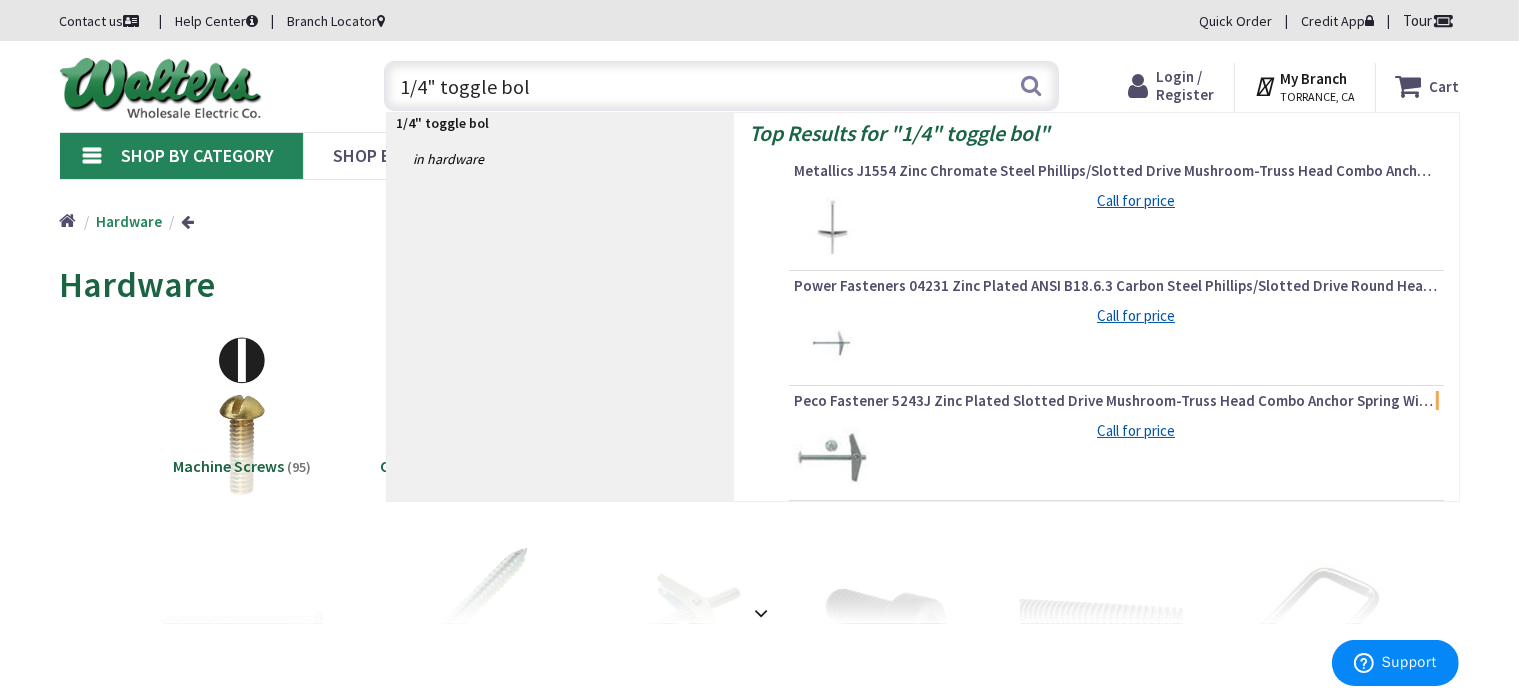 type on "1/4" toggle bolt" 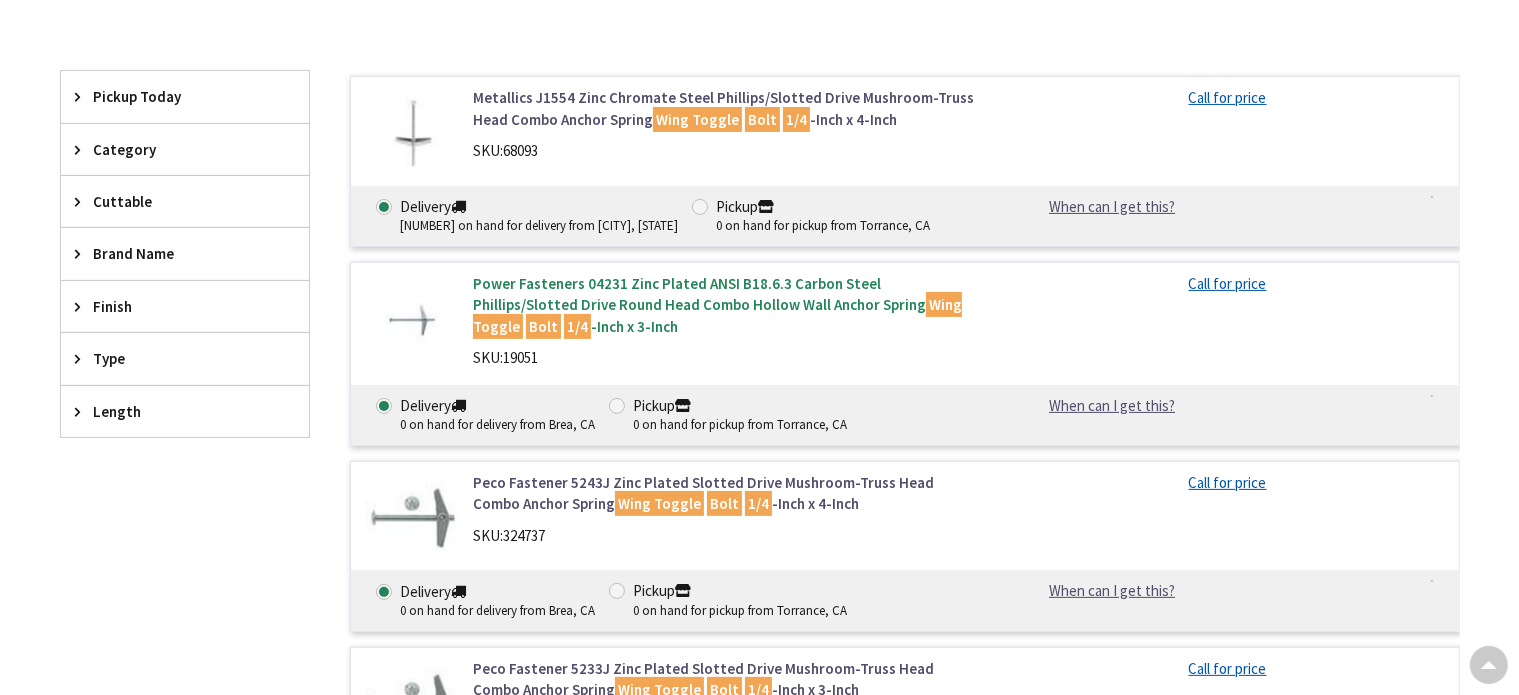 scroll, scrollTop: 400, scrollLeft: 0, axis: vertical 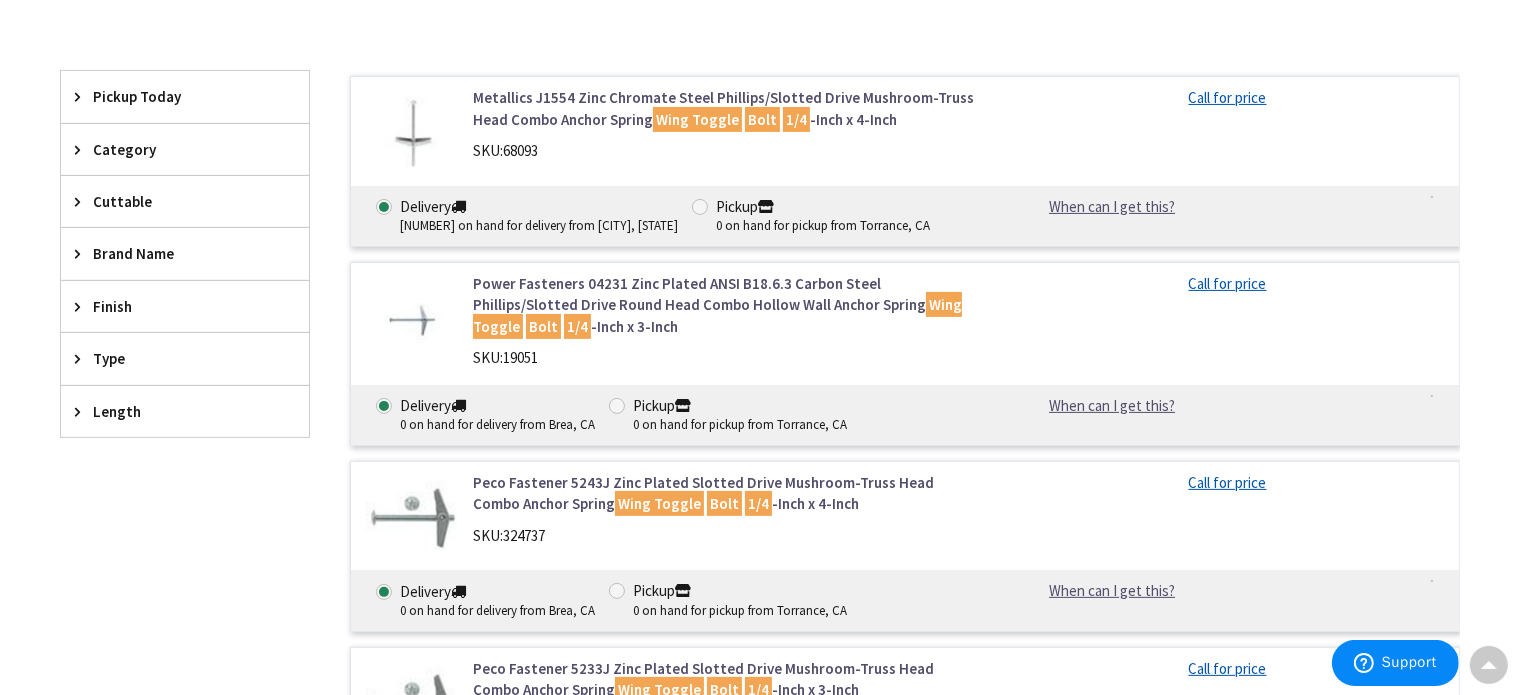 click on "Power Fasteners 04231 Zinc Plated ANSI B18.6.3 Carbon Steel Phillips/Slotted Drive Round Head Combo Hollow Wall Anchor Spring  Wing Toggle   Bolt   1/4 -Inch x 3-Inch" at bounding box center [727, 305] 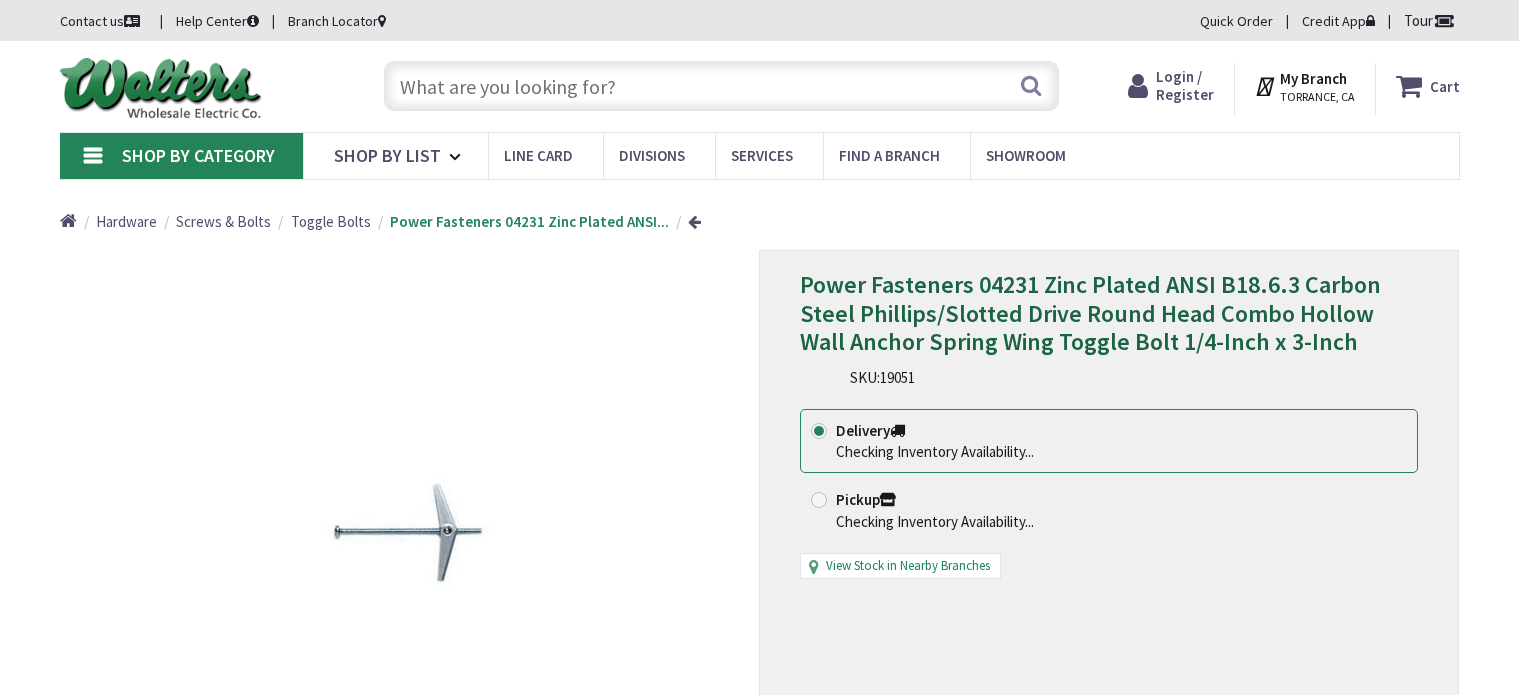 scroll, scrollTop: 0, scrollLeft: 0, axis: both 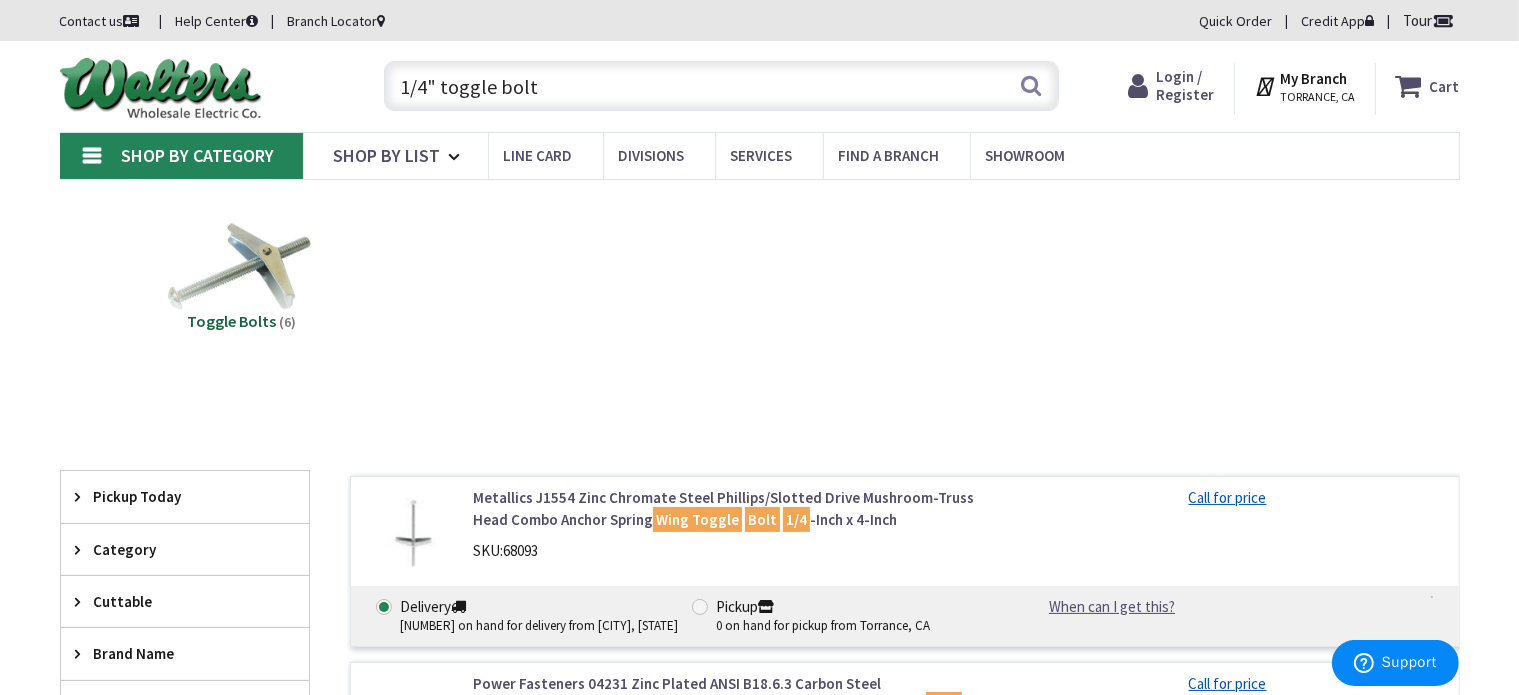 click on "1/4" toggle bolt" at bounding box center (721, 86) 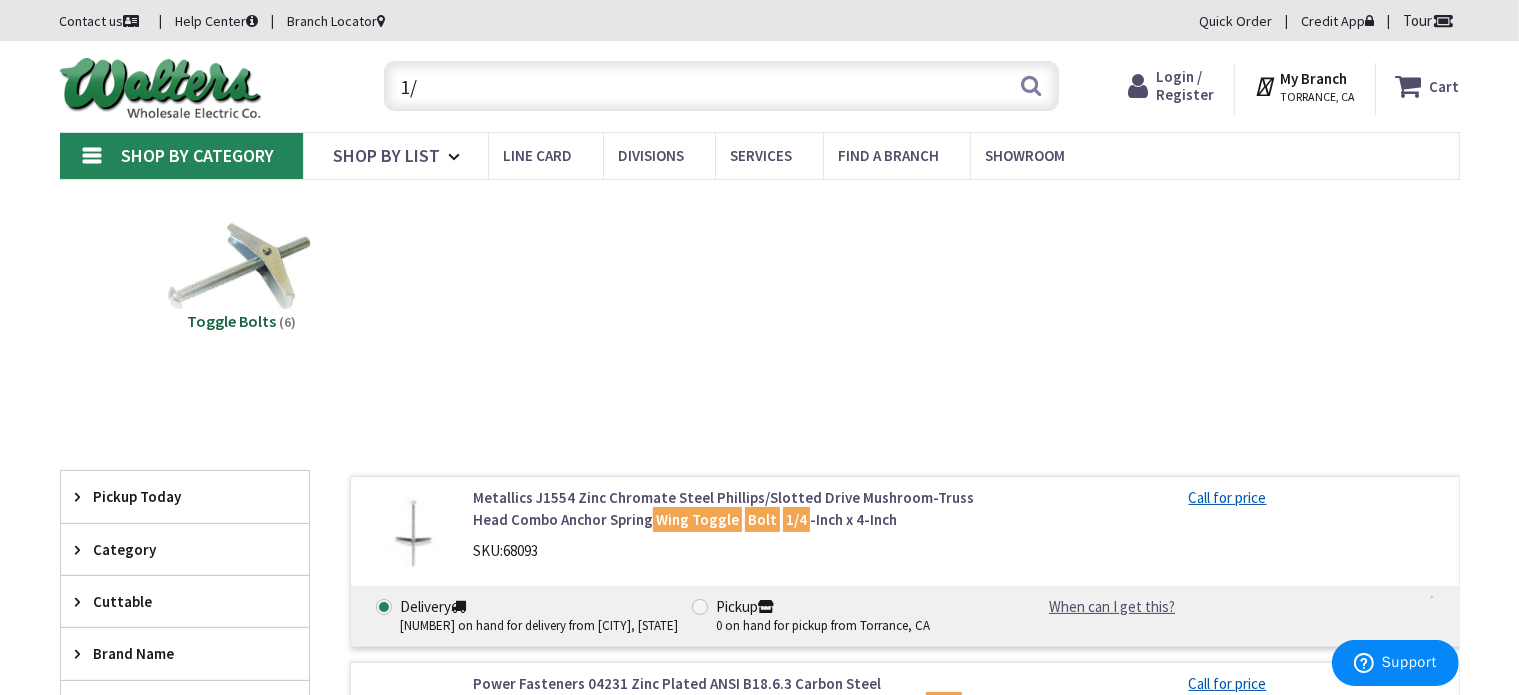 type on "1" 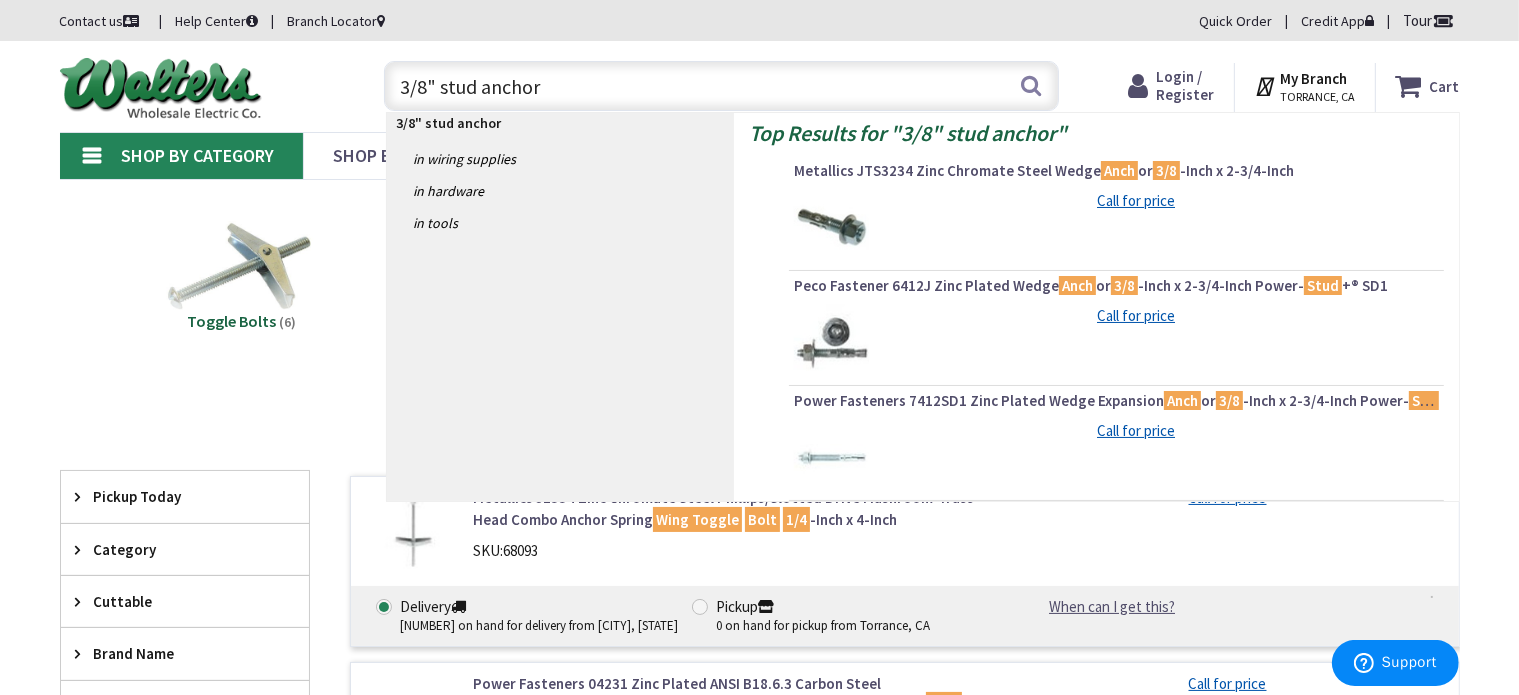 type on "3/8" stud anchors" 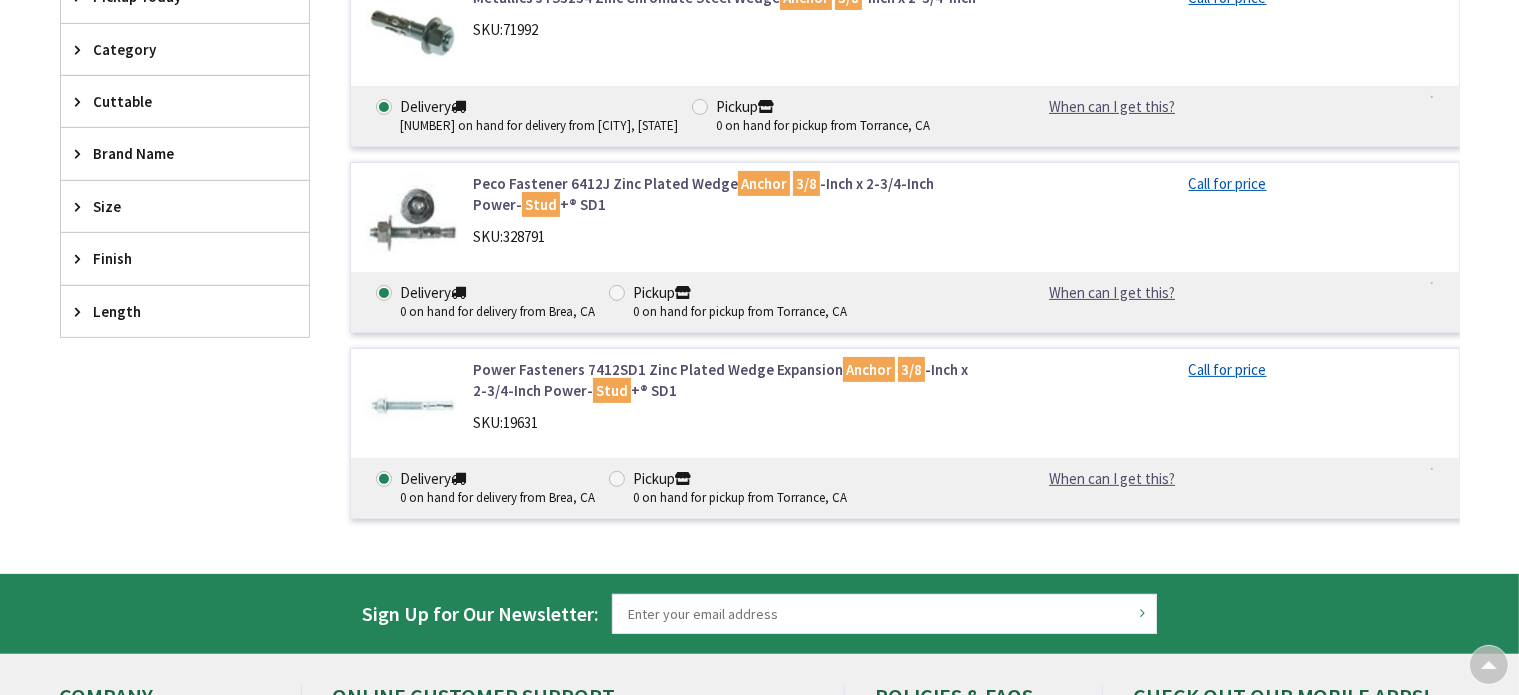 scroll, scrollTop: 200, scrollLeft: 0, axis: vertical 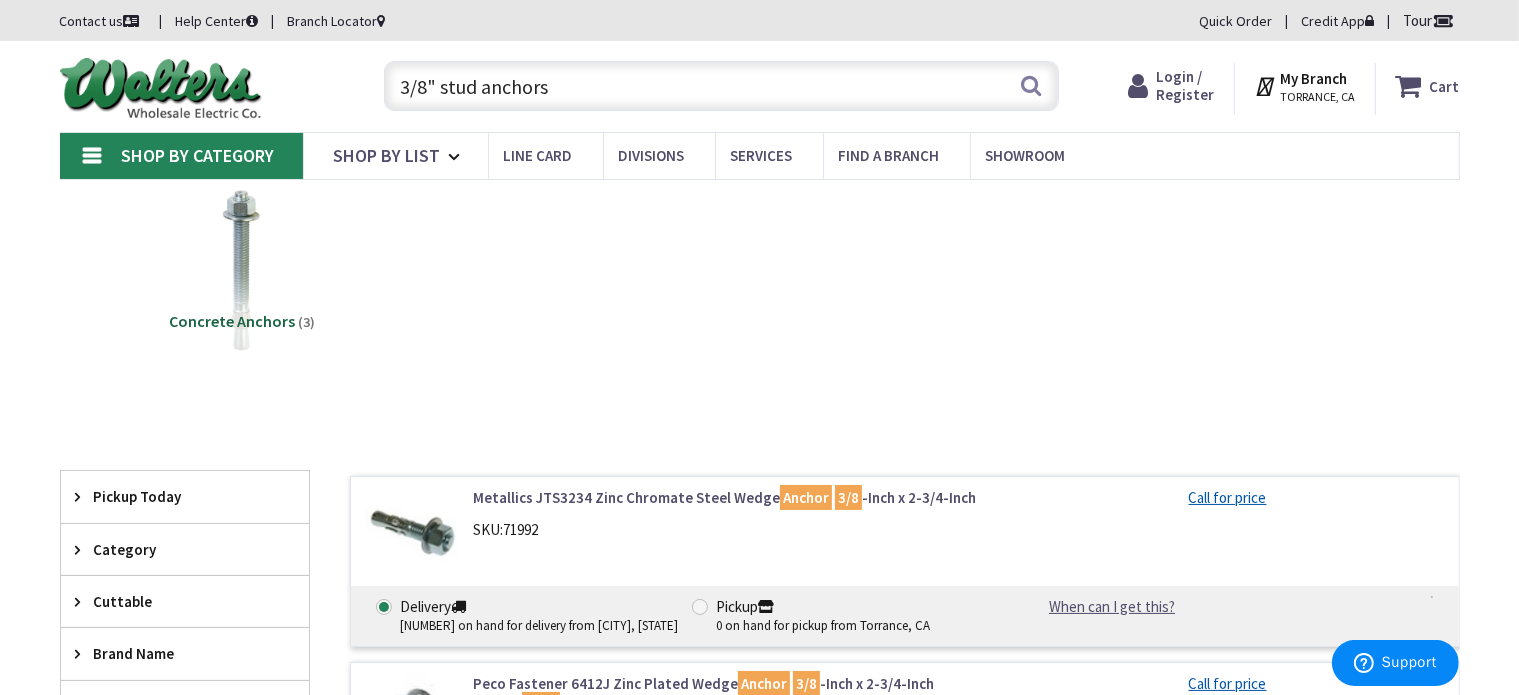 click on "3/8" stud anchors" at bounding box center (721, 86) 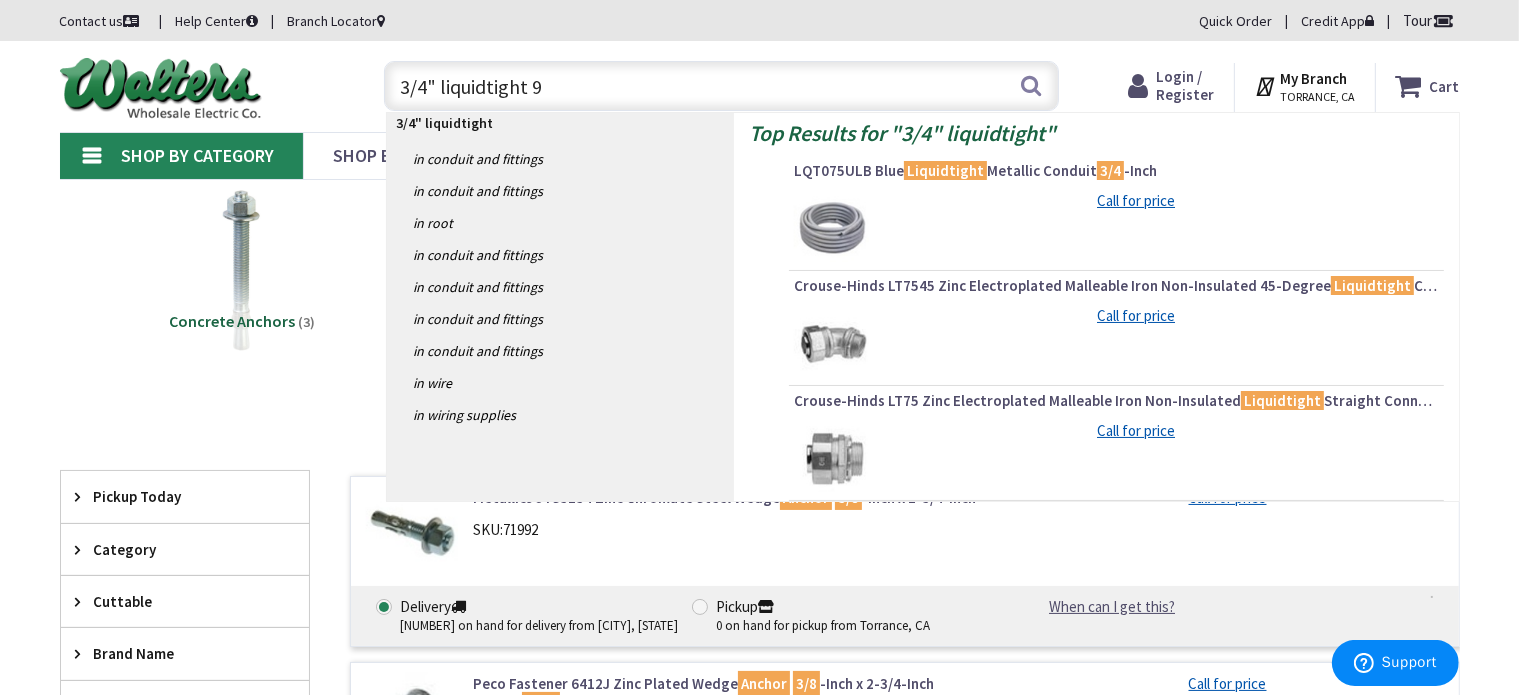 type on "3/4" liquidtight 90" 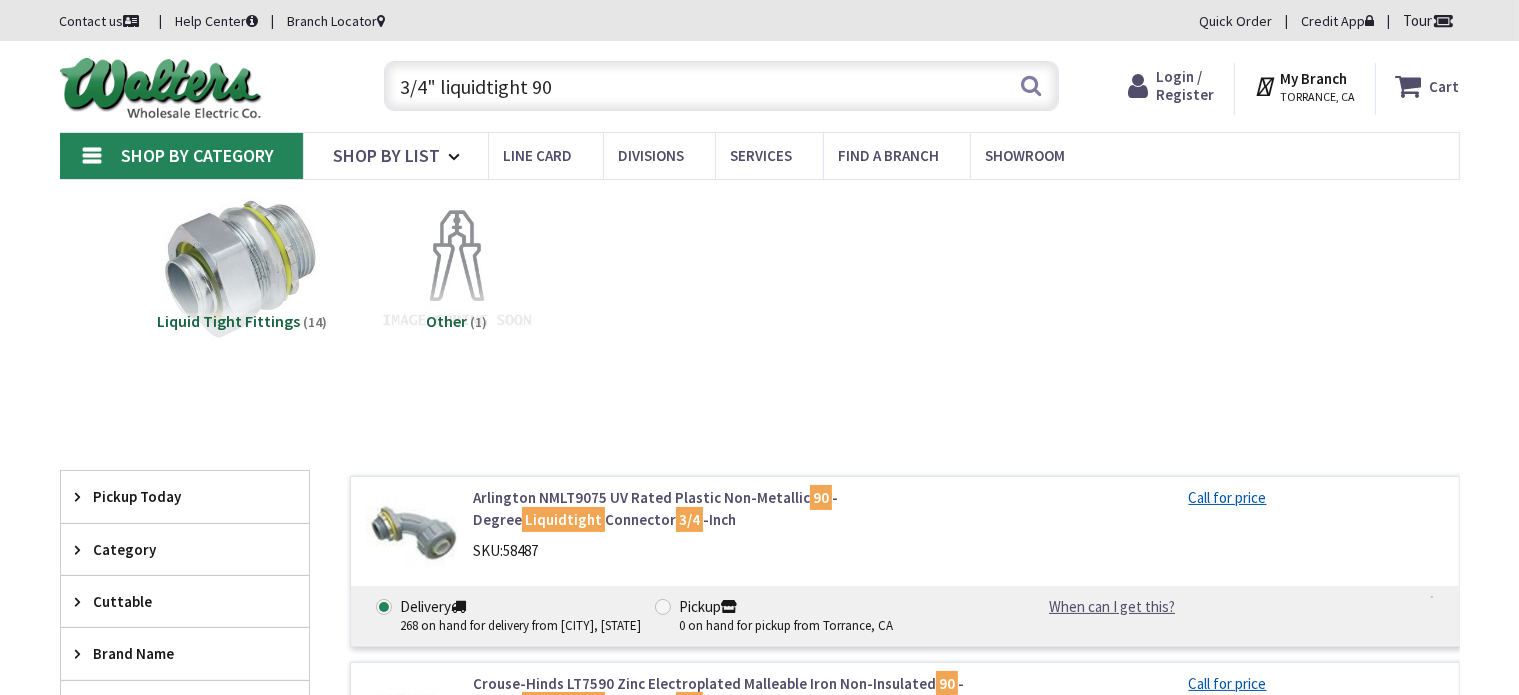 scroll, scrollTop: 500, scrollLeft: 0, axis: vertical 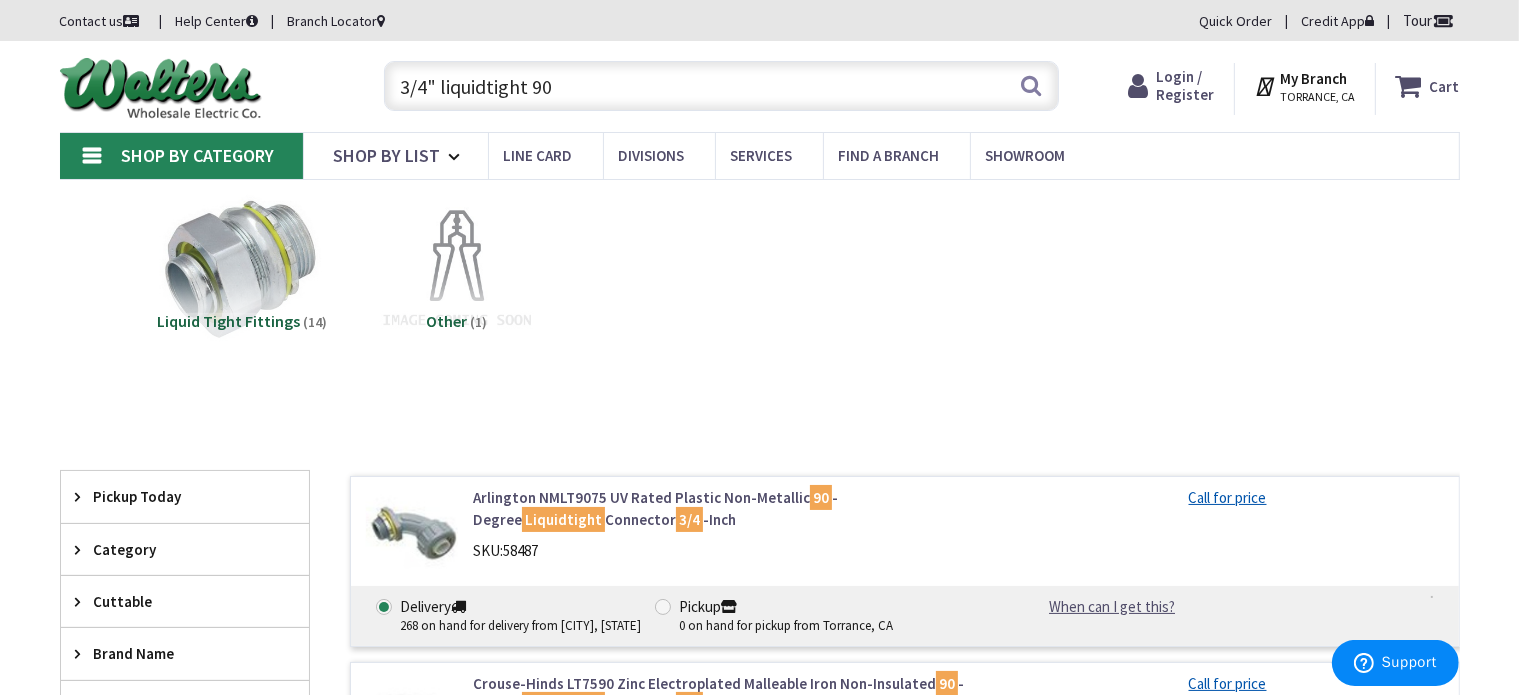 click on "3/4" liquidtight 90" at bounding box center [721, 86] 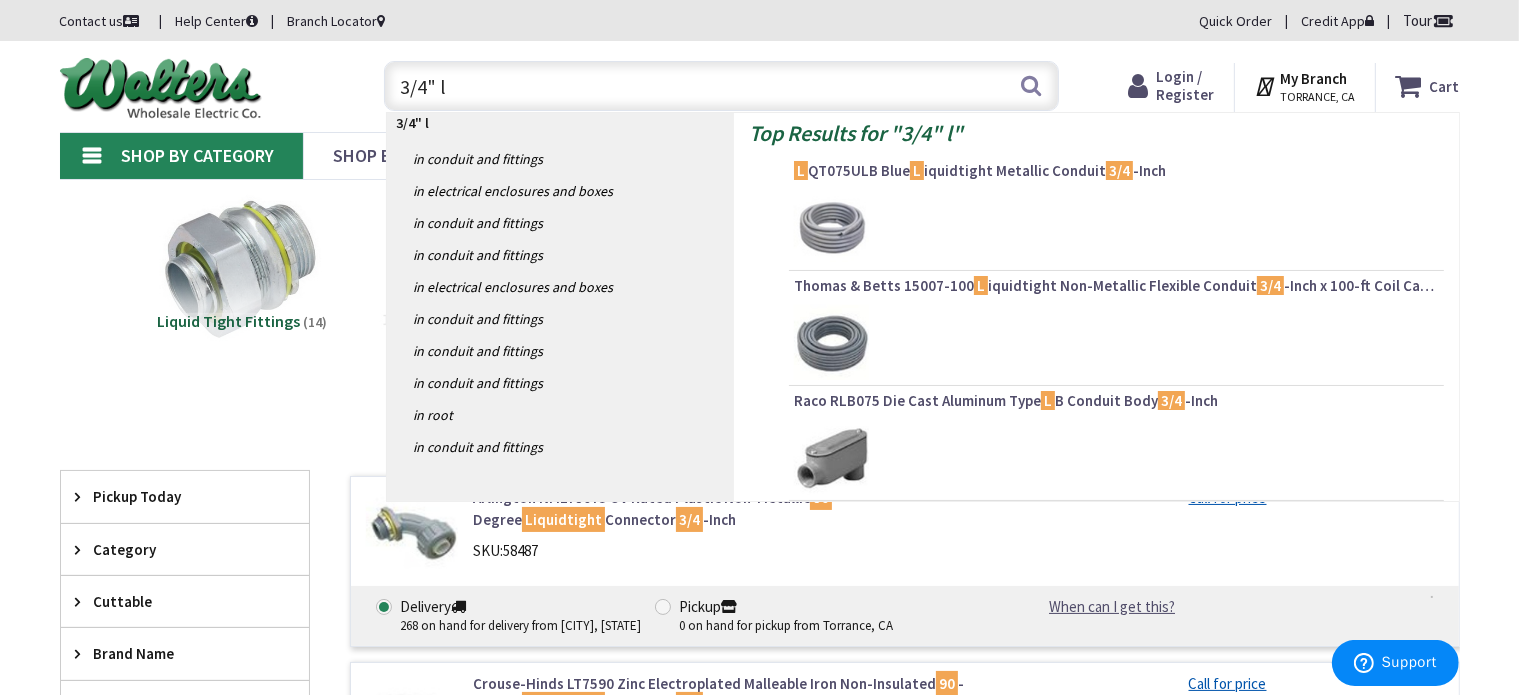 type on "3/4" lb" 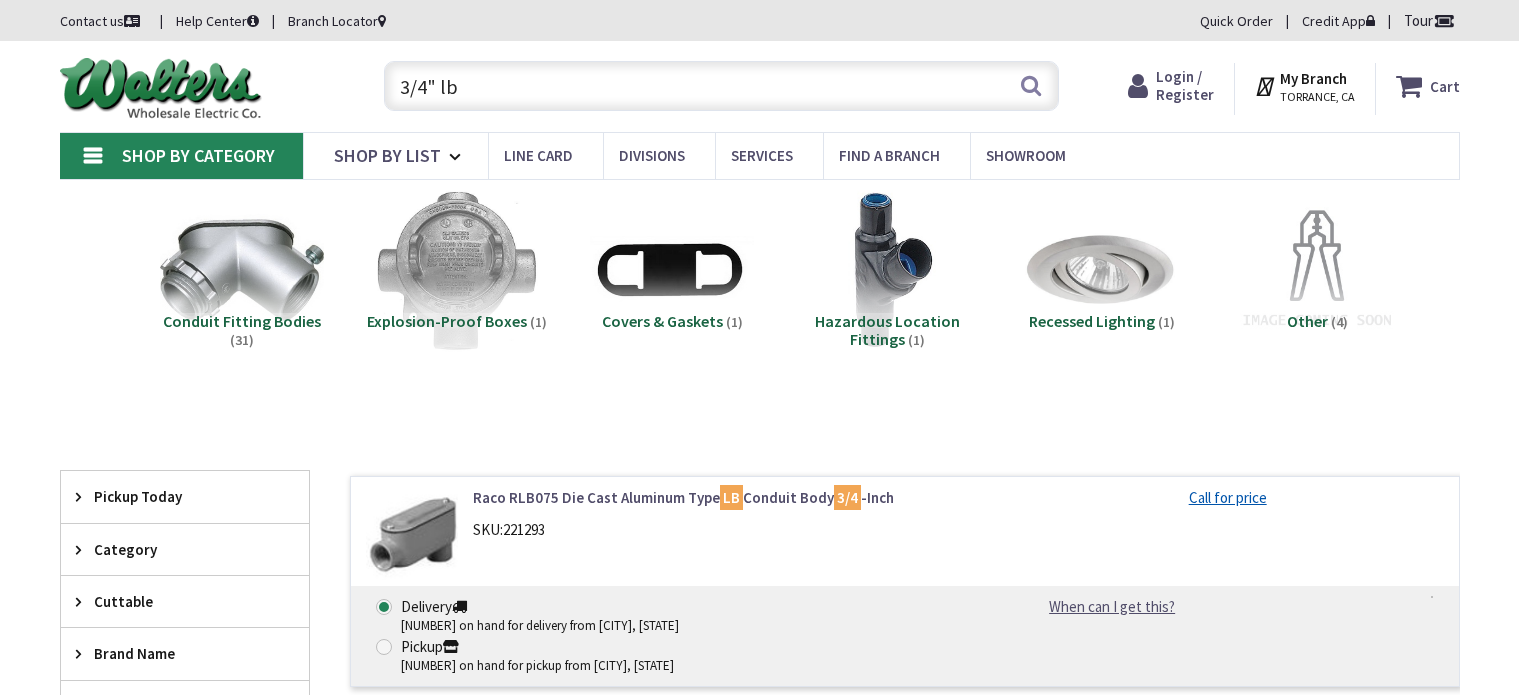 scroll, scrollTop: 0, scrollLeft: 0, axis: both 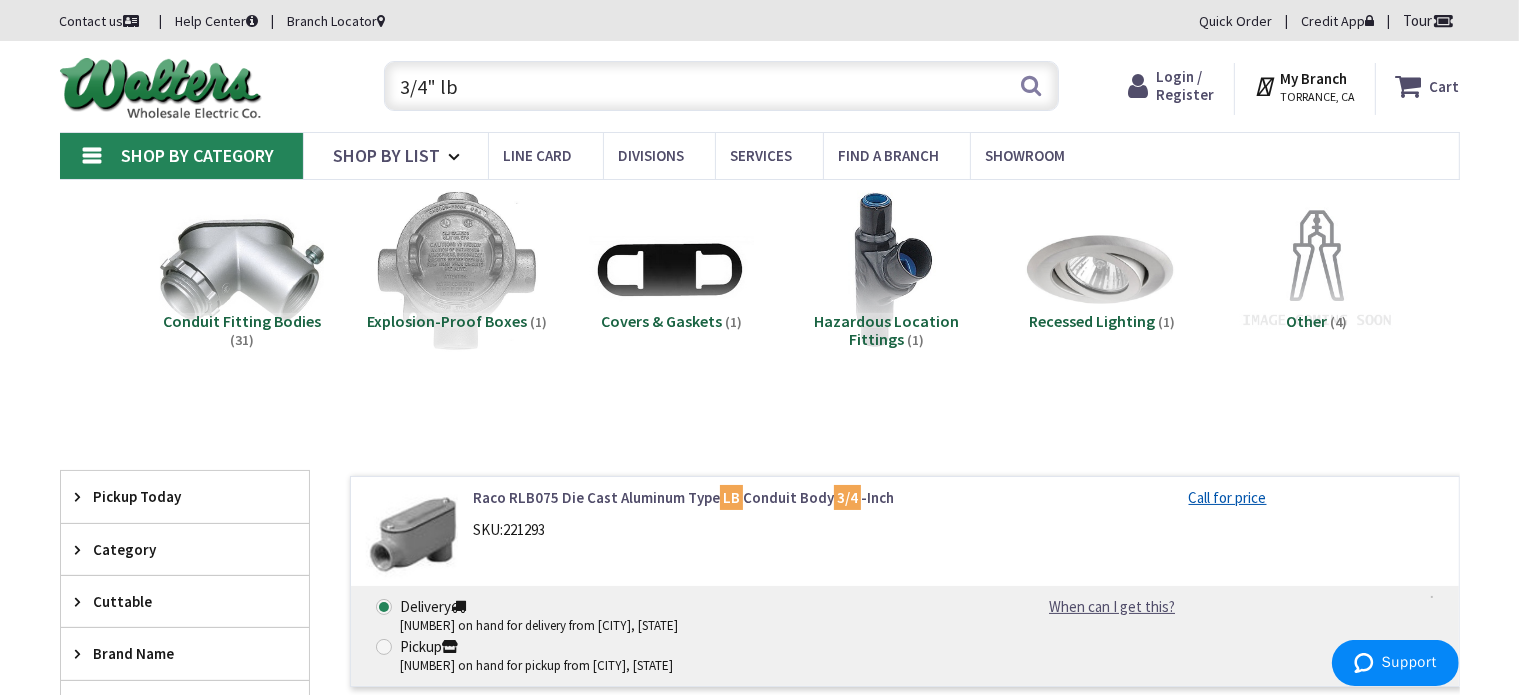 click on "3/4" lb" at bounding box center [721, 86] 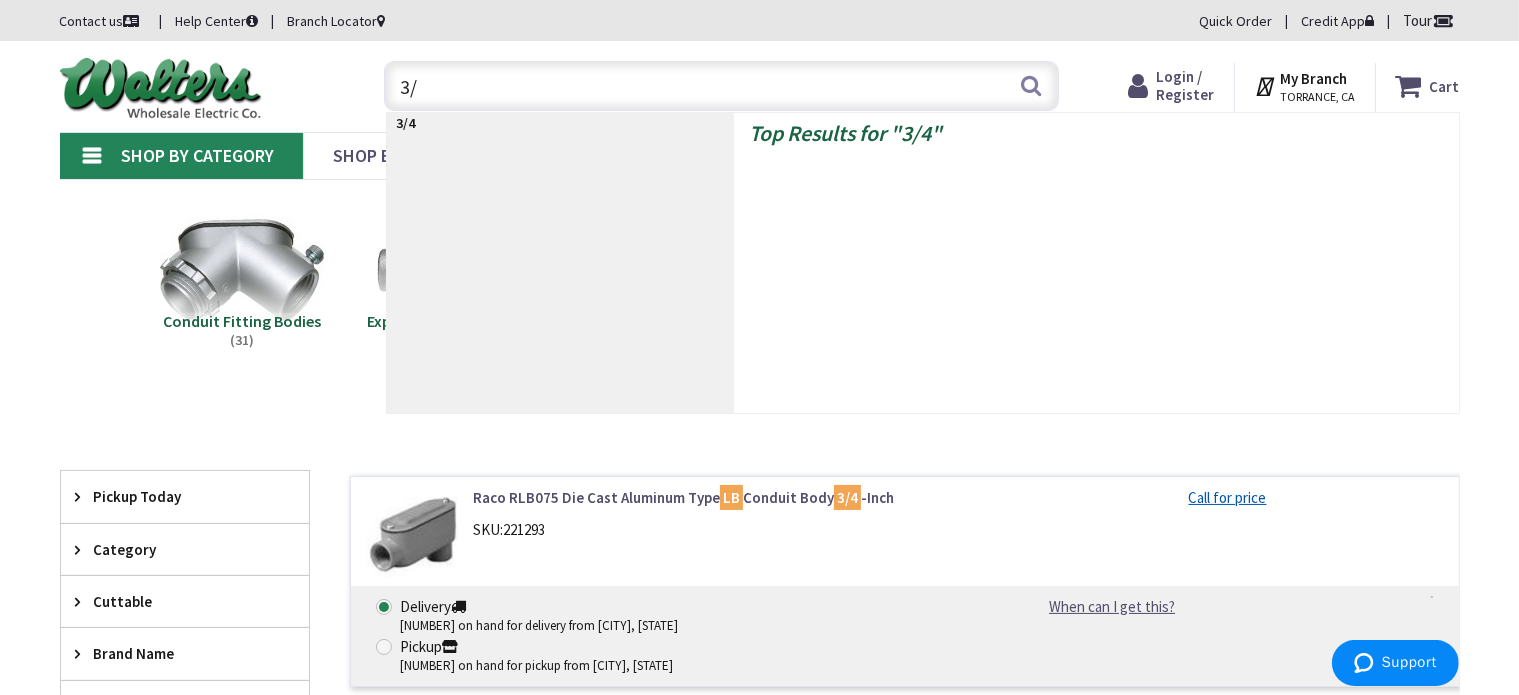 type on "3" 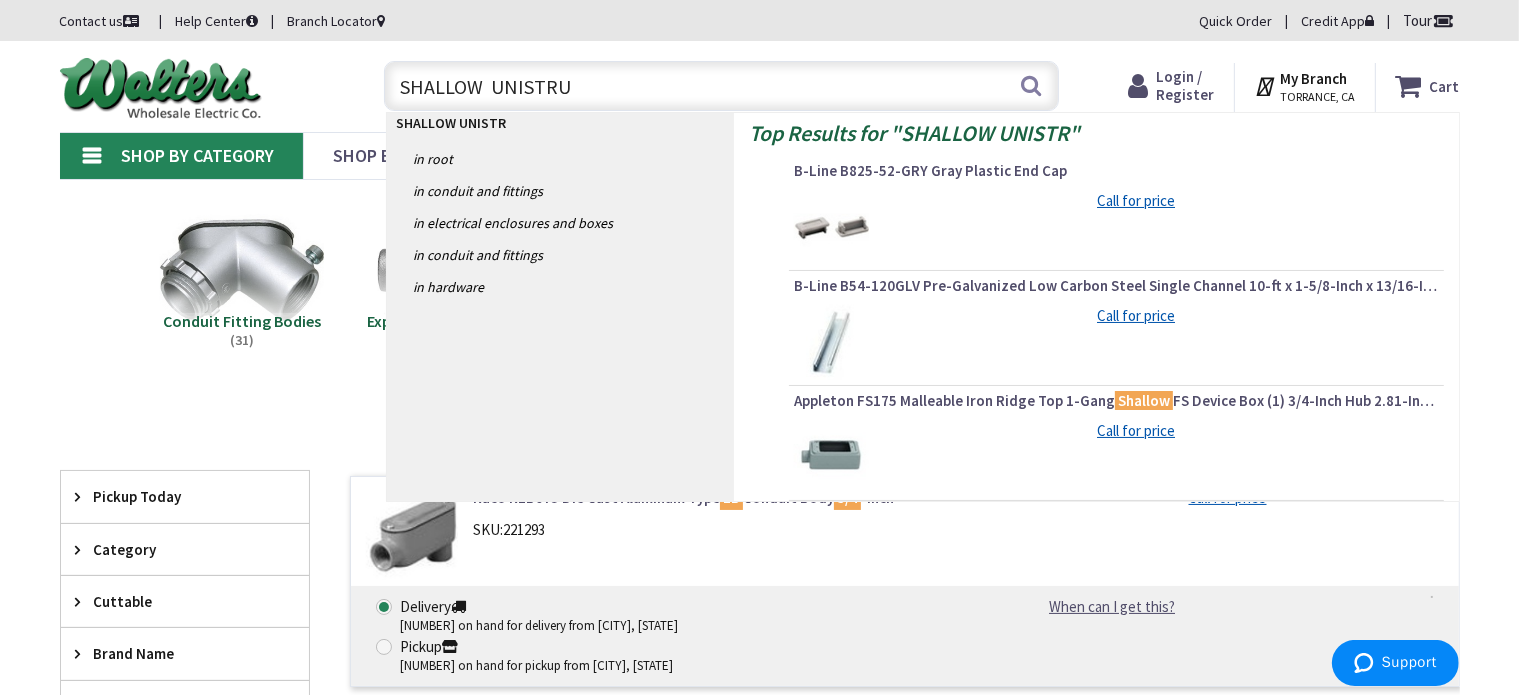 type on "SHALLOW  UNISTRUT" 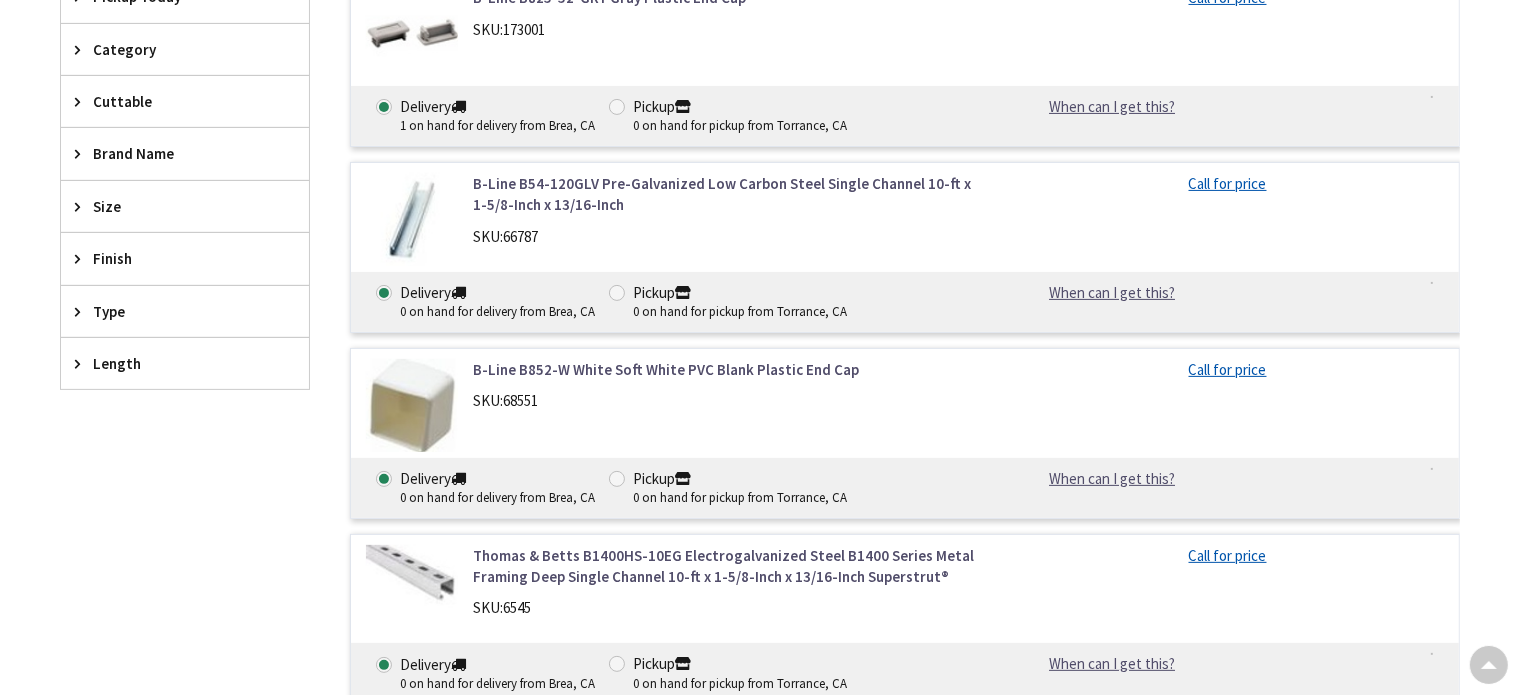 scroll, scrollTop: 500, scrollLeft: 0, axis: vertical 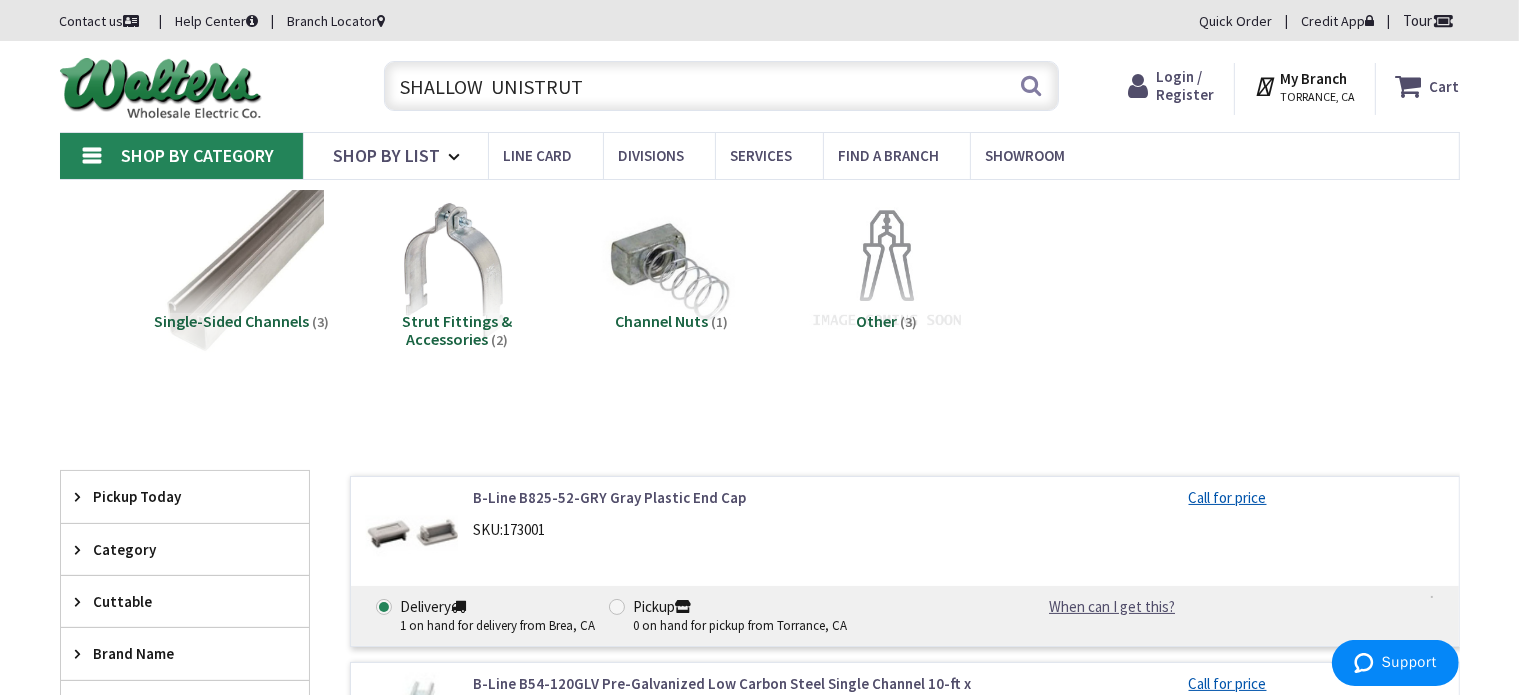 click on "SHALLOW  UNISTRUT" at bounding box center (721, 86) 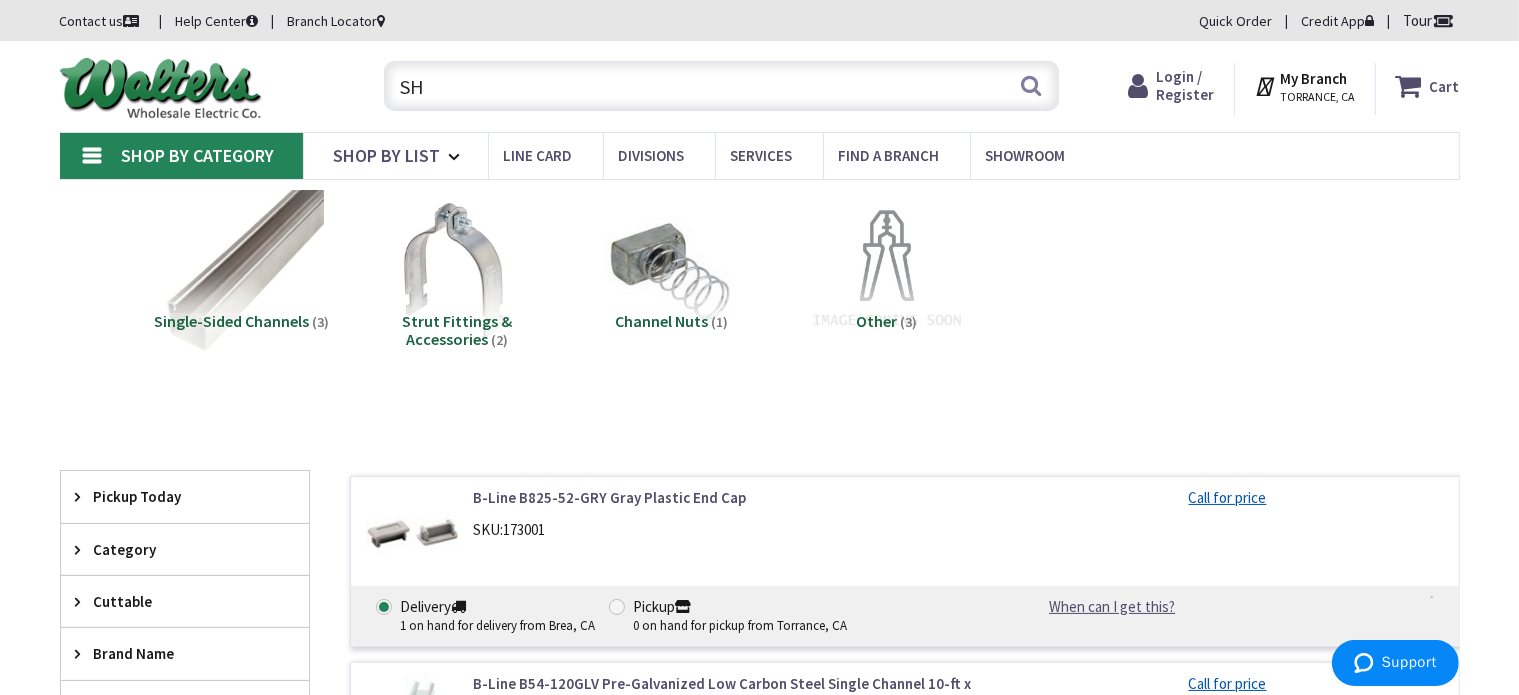 type on "S" 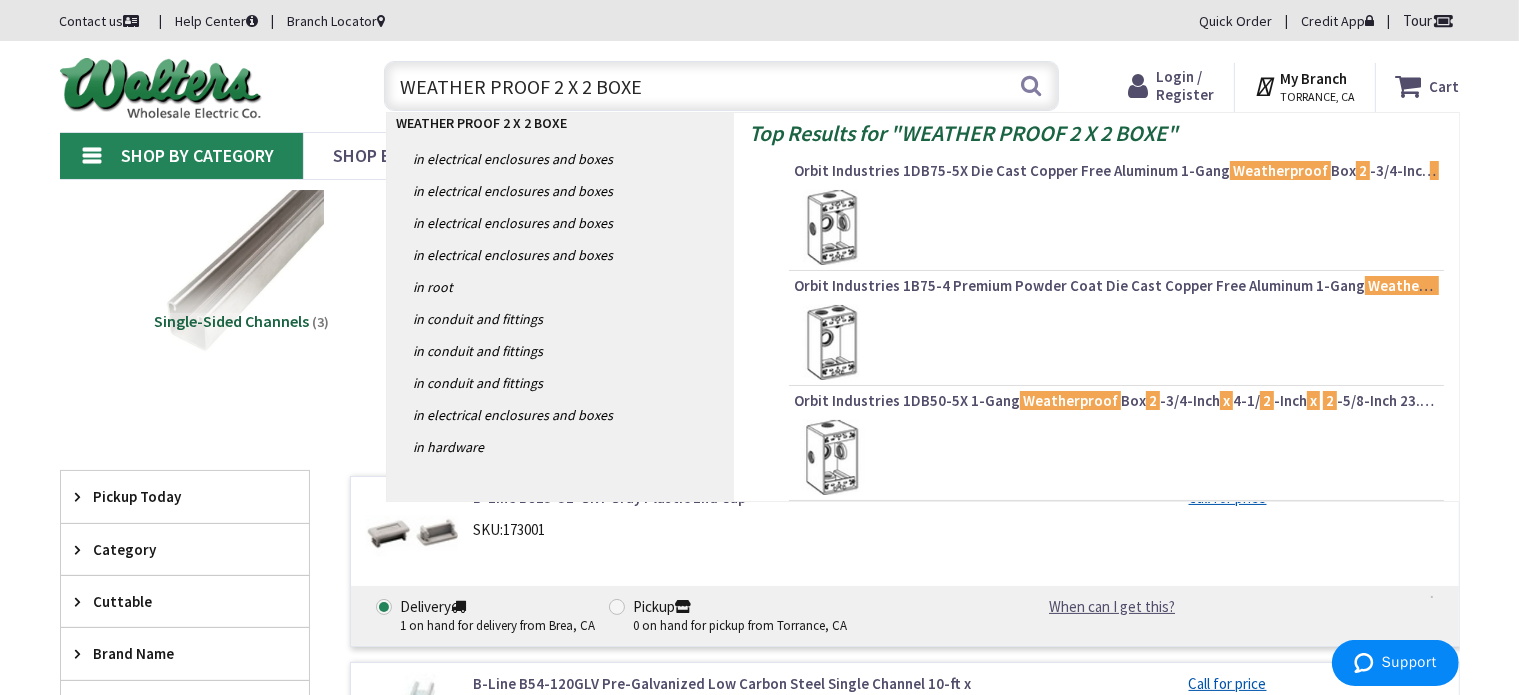 type on "WEATHER PROOF 2 X 2 BOXES" 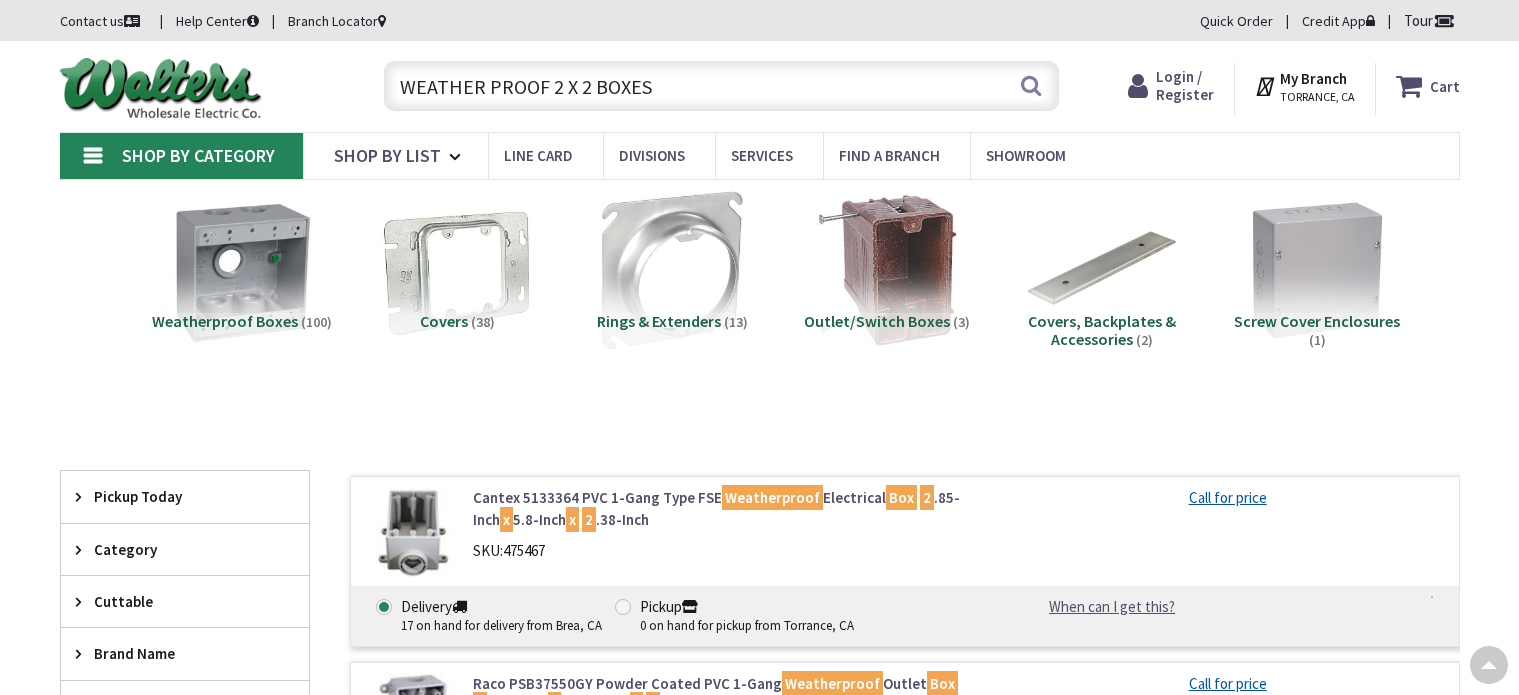 scroll, scrollTop: 600, scrollLeft: 0, axis: vertical 